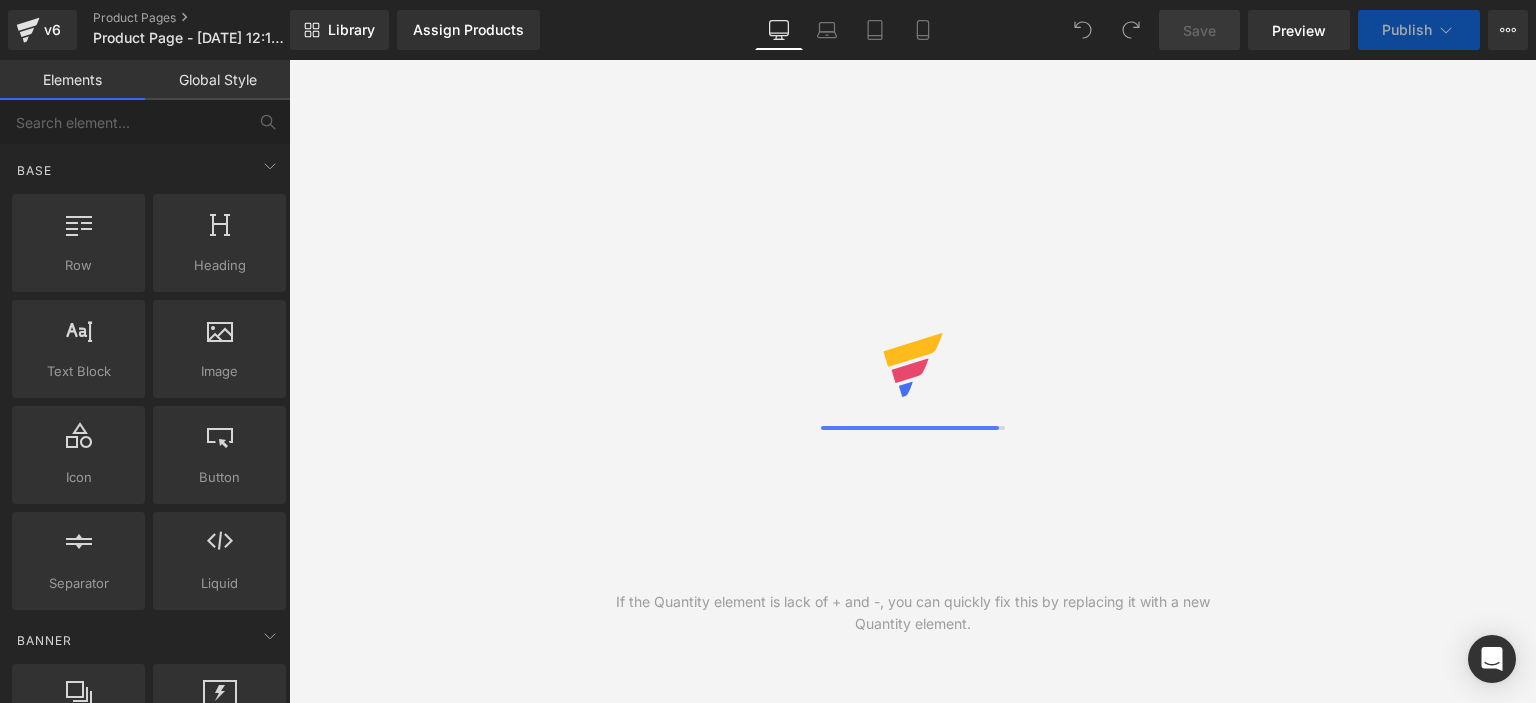scroll, scrollTop: 0, scrollLeft: 0, axis: both 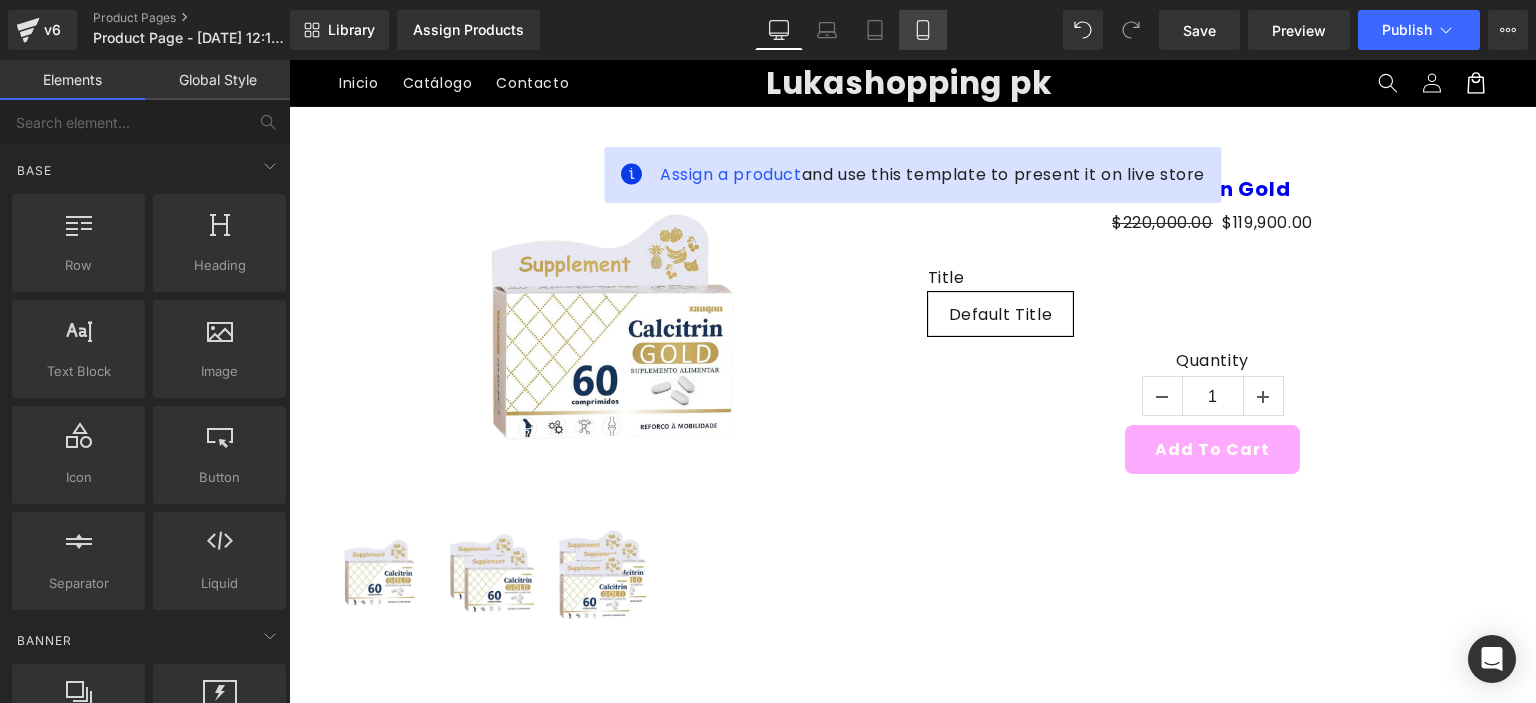 click 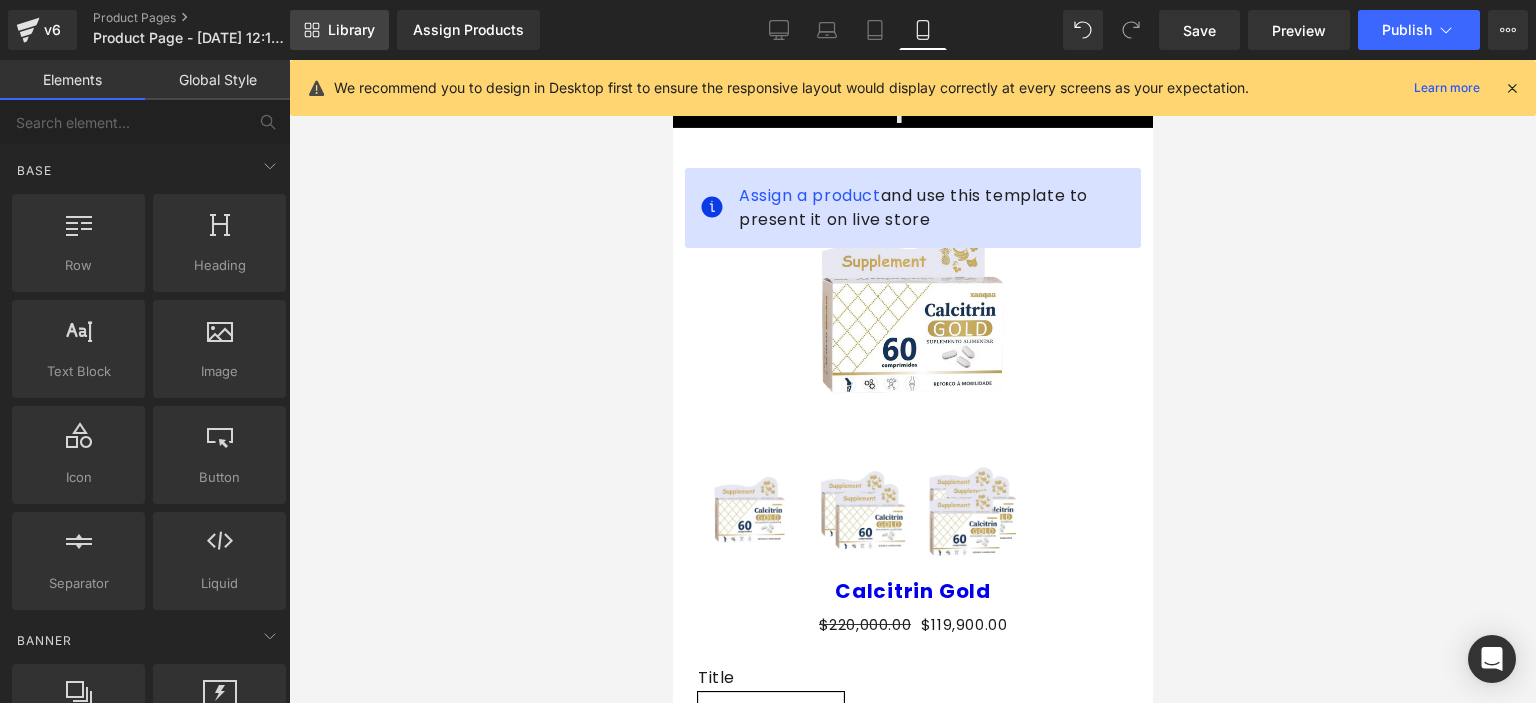 click on "Library" at bounding box center [351, 30] 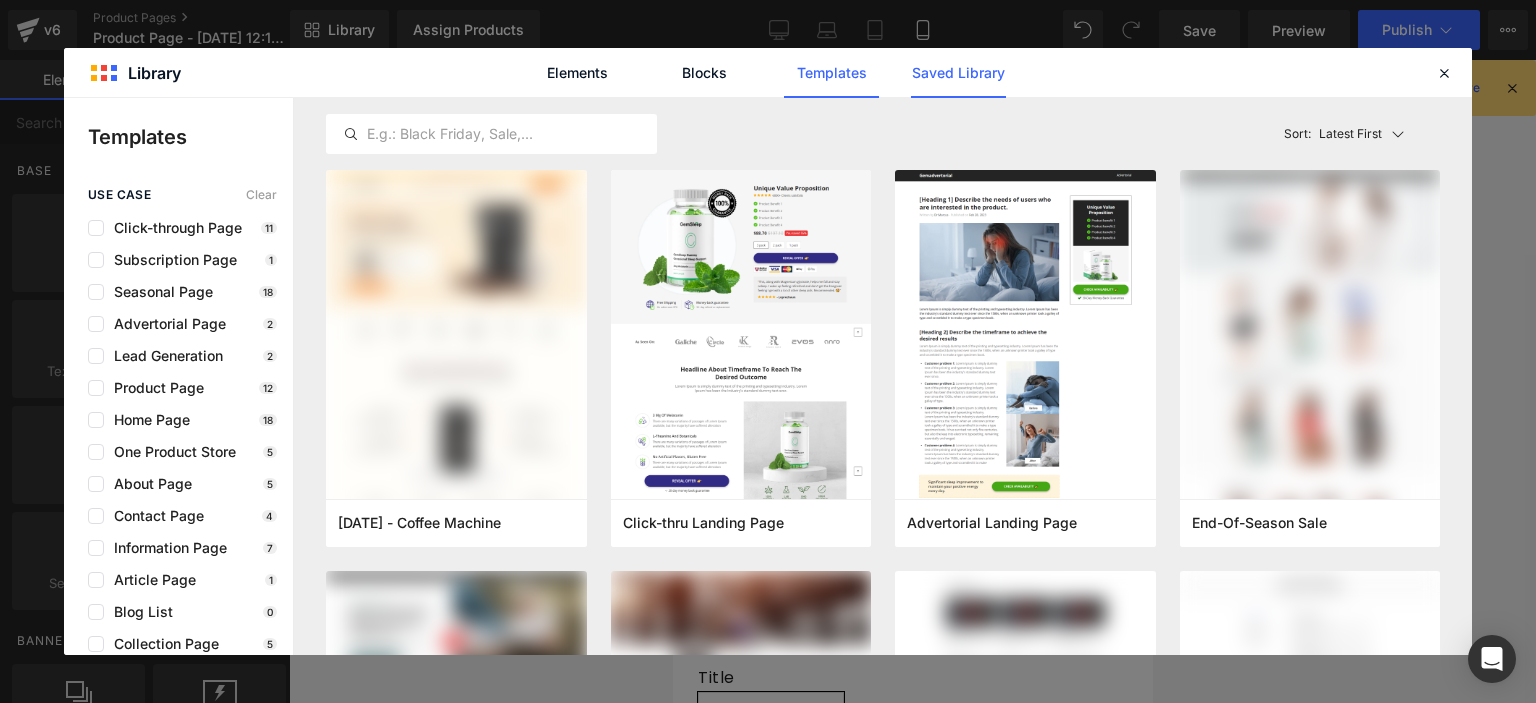 click on "Saved Library" 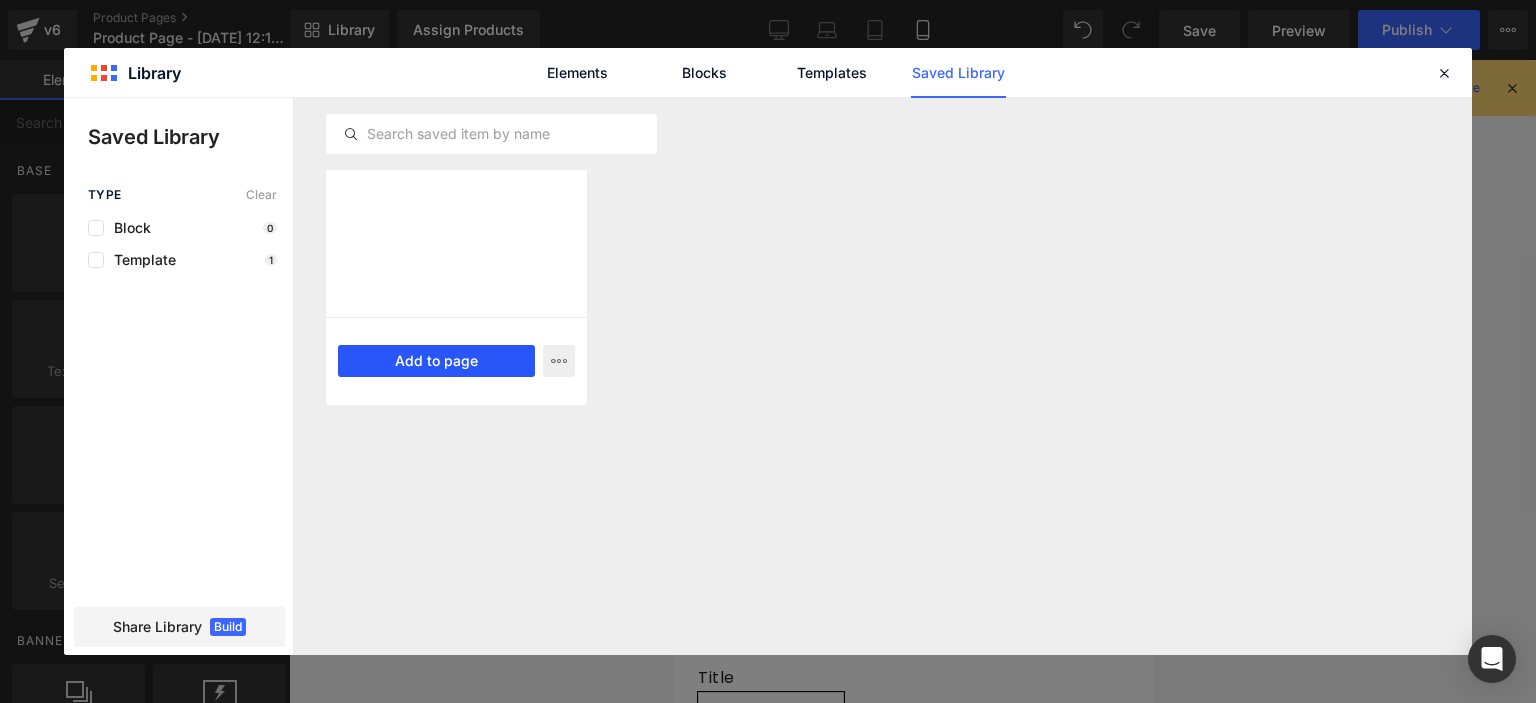 click on "Add to page" at bounding box center (436, 361) 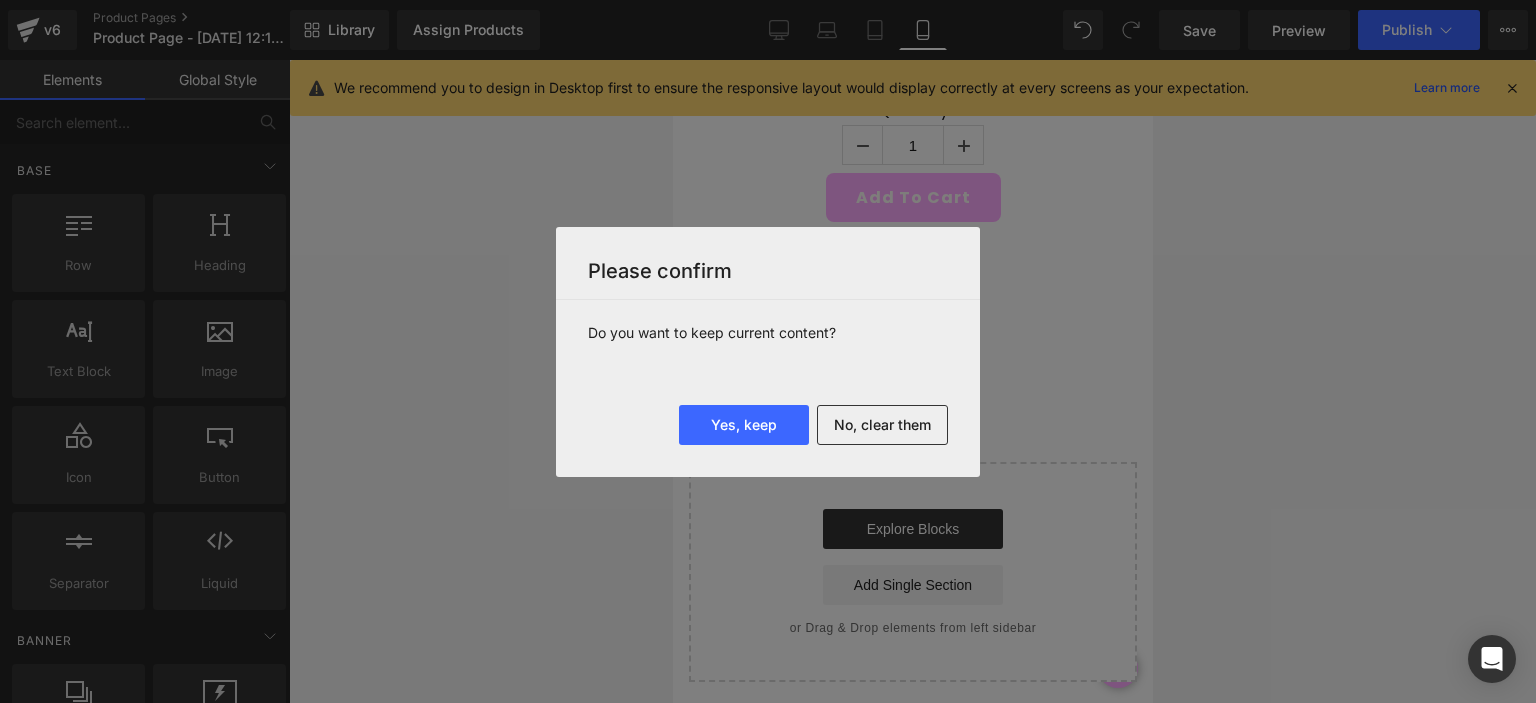 scroll, scrollTop: 743, scrollLeft: 0, axis: vertical 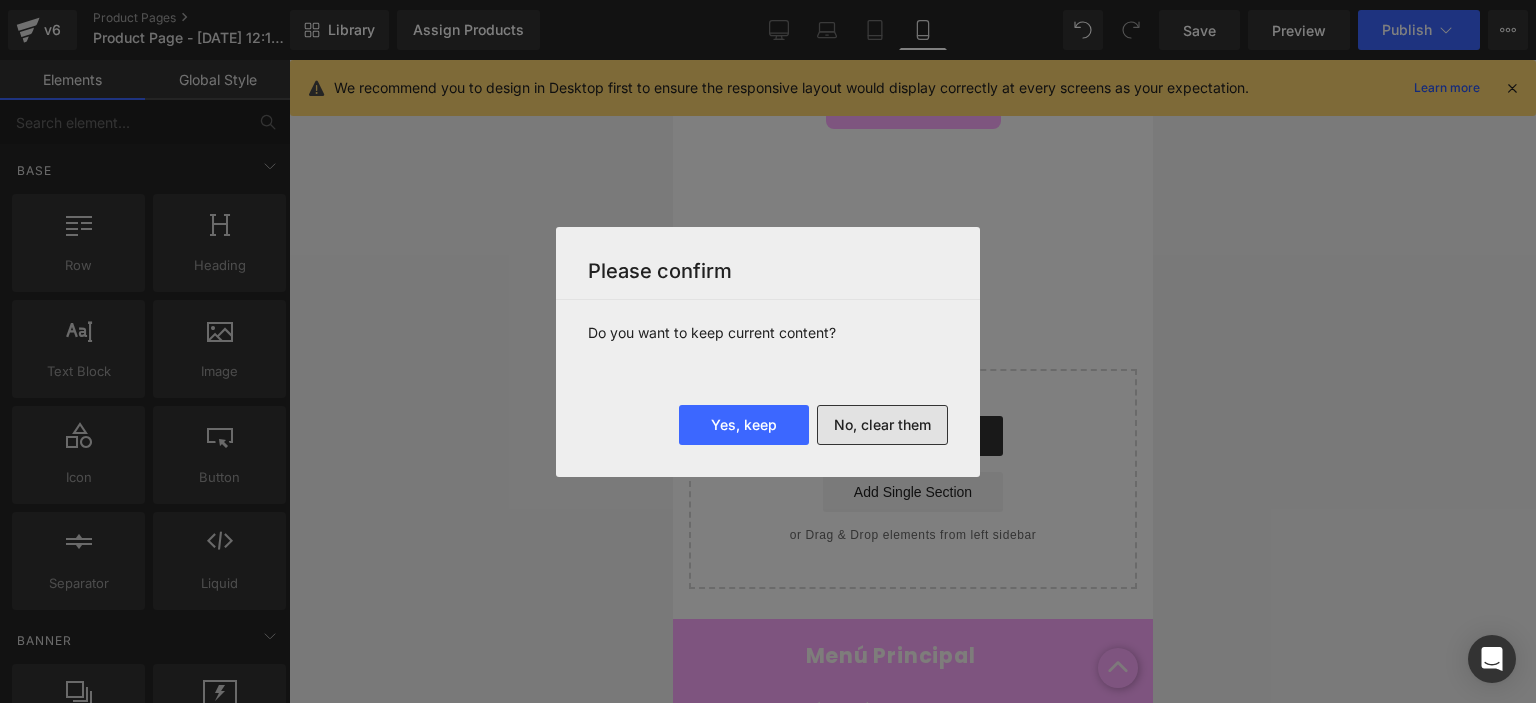 click on "No, clear them" at bounding box center (882, 425) 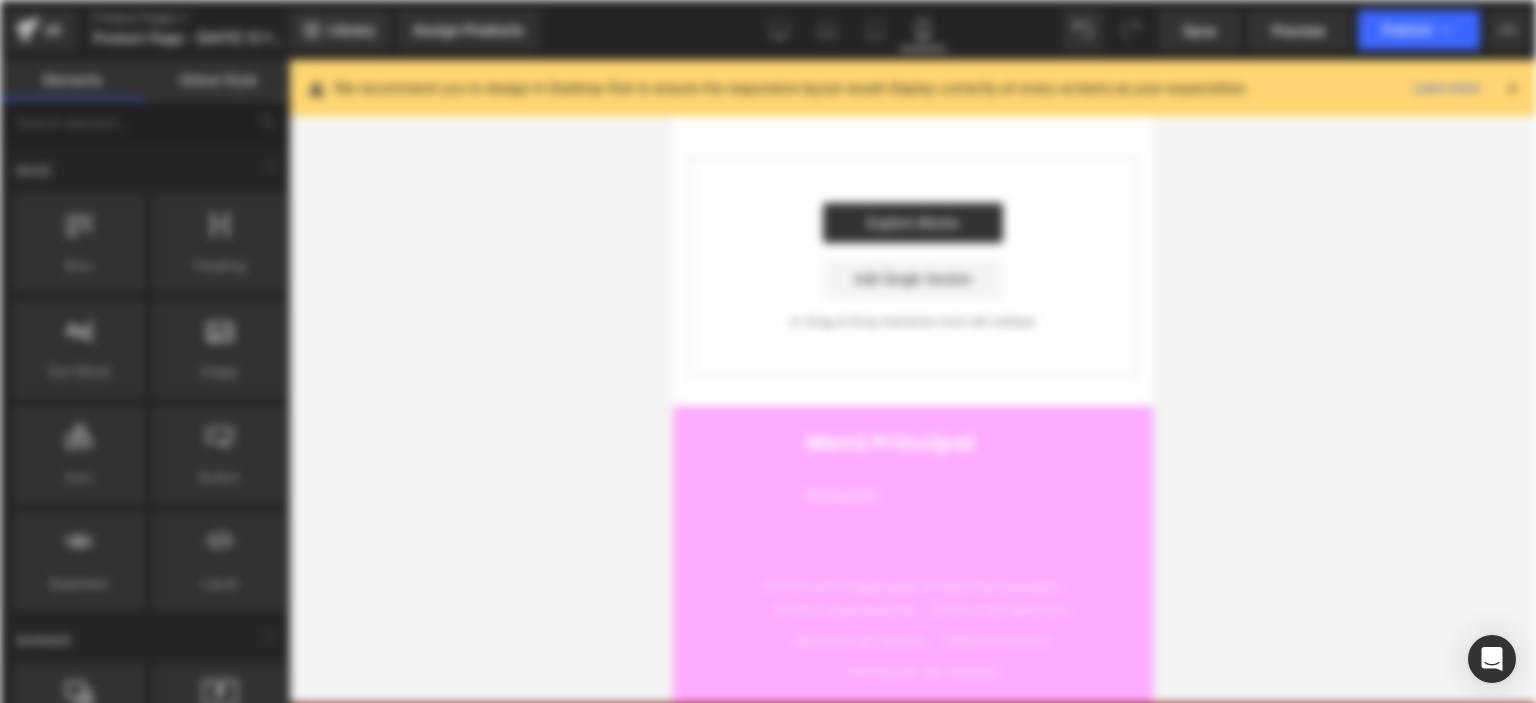 scroll, scrollTop: 0, scrollLeft: 0, axis: both 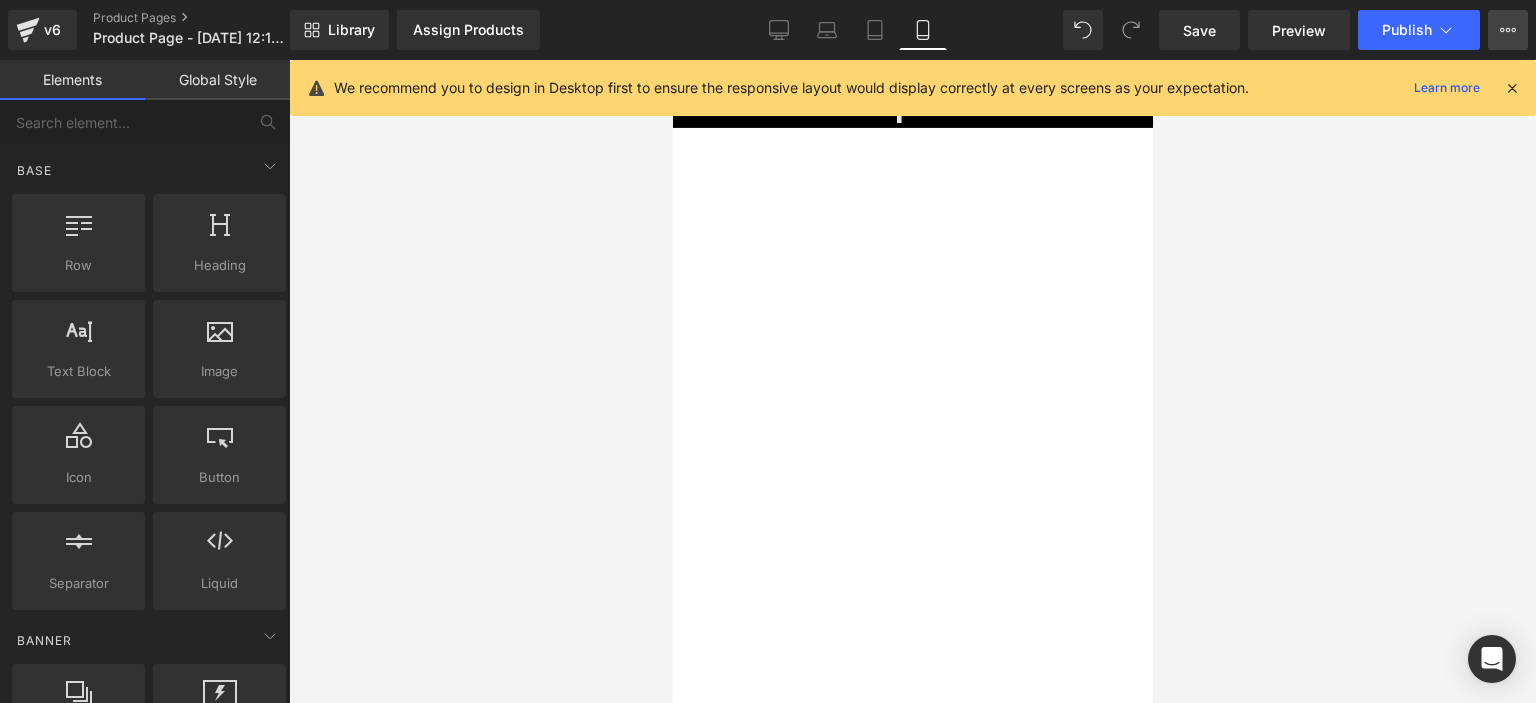 click 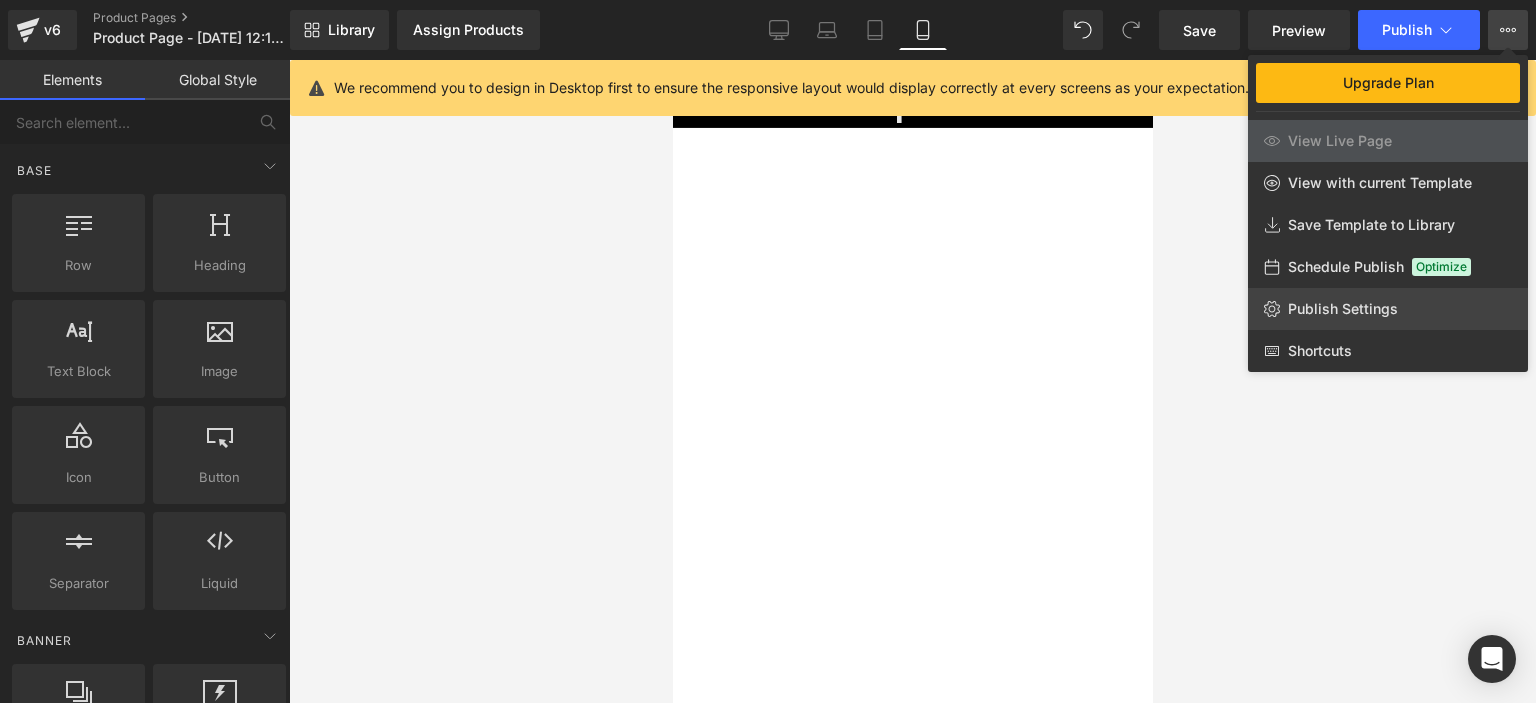 click on "Publish Settings" at bounding box center [1343, 309] 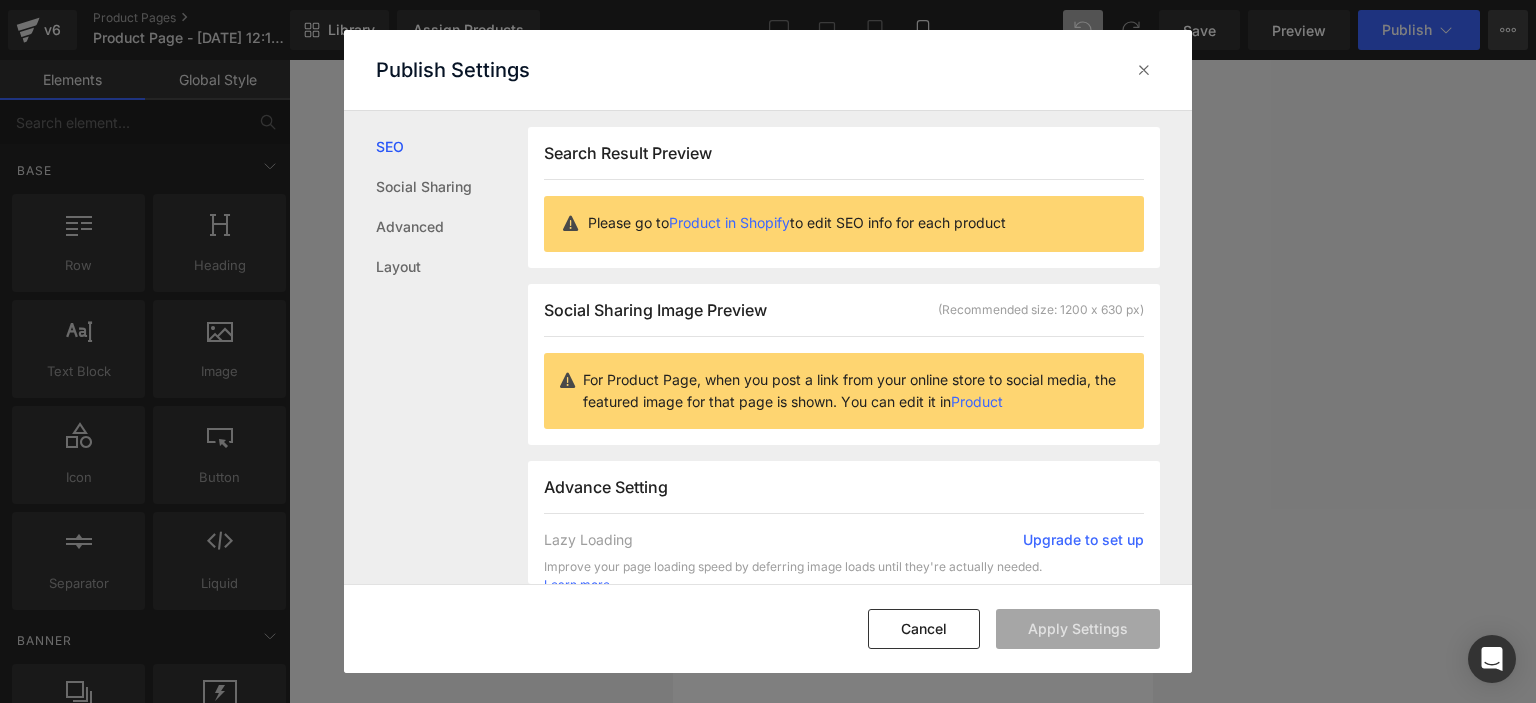 scroll, scrollTop: 0, scrollLeft: 0, axis: both 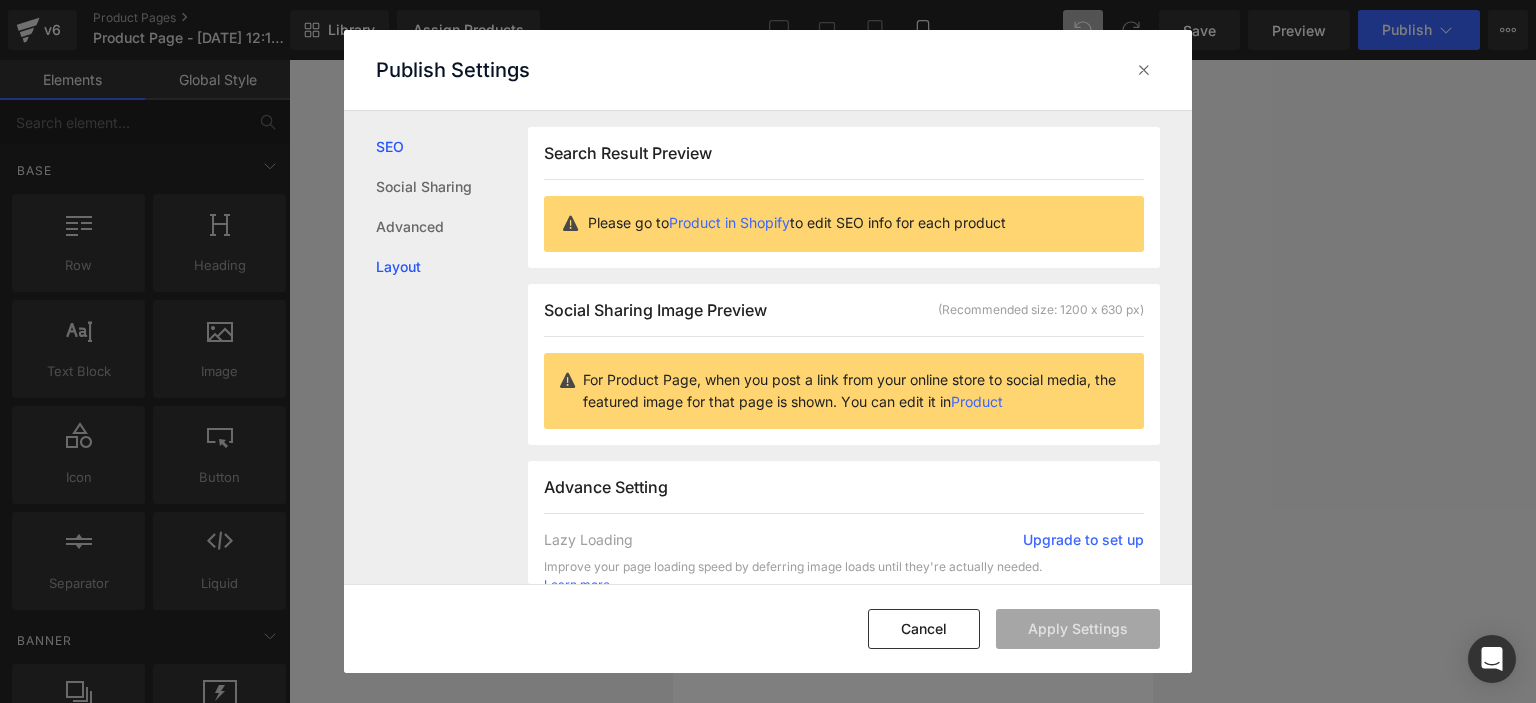 click on "Layout" at bounding box center (452, 267) 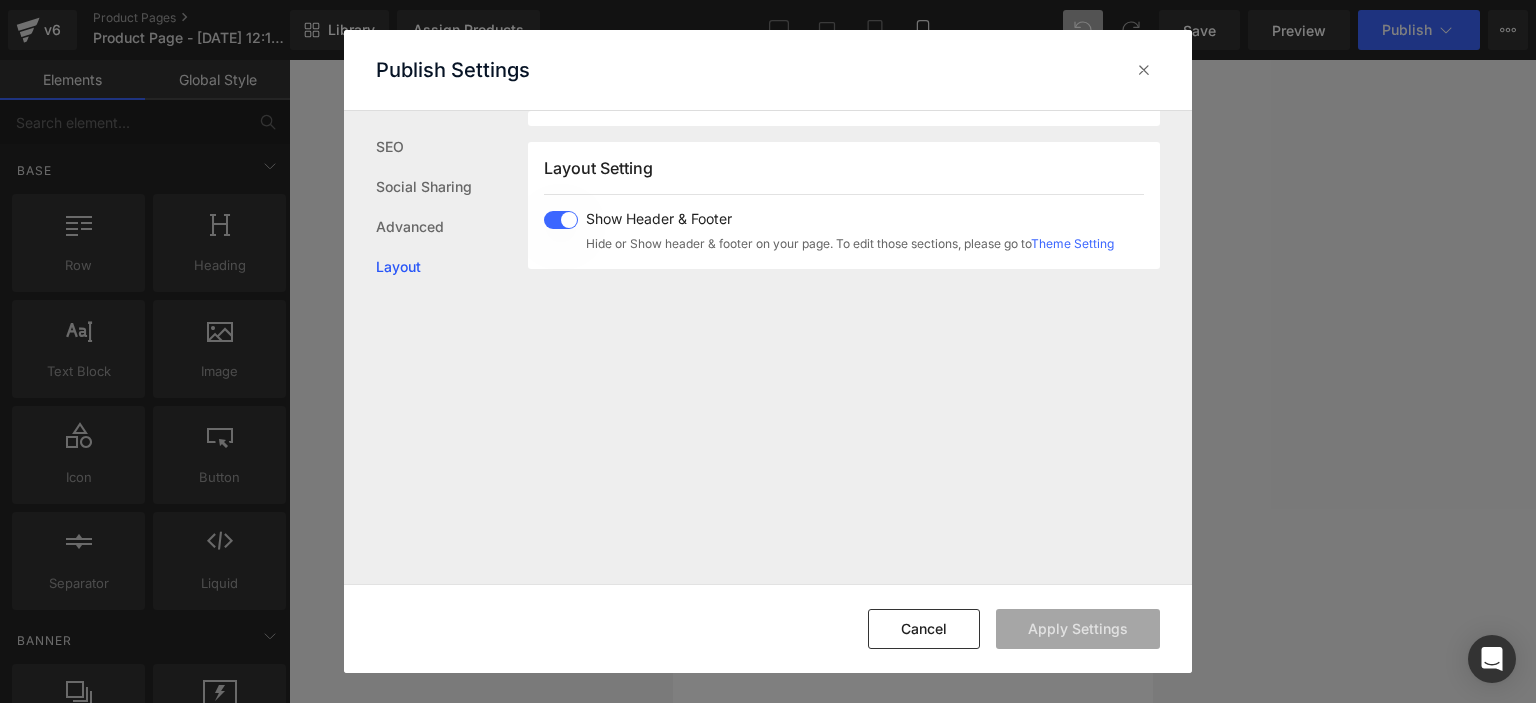 scroll, scrollTop: 497, scrollLeft: 0, axis: vertical 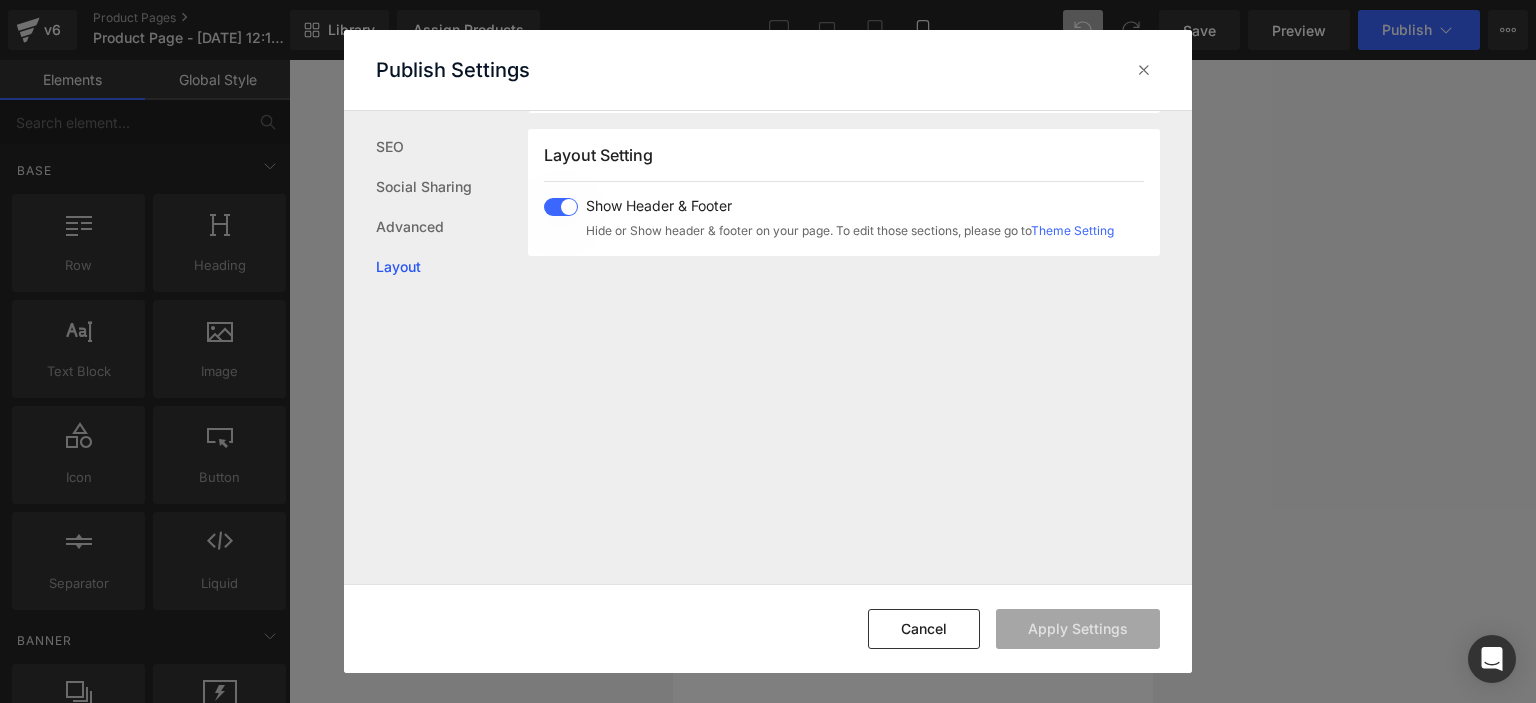 click at bounding box center [561, 207] 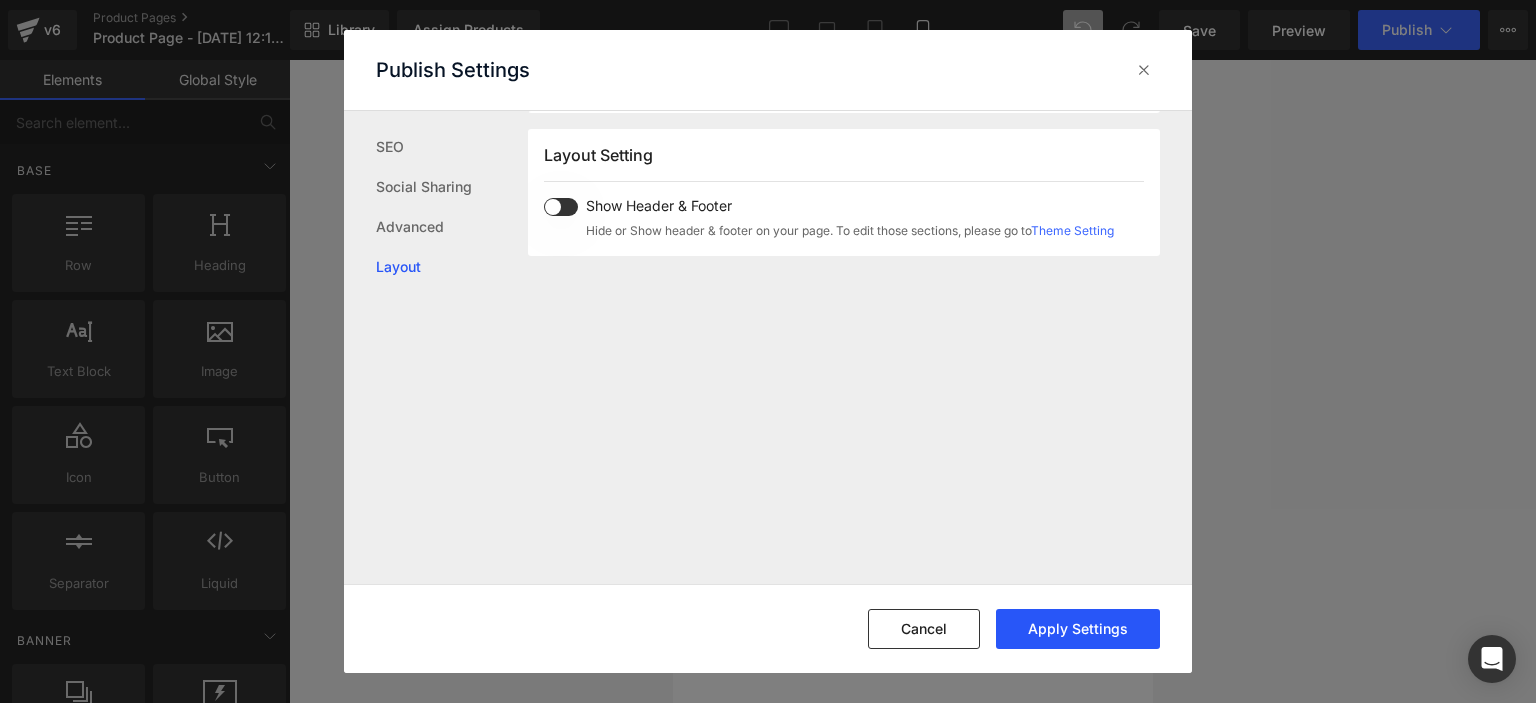 click on "Apply Settings" at bounding box center [1078, 629] 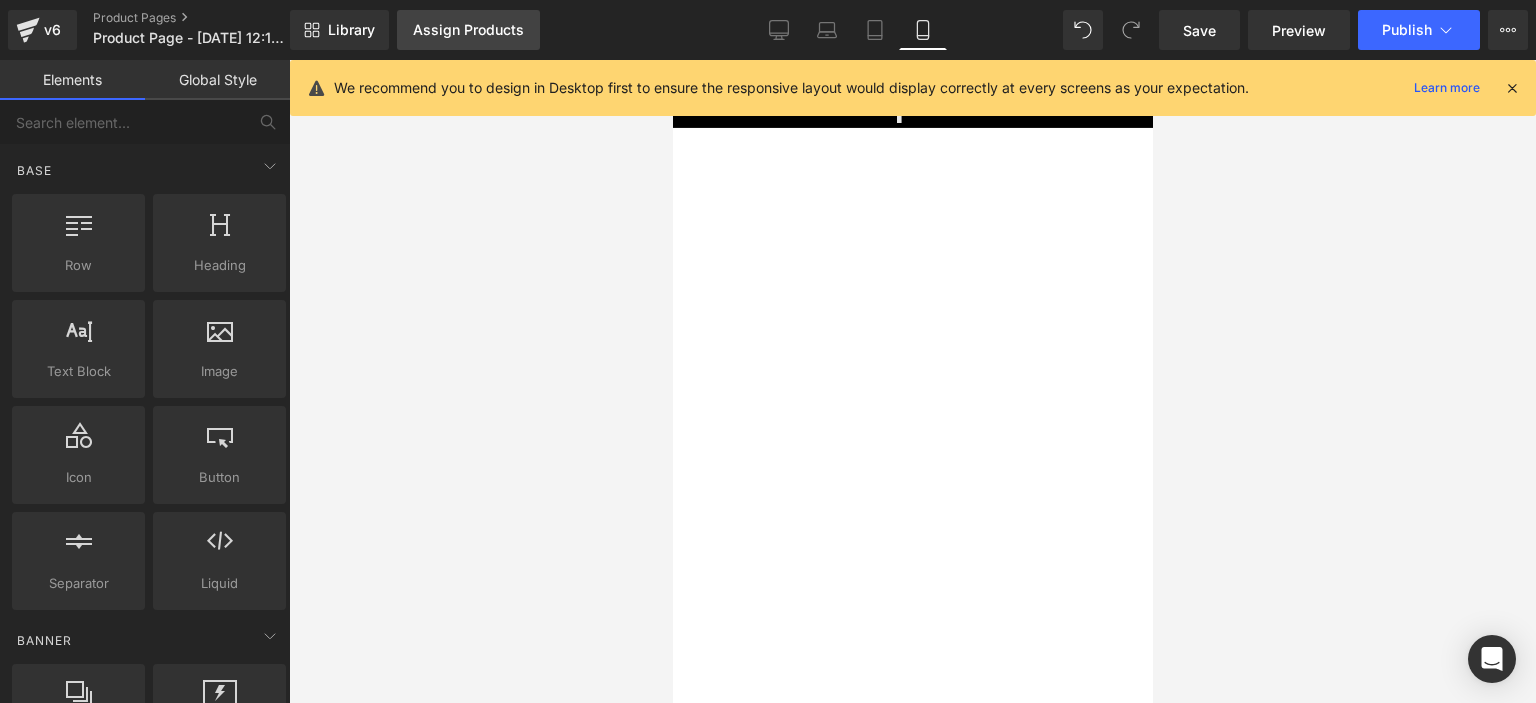 click on "Assign Products" at bounding box center (468, 30) 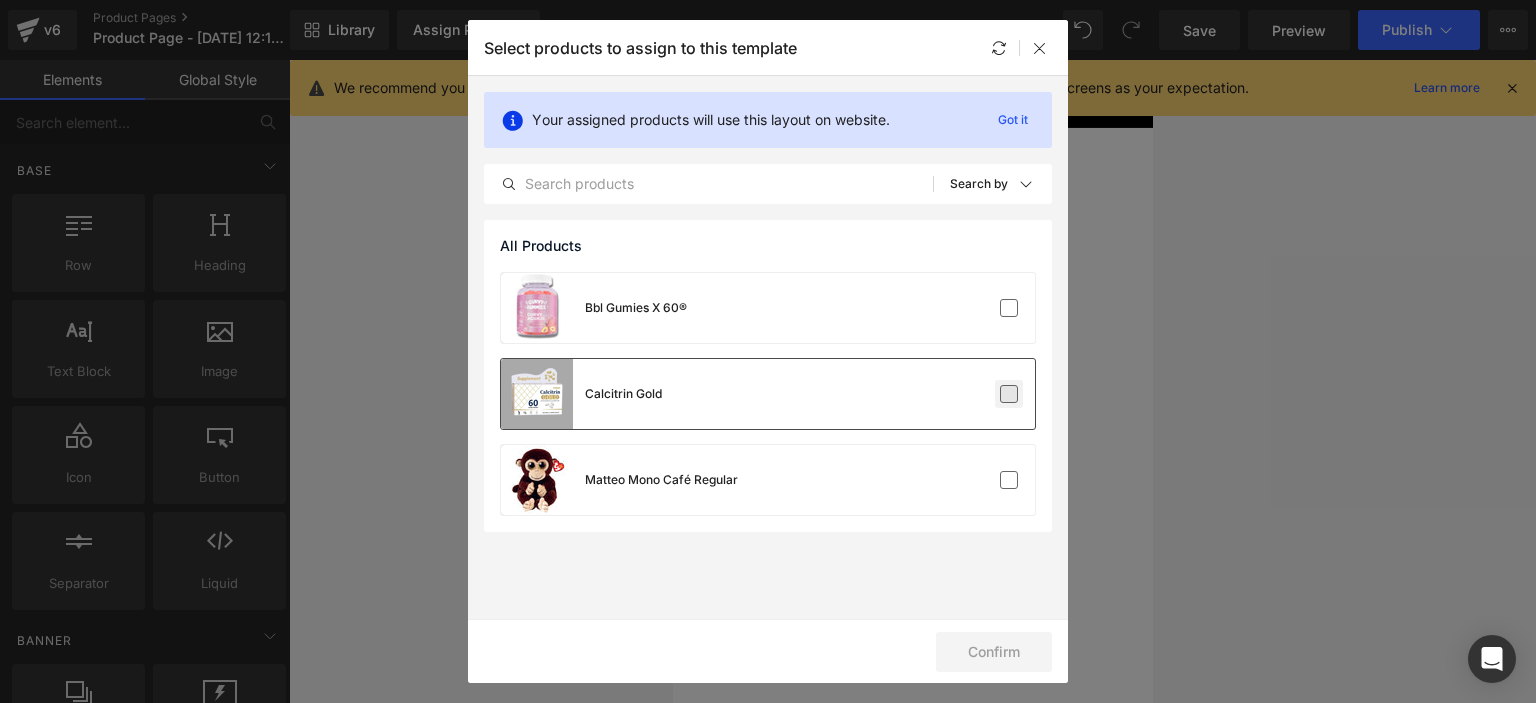 click at bounding box center (1009, 394) 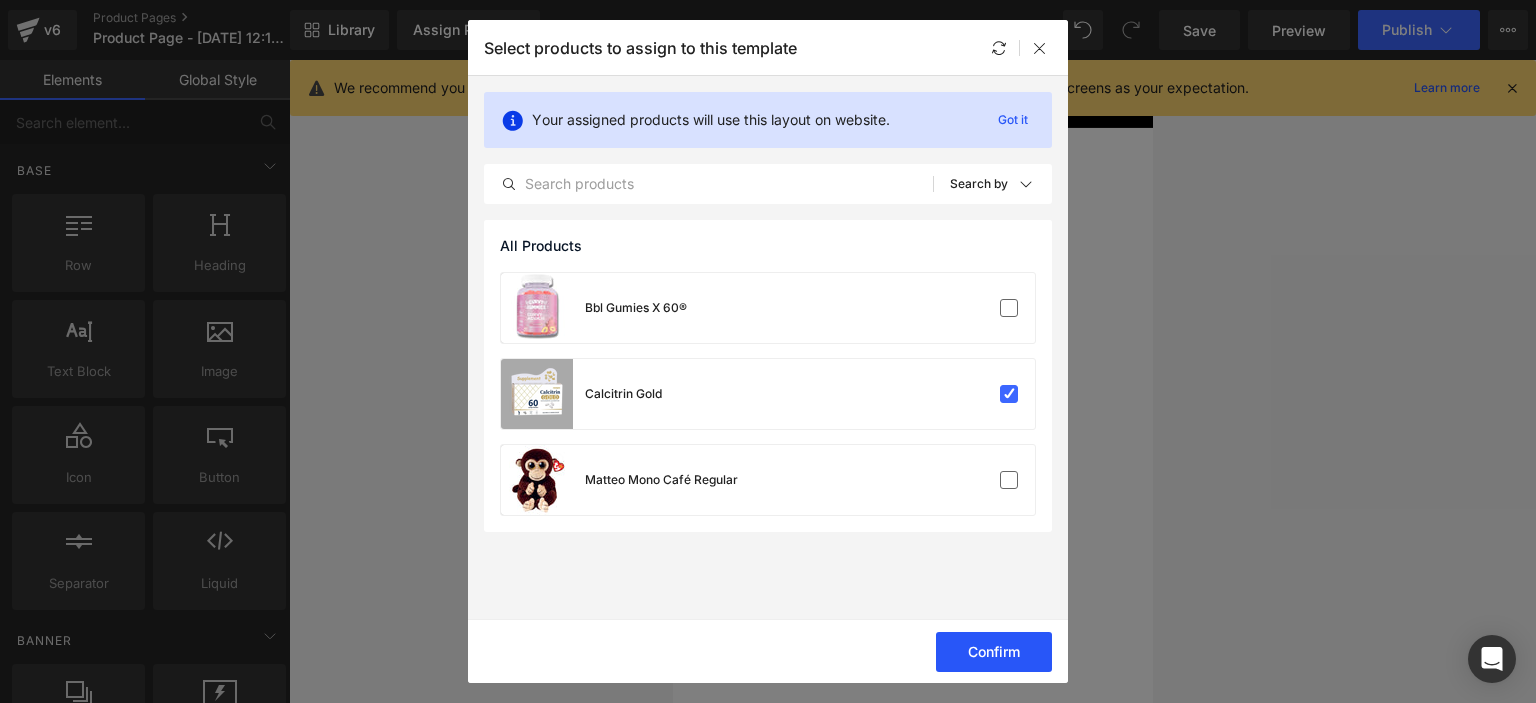 click on "Confirm" at bounding box center [994, 652] 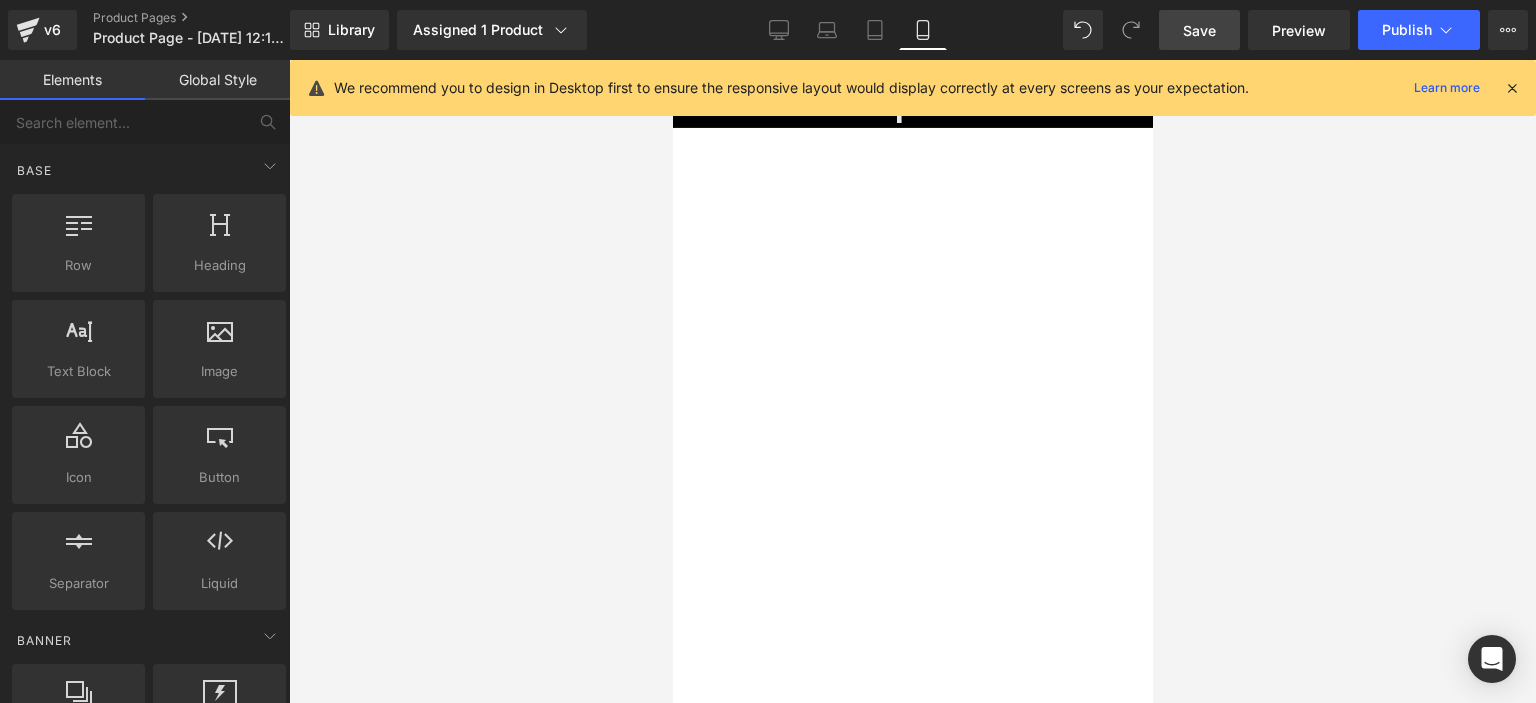click on "Save" at bounding box center [1199, 30] 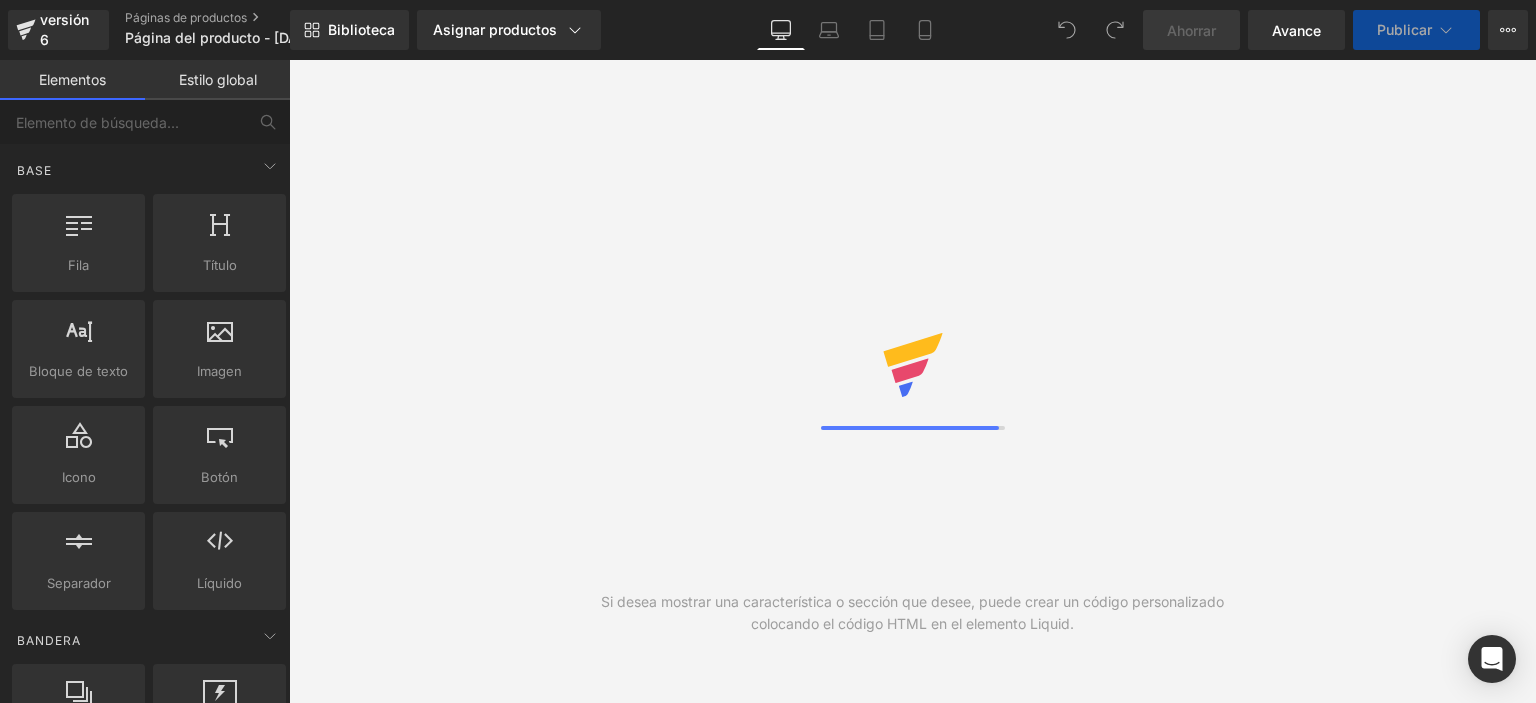 scroll, scrollTop: 0, scrollLeft: 0, axis: both 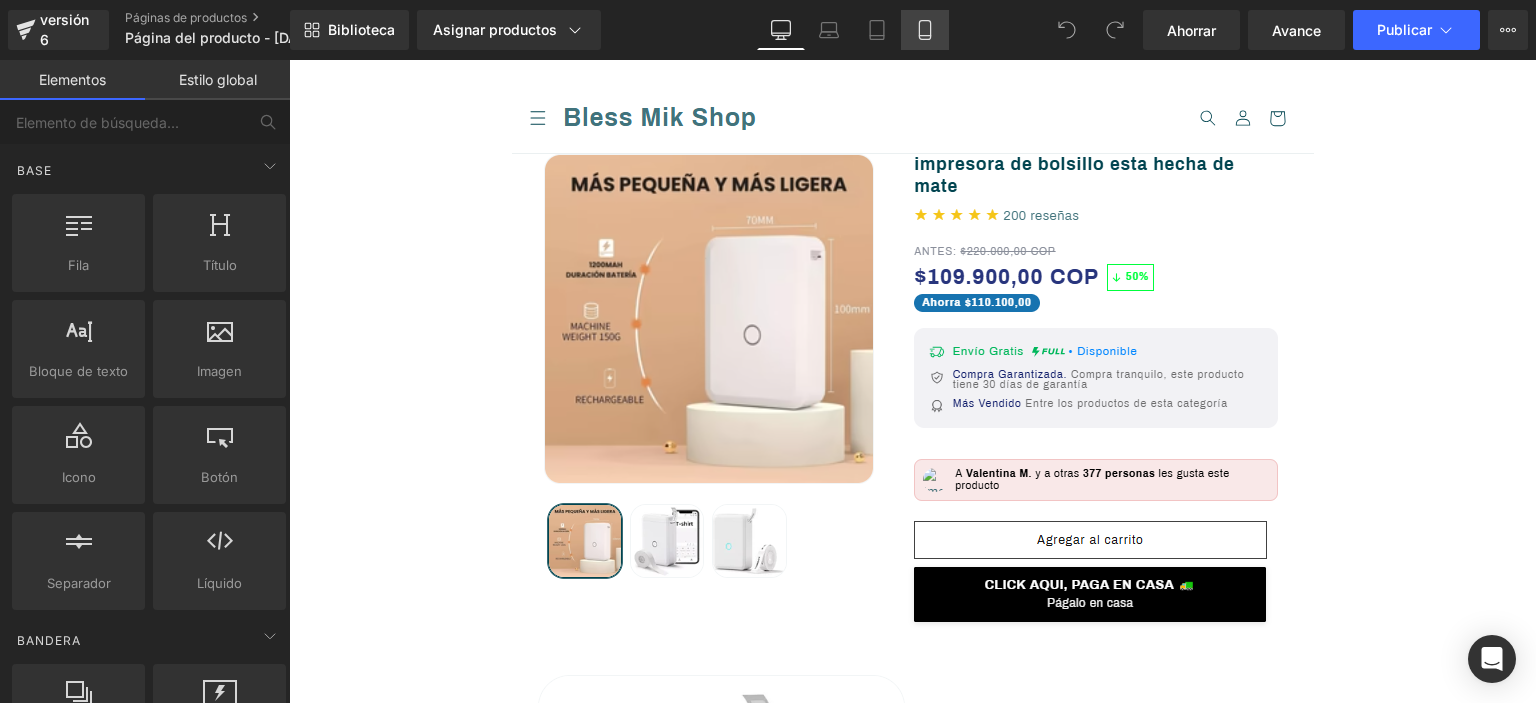 click 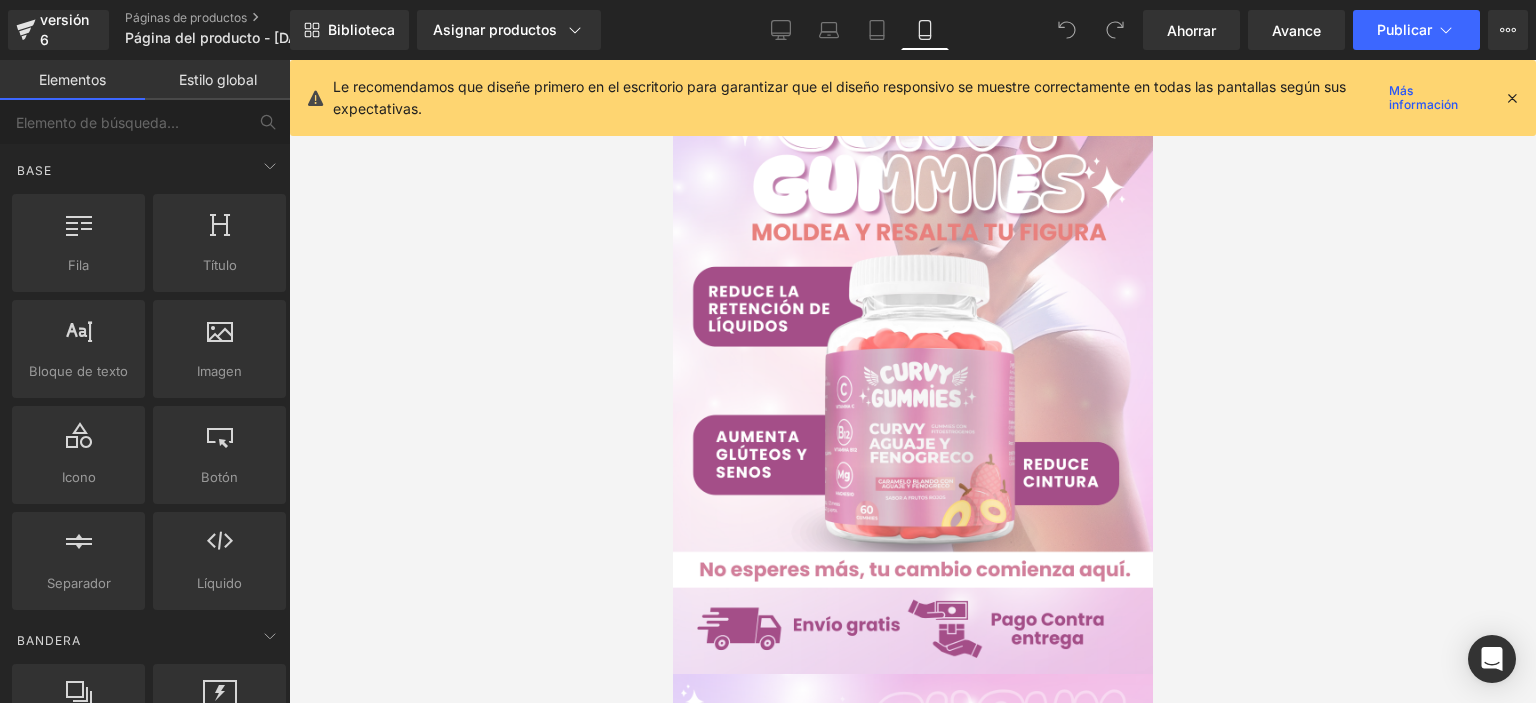 click at bounding box center (1512, 98) 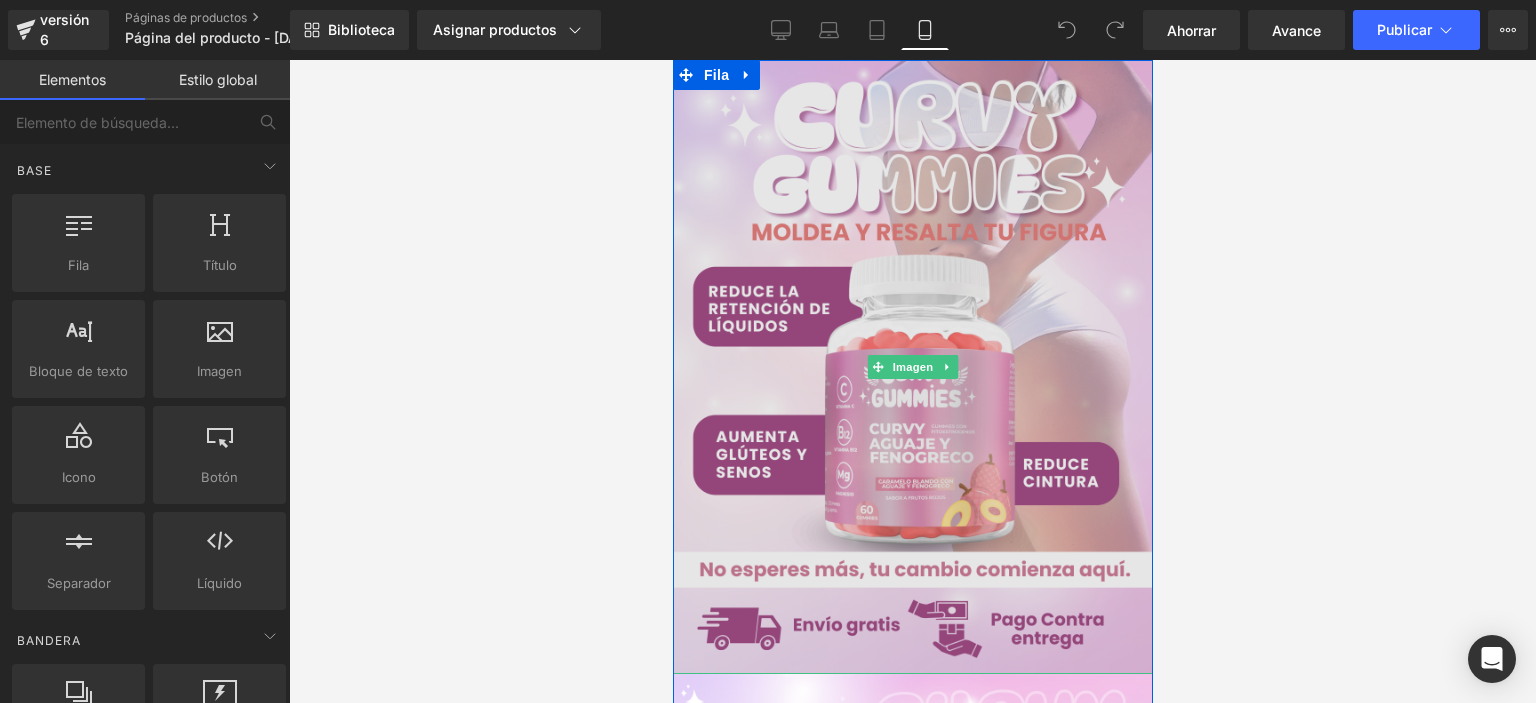 click at bounding box center (912, 367) 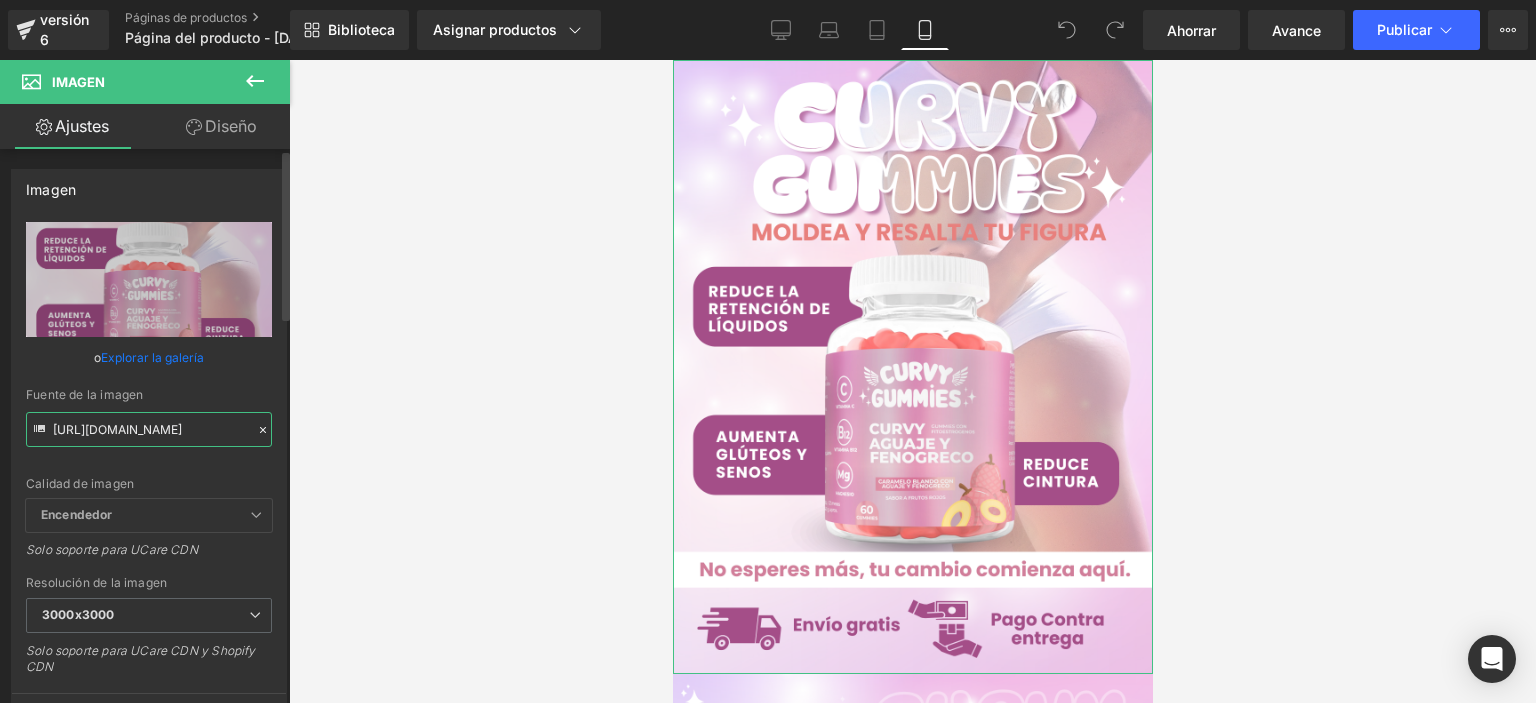 scroll, scrollTop: 0, scrollLeft: 41, axis: horizontal 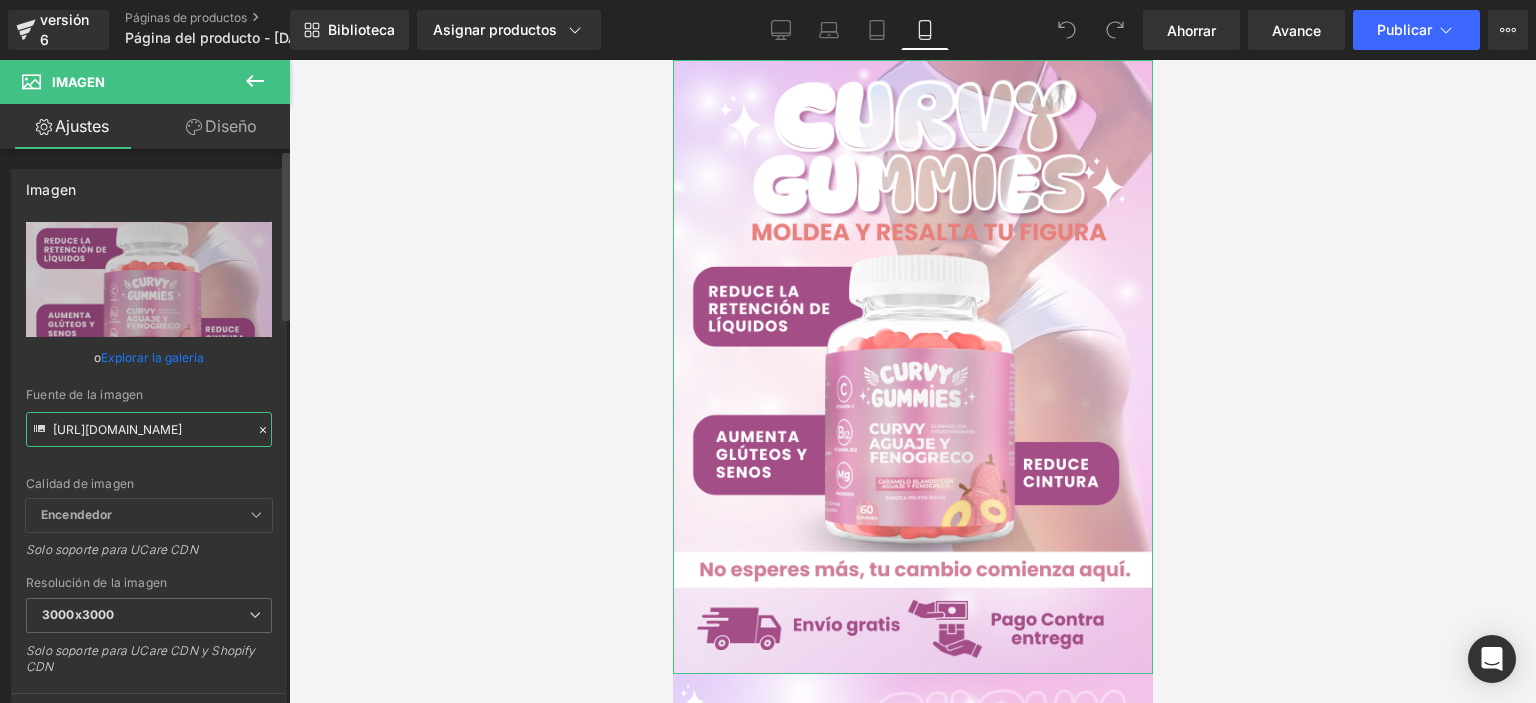 paste on "jvdjdqvP/raw1" 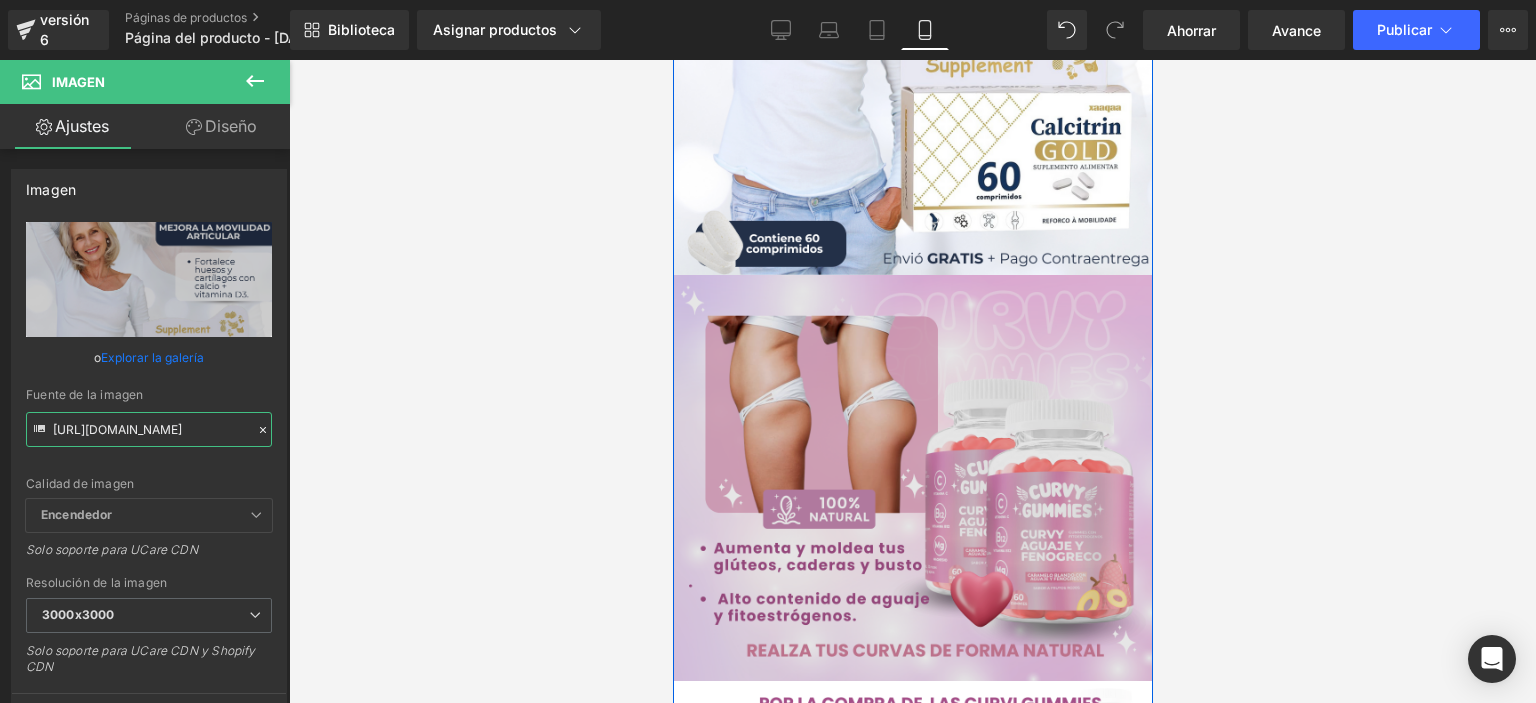 scroll, scrollTop: 400, scrollLeft: 0, axis: vertical 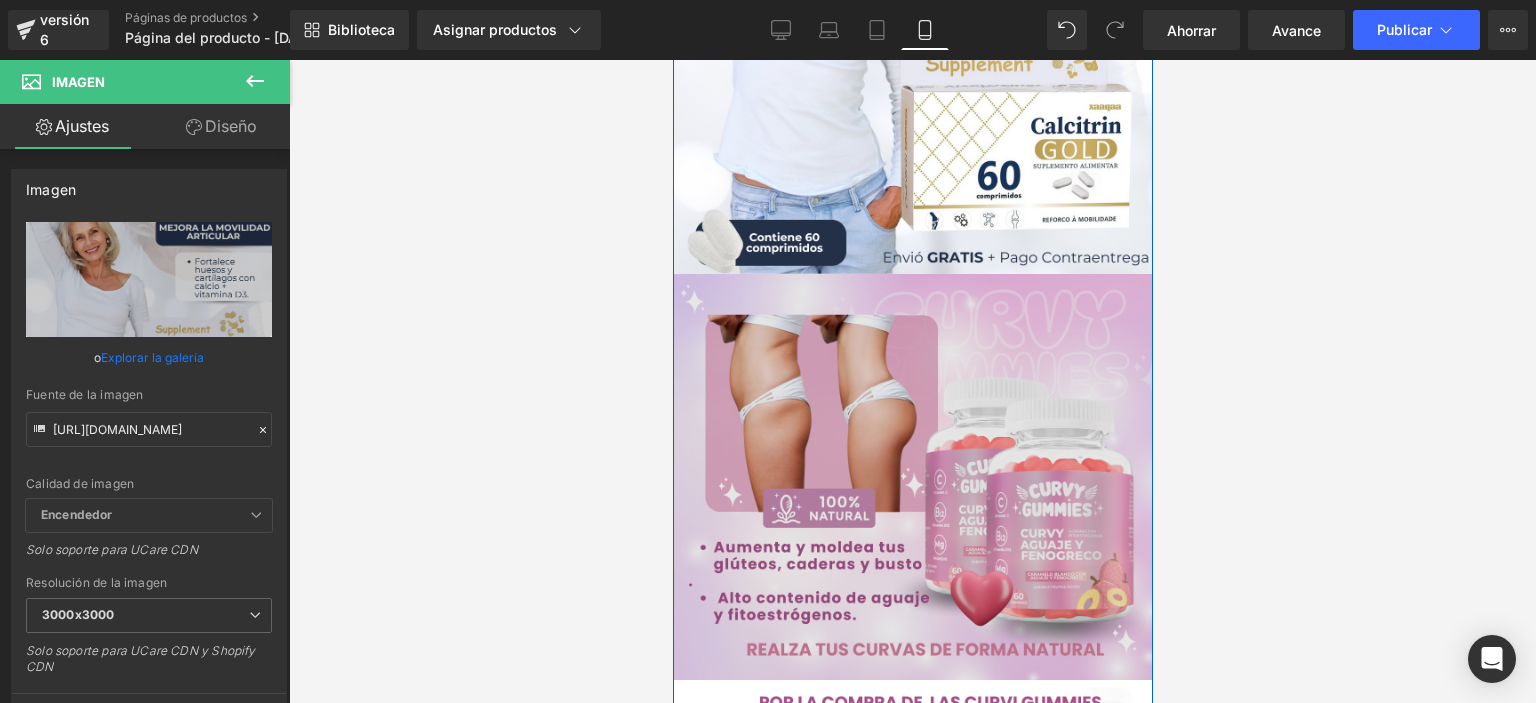click at bounding box center [912, 476] 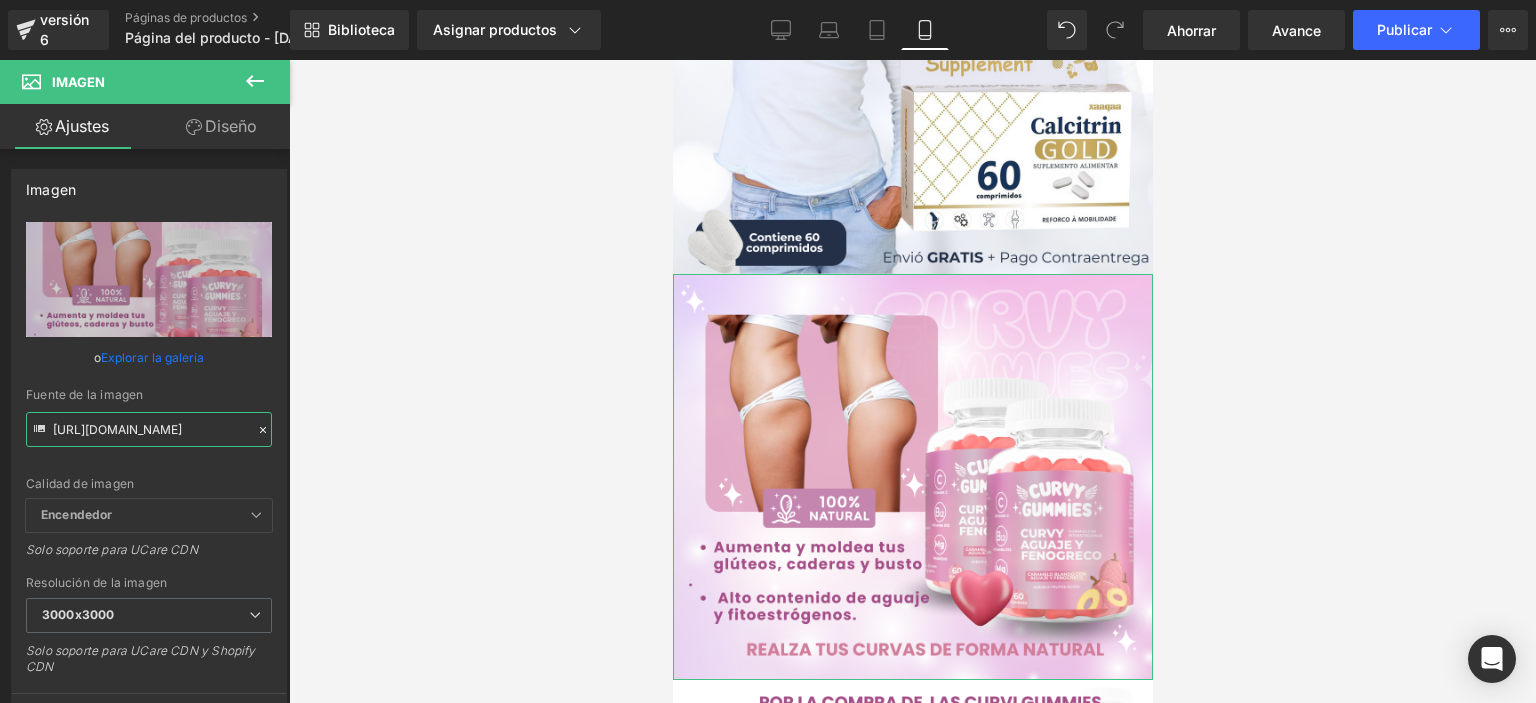scroll, scrollTop: 0, scrollLeft: 32, axis: horizontal 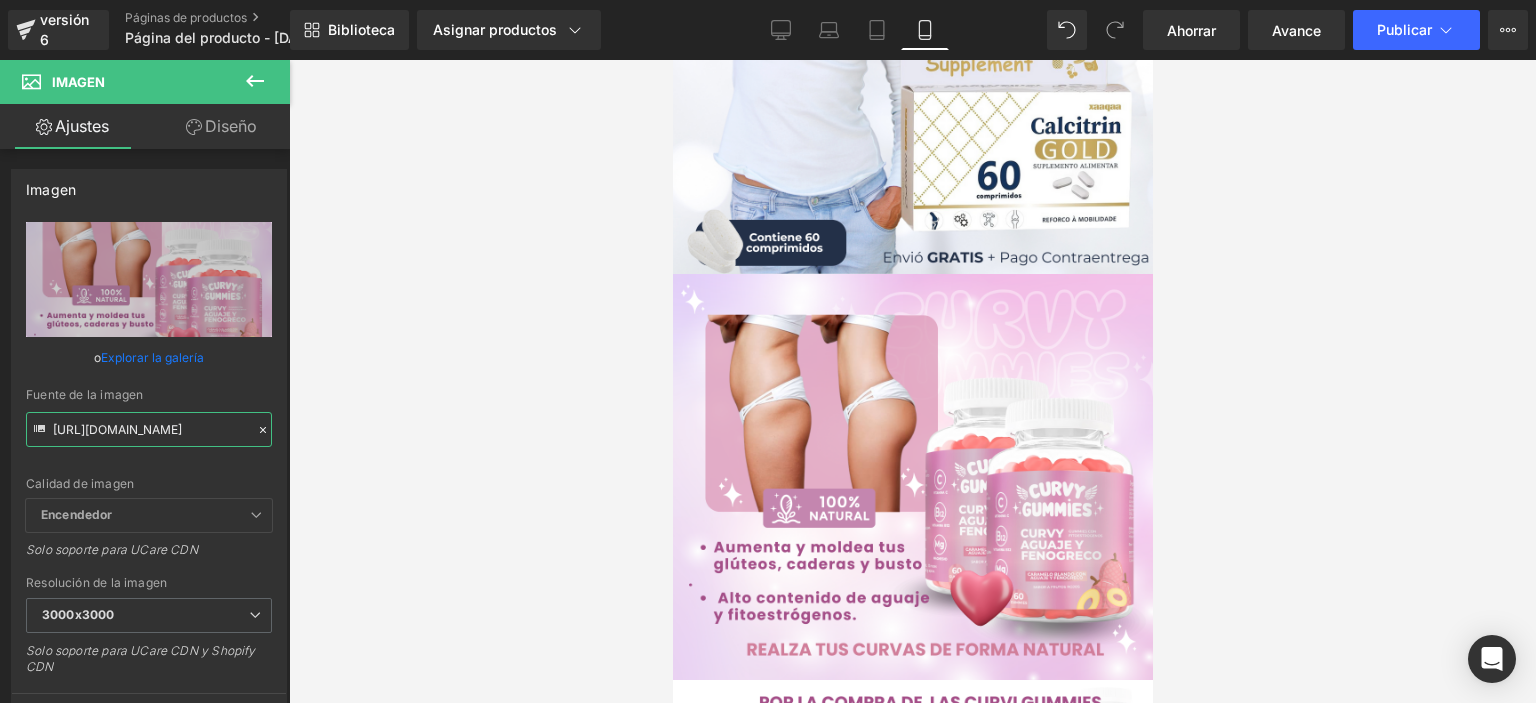 drag, startPoint x: 51, startPoint y: 427, endPoint x: 344, endPoint y: 444, distance: 293.49277 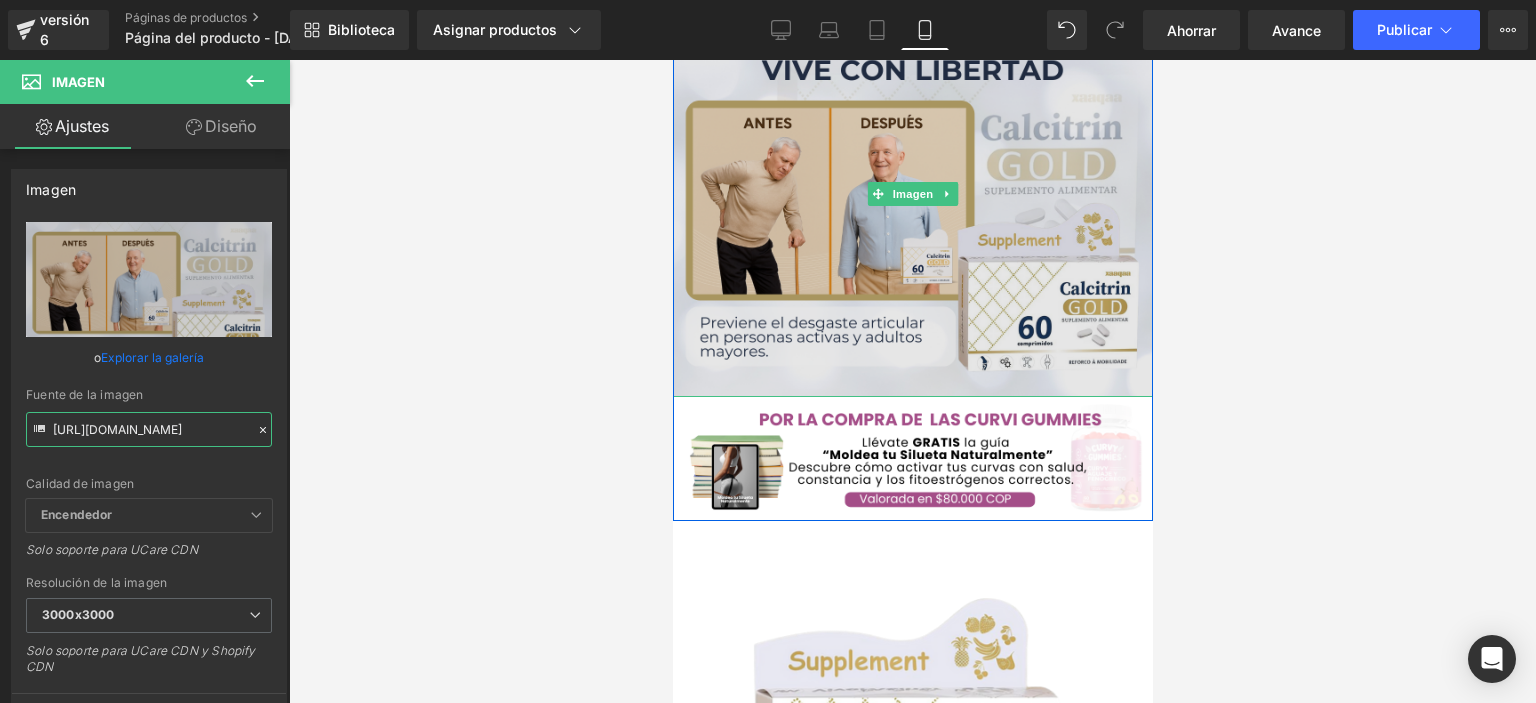 scroll, scrollTop: 700, scrollLeft: 0, axis: vertical 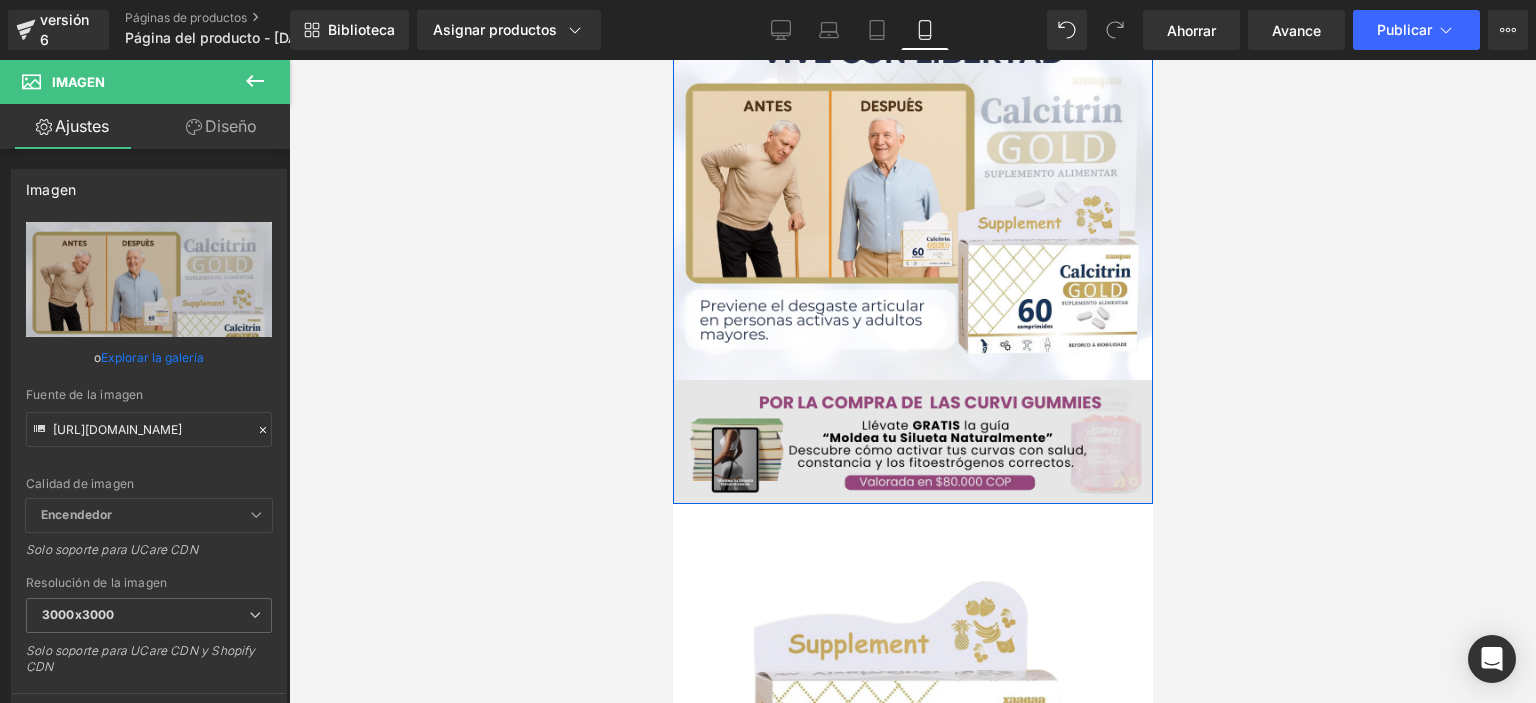 click at bounding box center (912, 442) 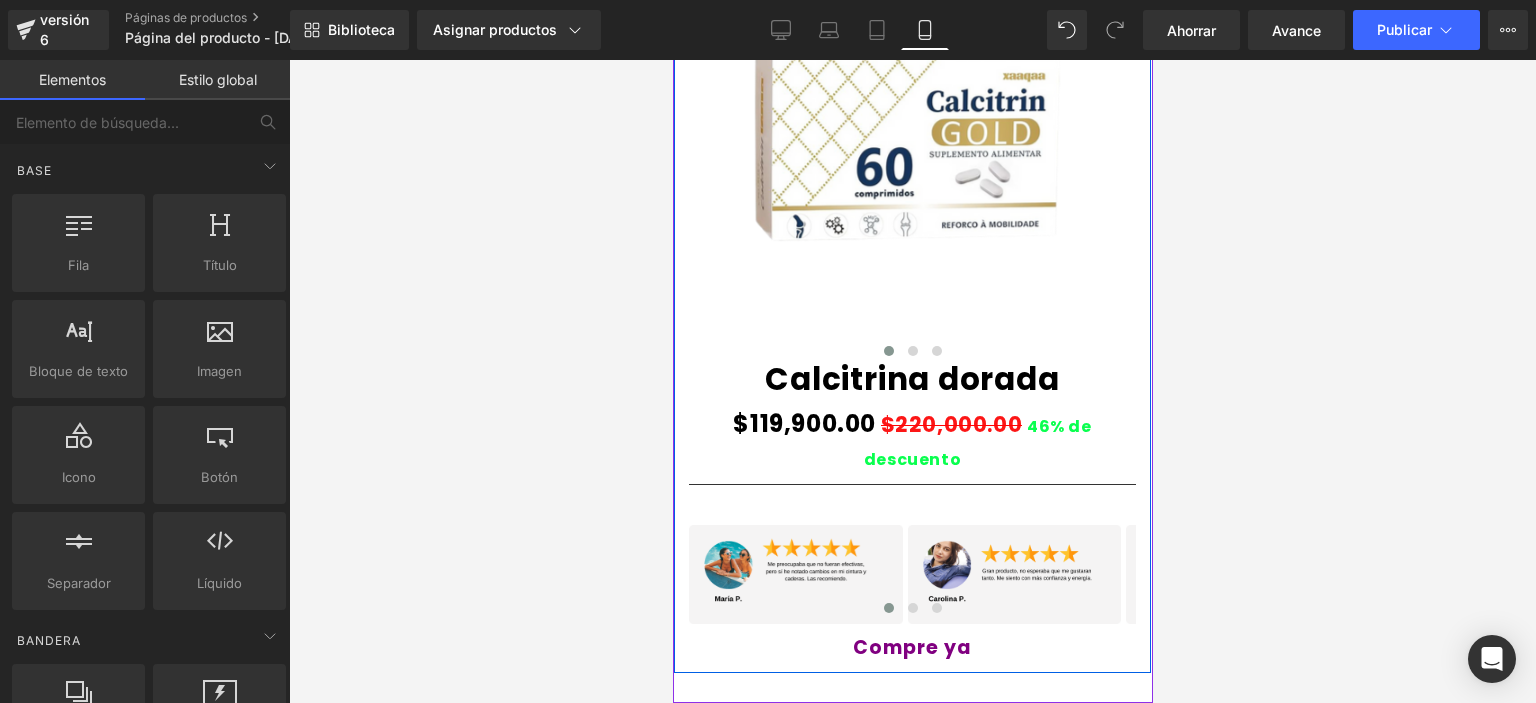 scroll, scrollTop: 1400, scrollLeft: 0, axis: vertical 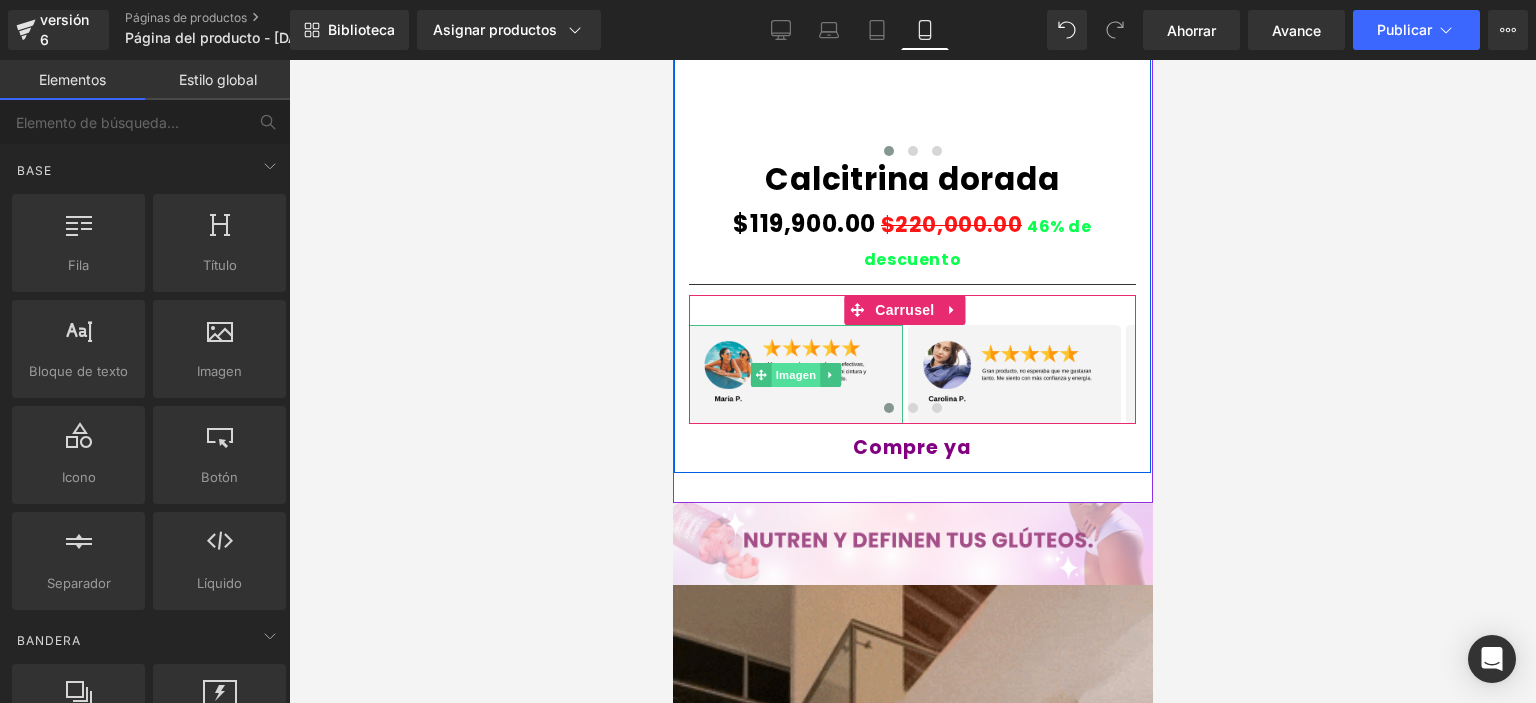 click on "Imagen" at bounding box center [794, 374] 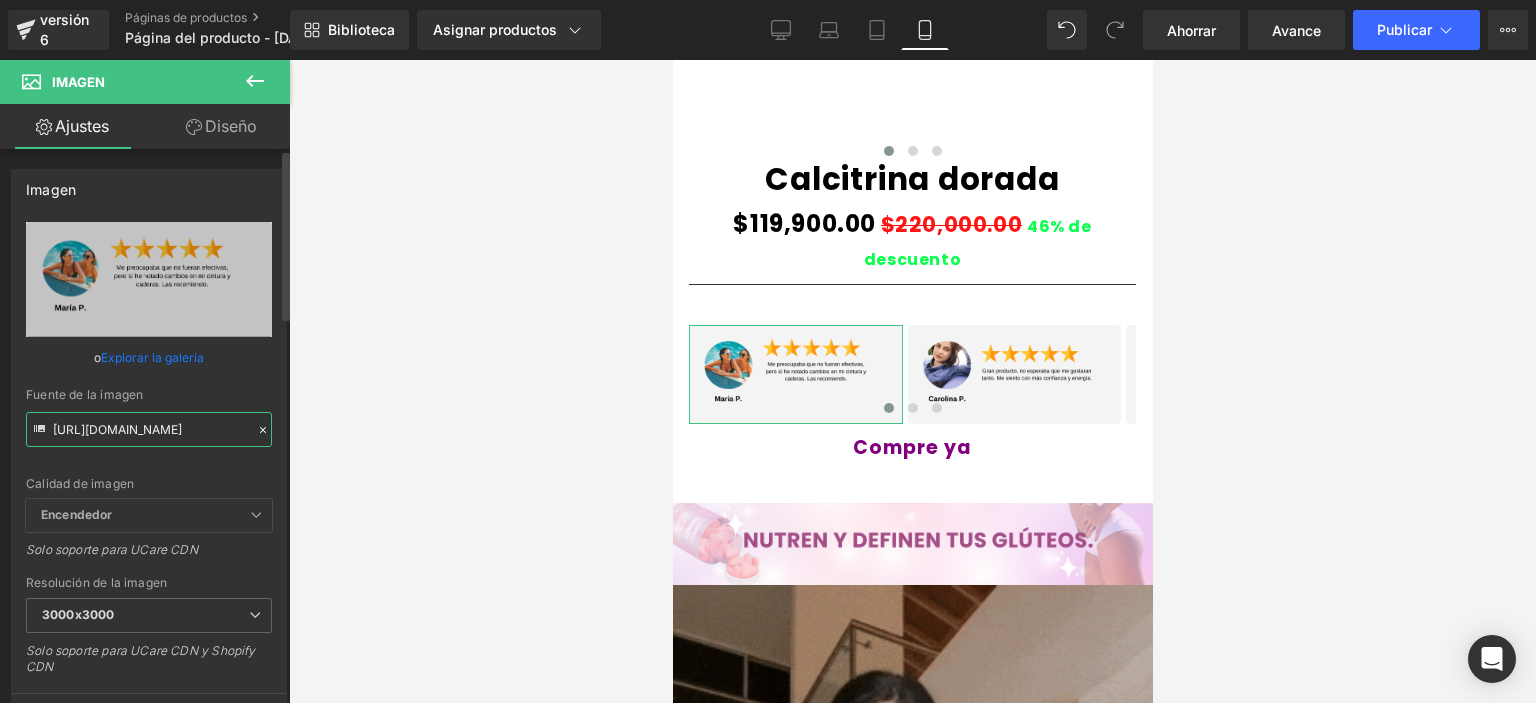 scroll, scrollTop: 0, scrollLeft: 10, axis: horizontal 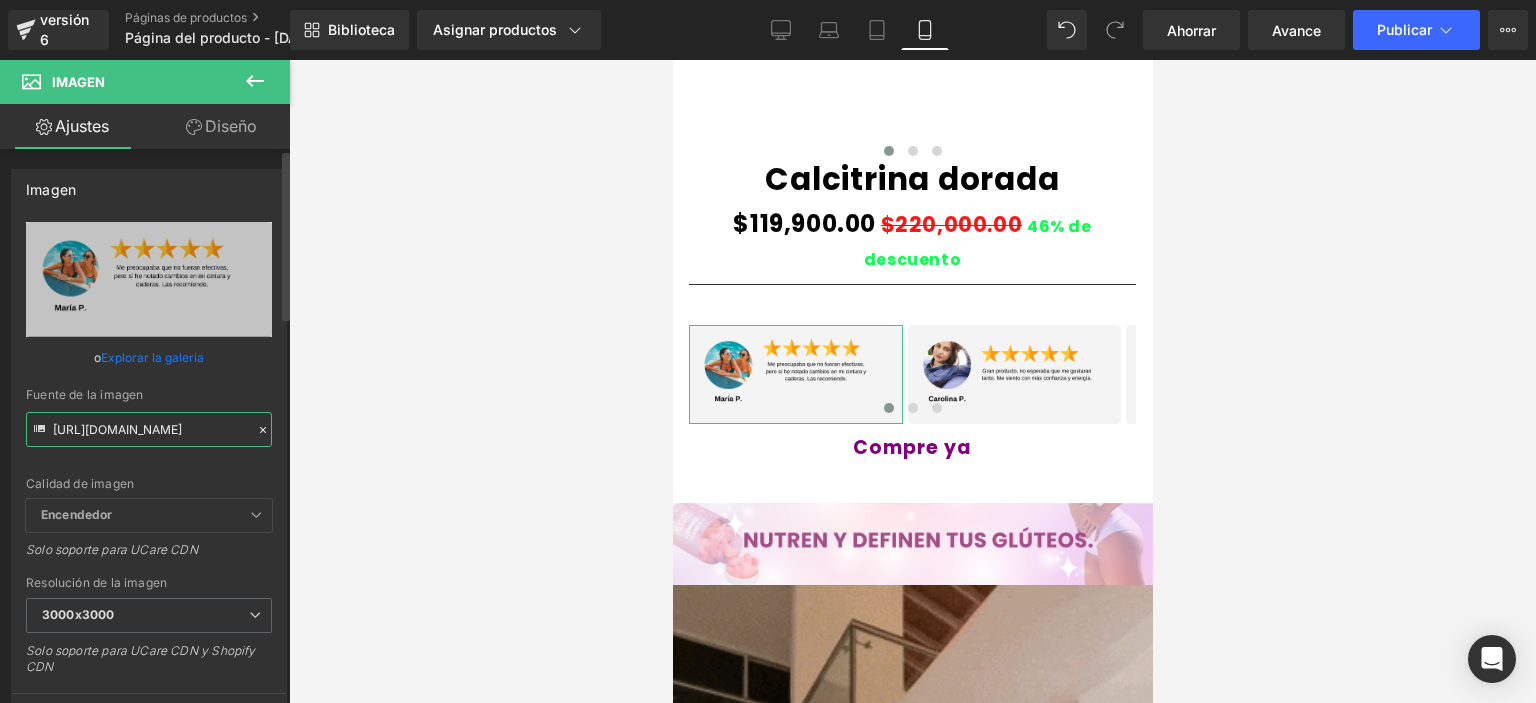 drag, startPoint x: 52, startPoint y: 426, endPoint x: 271, endPoint y: 437, distance: 219.27608 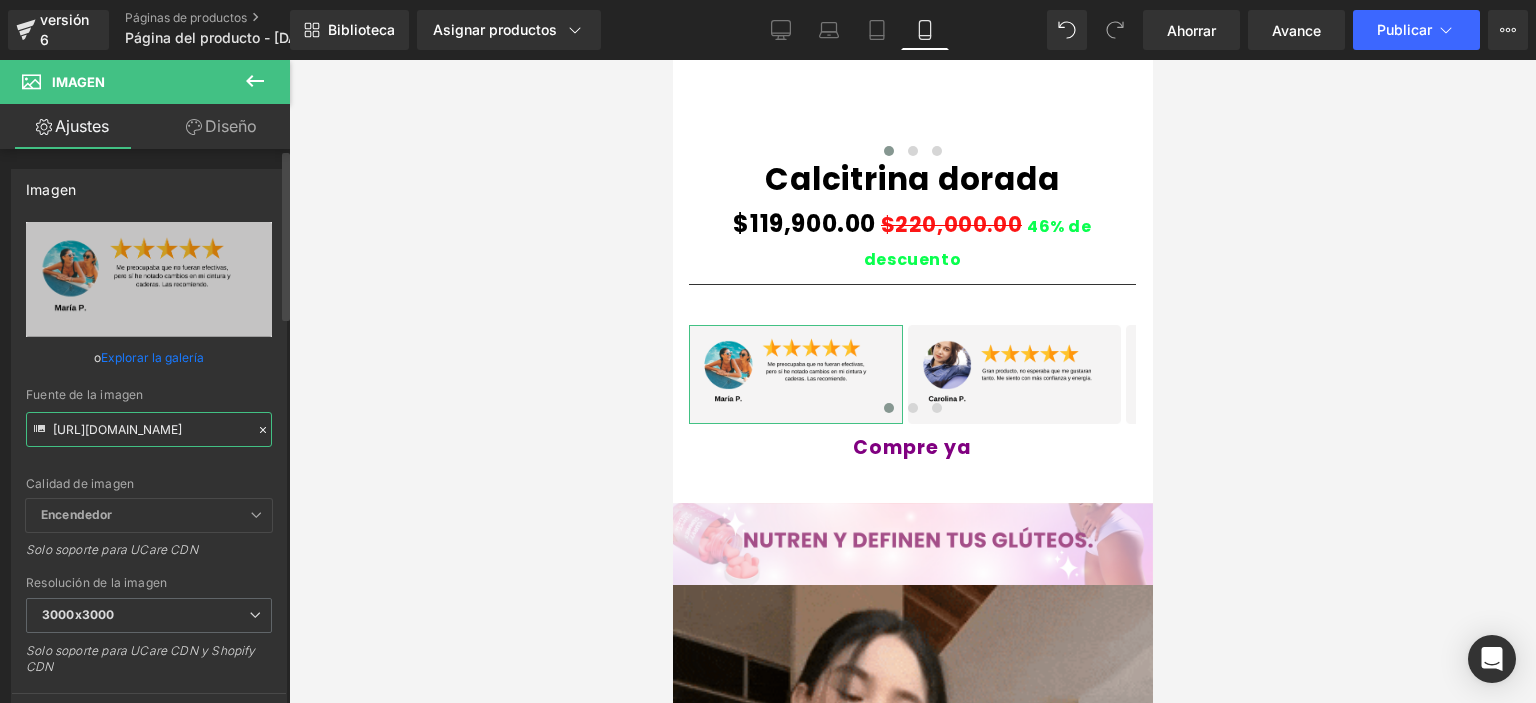 click on "https://i.ibb.co/LdqRyxv8/11-3.png Reemplazar imagen Subir imagen o  Explorar la galería Fuente de la imagen https://i.ibb.co/LdqRyxv8/11-3.png Calidad de imagen Encendedor Más ligero
Encendedor
Encendedor Más ligero Solo soporte para UCare CDN 100x100 240x240 480x480 576x576 640x640 768x768 800x800 960x960 1024x1024 1280x1280 1440x1440 1600x1600 1920x1920 2560x2560 3000x3000 Resolución de la imagen
3000x3000
100x100 240x240 480x480 576x576 640x640 768x768 800x800 960x960 1024x1024 1280x1280 1440x1440 1600x1600 1920x1920 2560x2560 3000x3000 Solo soporte para UCare CDN y Shopify CDN Más configuraciones" at bounding box center (149, 481) 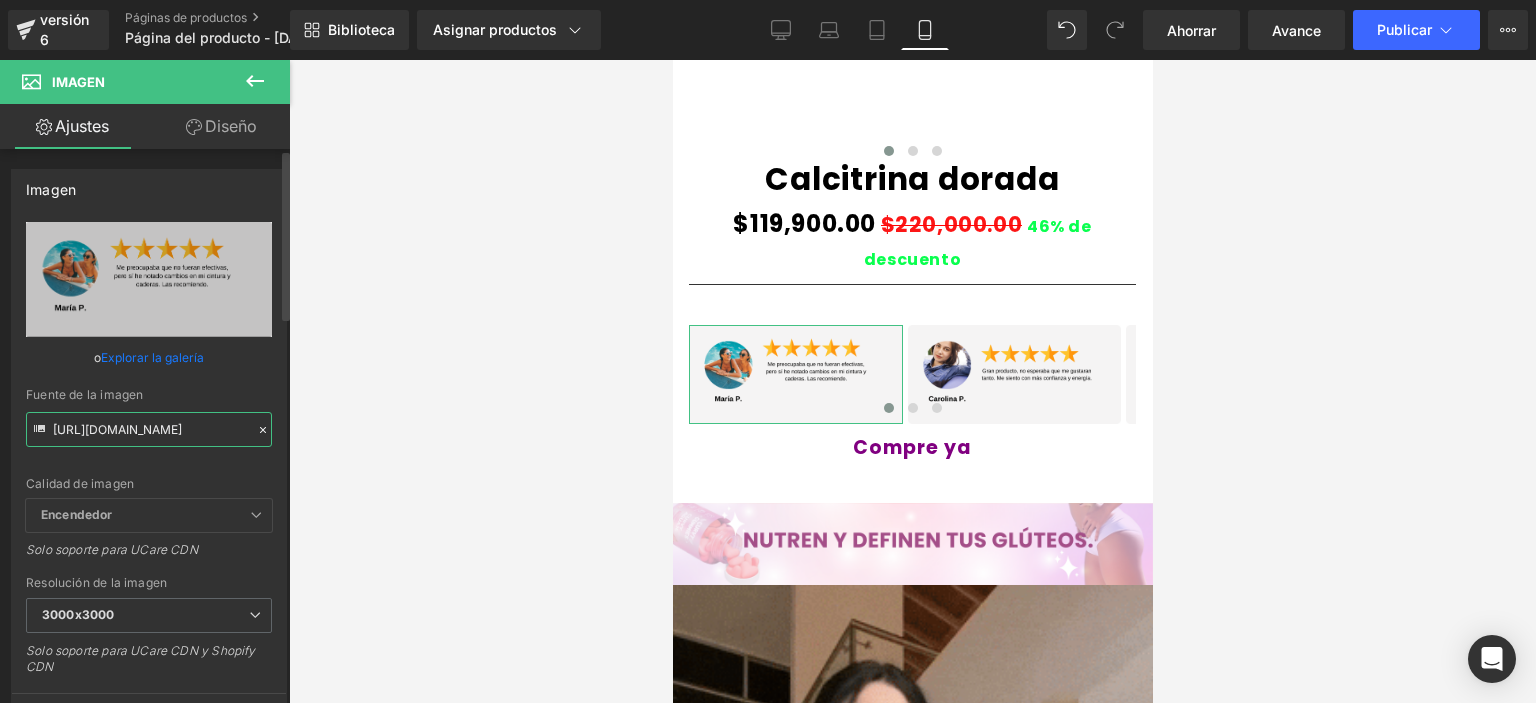 paste on "tPqzQctg/7" 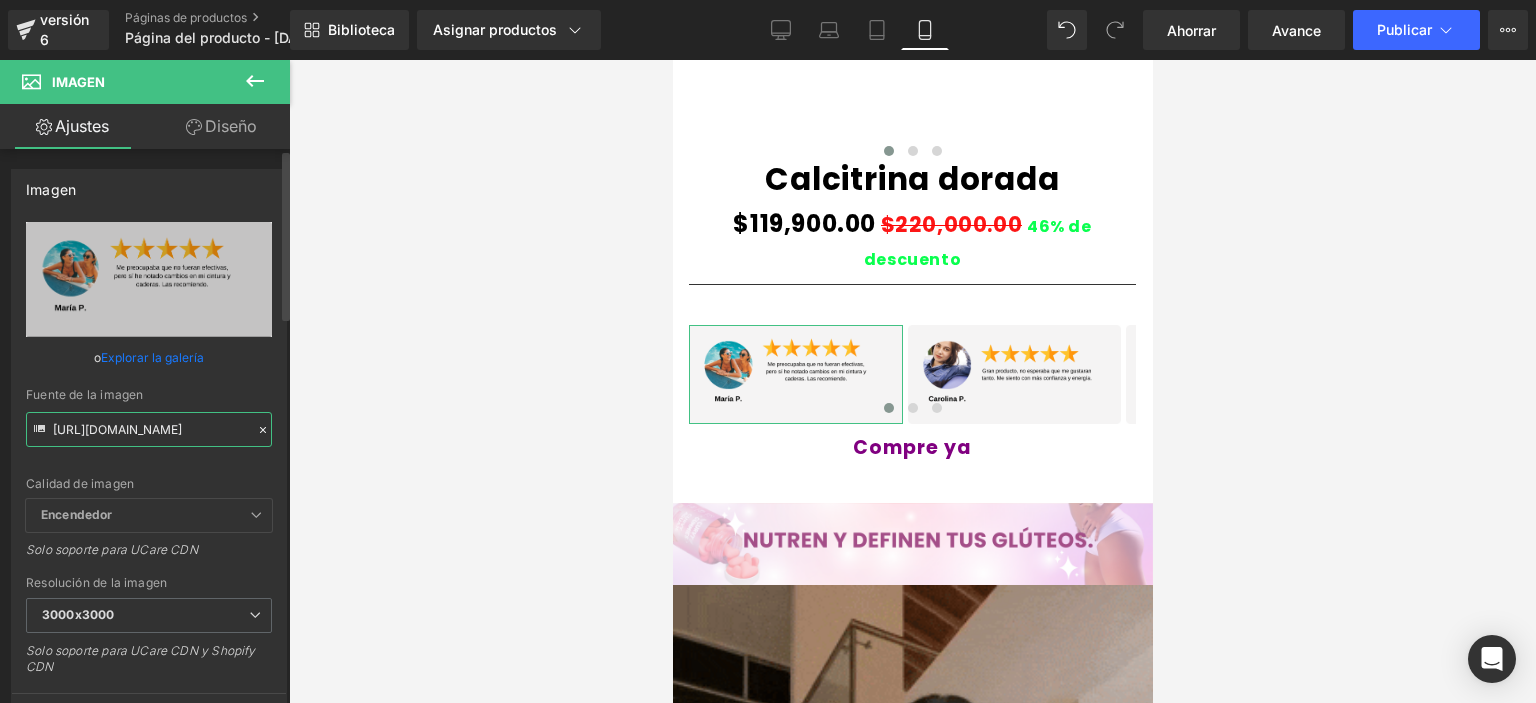 type on "https://i.ibb.co/tPqzQctg/7.png" 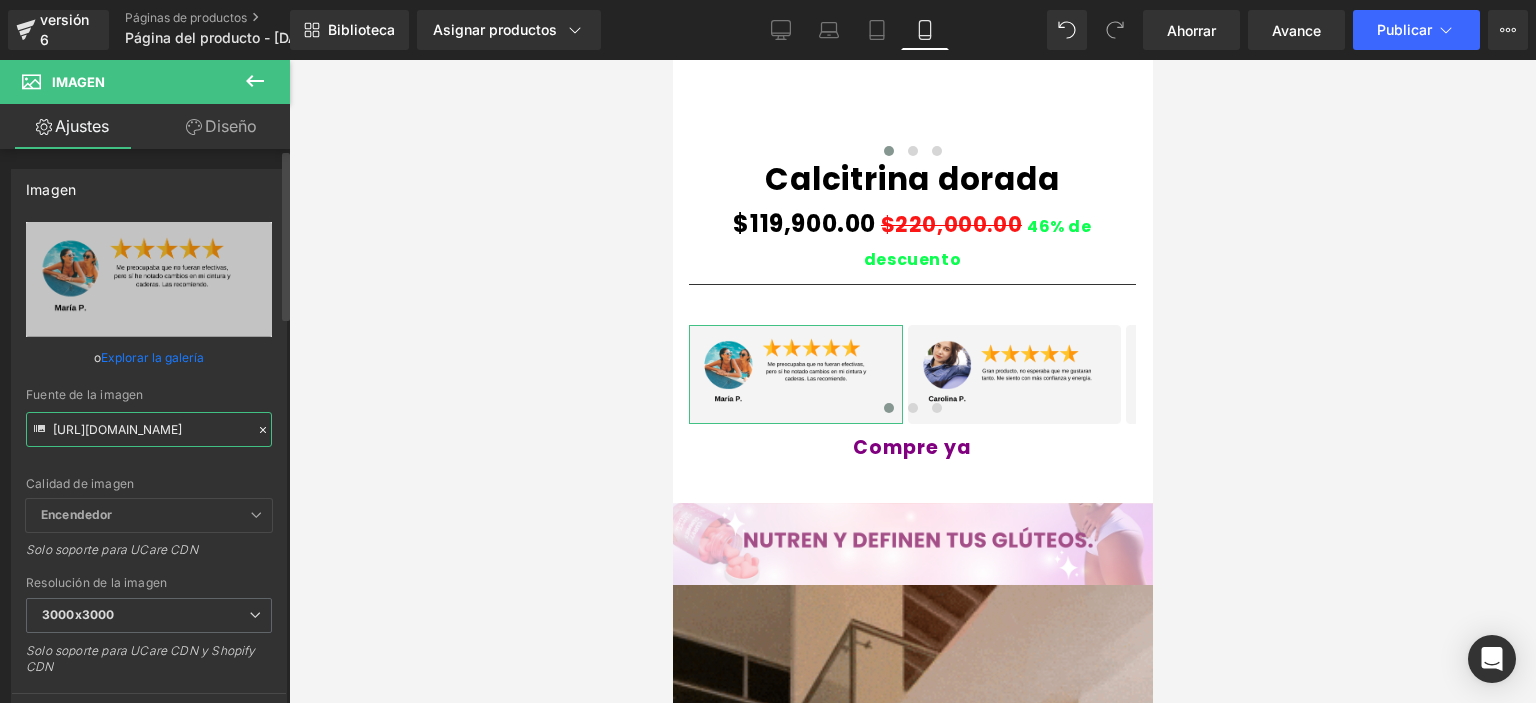 scroll, scrollTop: 0, scrollLeft: 0, axis: both 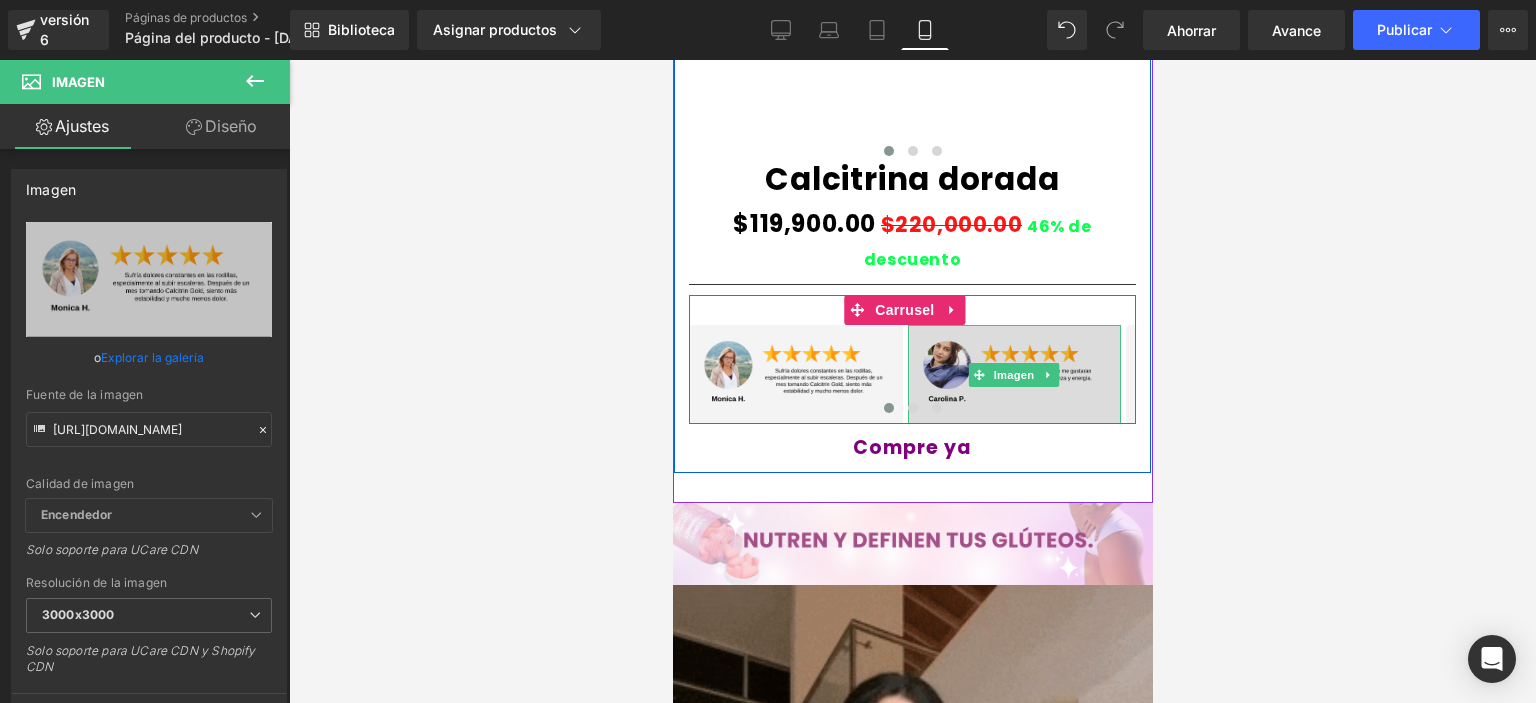 click at bounding box center [1014, 374] 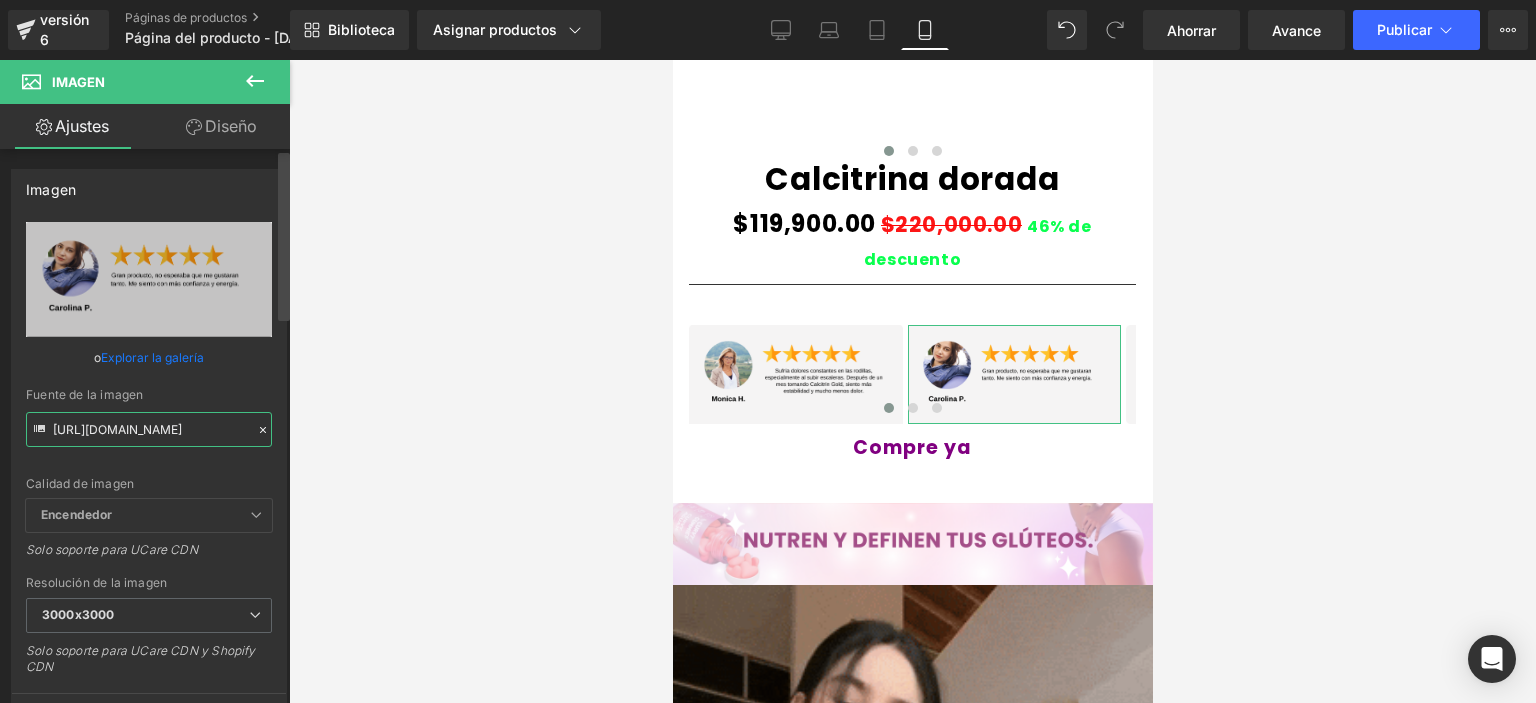 scroll, scrollTop: 0, scrollLeft: 21, axis: horizontal 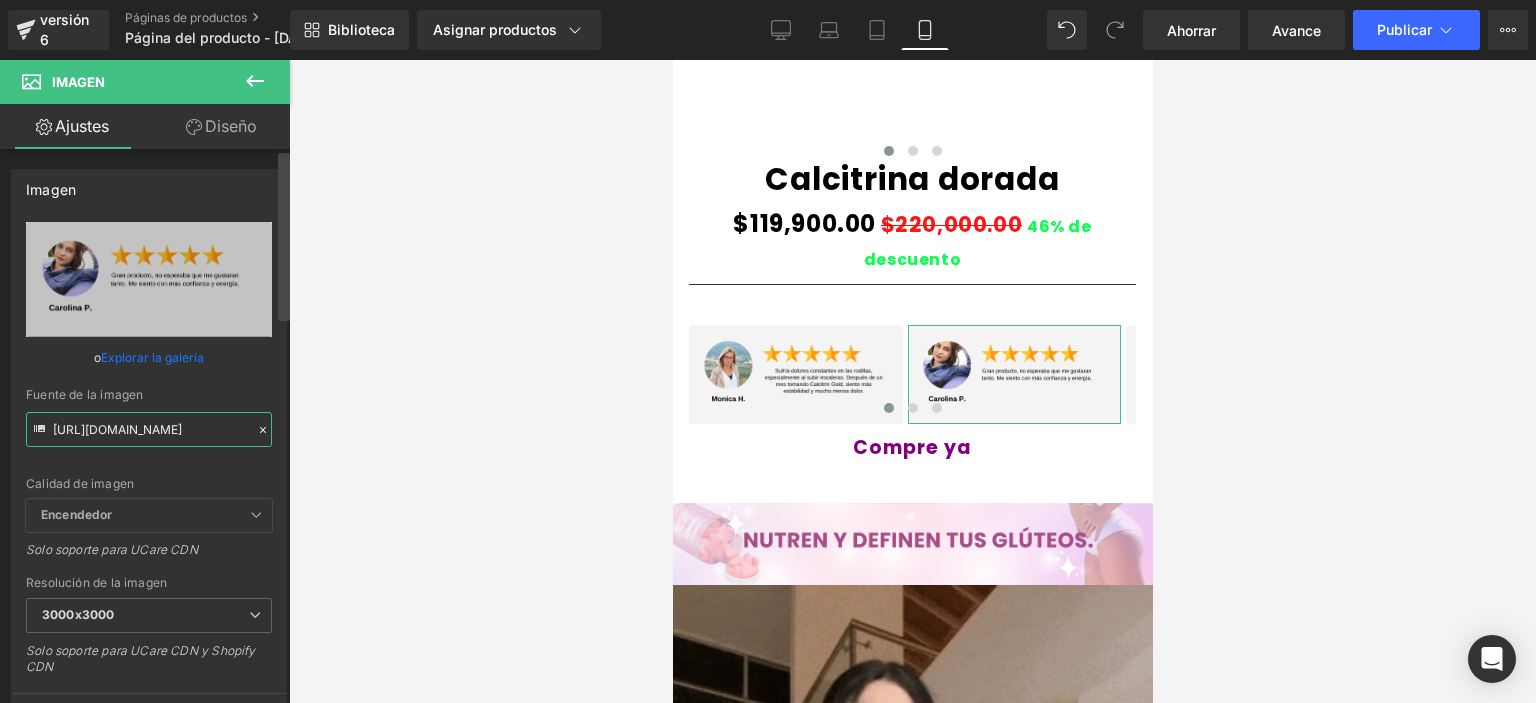 drag, startPoint x: 51, startPoint y: 429, endPoint x: 283, endPoint y: 429, distance: 232 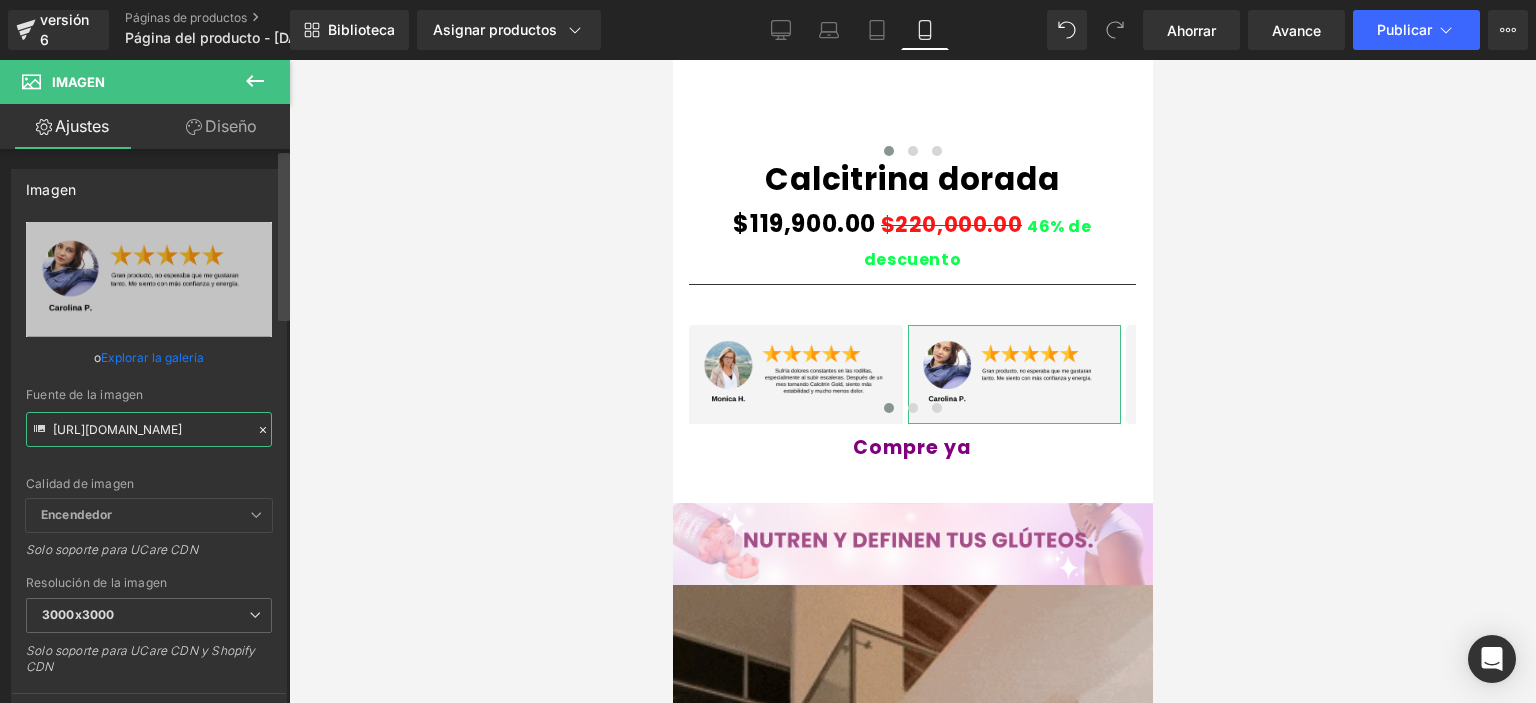 click on "Imagen https://i.ibb.co/RG39wGwB/11-2.png Reemplazar imagen Subir imagen o  Explorar la galería Fuente de la imagen https://i.ibb.co/RG39wGwB/11-2.png Calidad de imagen Encendedor Más ligero
Encendedor
Encendedor Más ligero Solo soporte para UCare CDN 100x100 240x240 480x480 576x576 640x640 768x768 800x800 960x960 1024x1024 1280x1280 1440x1440 1600x1600 1920x1920 2560x2560 3000x3000 Resolución de la imagen
3000x3000
100x100 240x240 480x480 576x576 640x640 768x768 800x800 960x960 1024x1024 1280x1280 1440x1440 1600x1600 1920x1920 2560x2560 3000x3000 Solo soporte para UCare CDN y Shopify CDN Más configuraciones Imagen Título Mostrar título al pasar el cursor sobre la imagen Atrás Dimensión 100% Ancho 100 % % píxeles auto Altura auto 0 Imagen circular Enlace Enlace de la imagen Seleccionar enlace Pestaña actual Nueva pestaña Abrir enlace en" at bounding box center [145, 430] 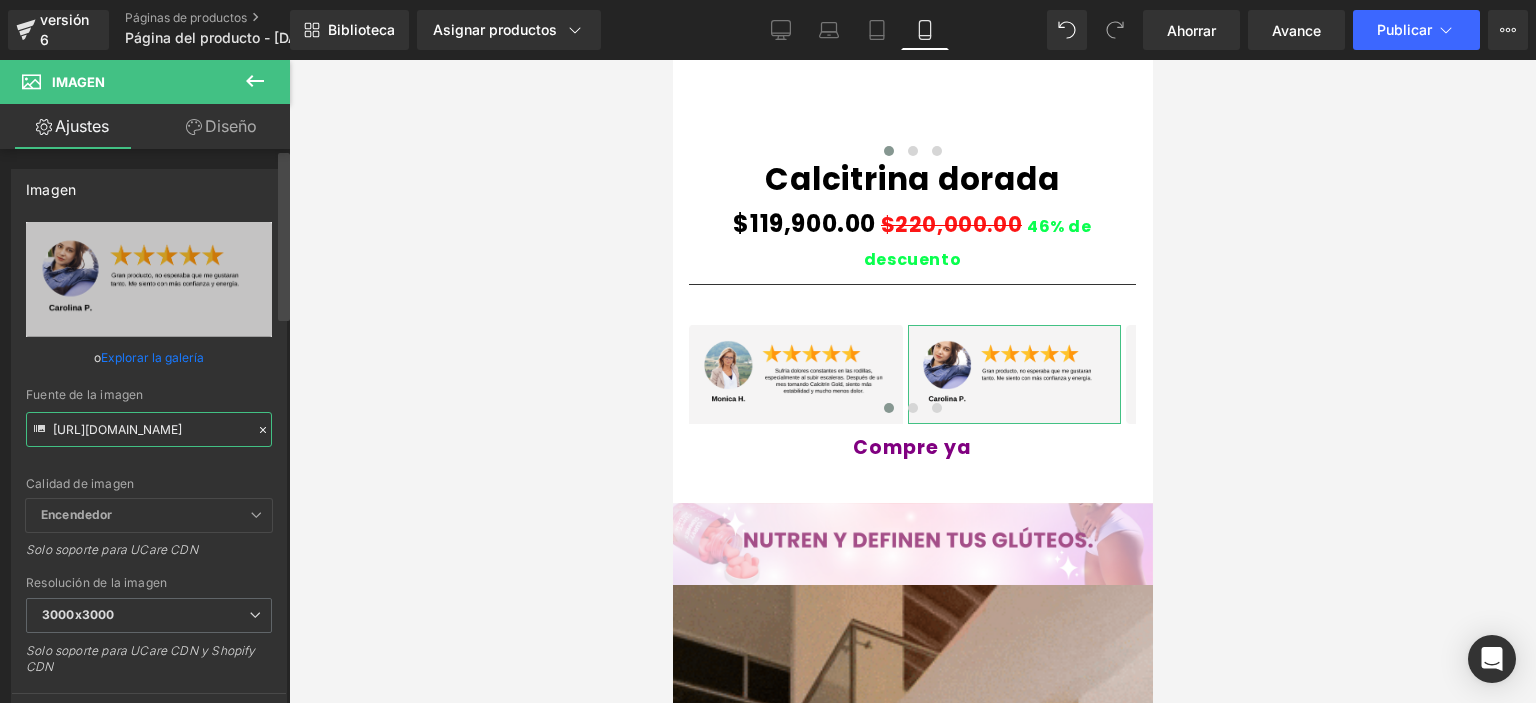 paste on "660wT1g/8" 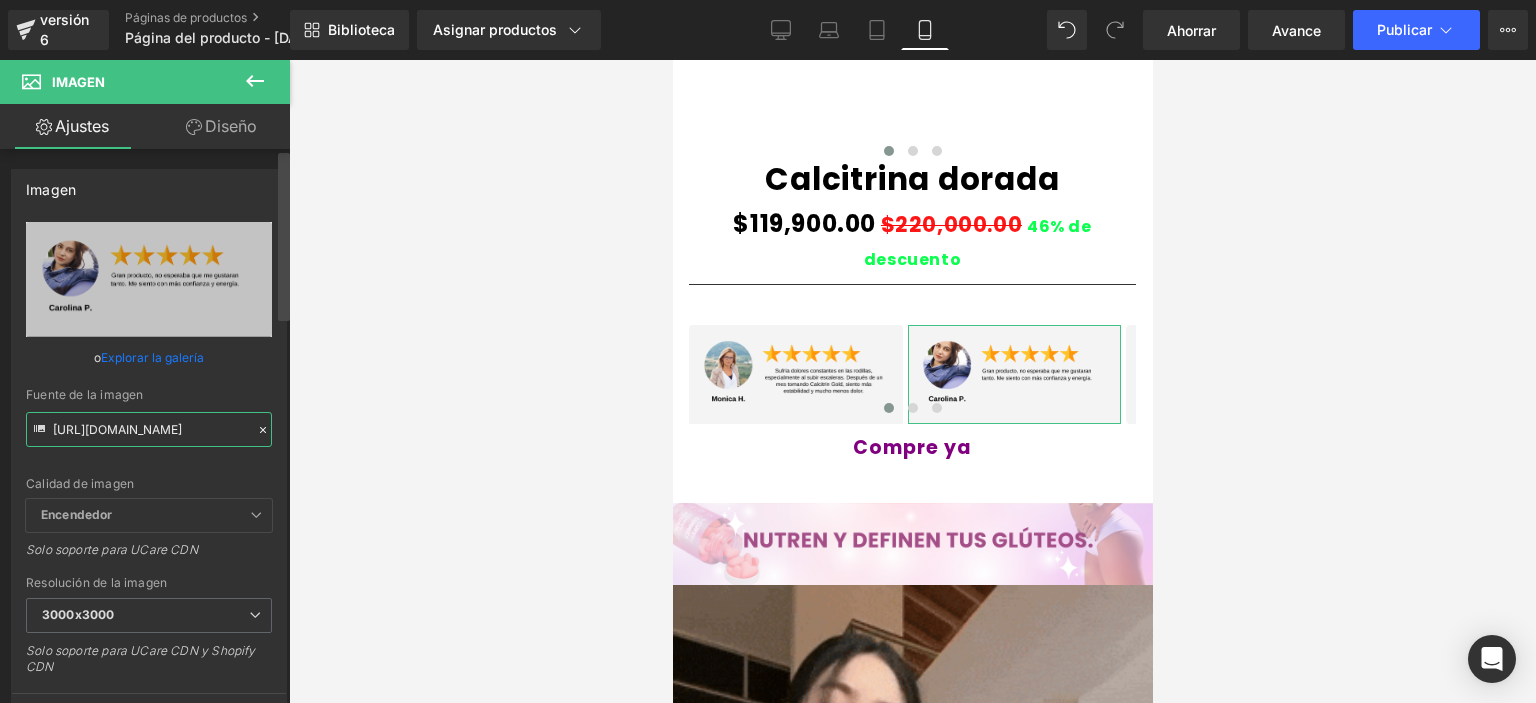 type on "https://i.ibb.co/660wT1g/8.png" 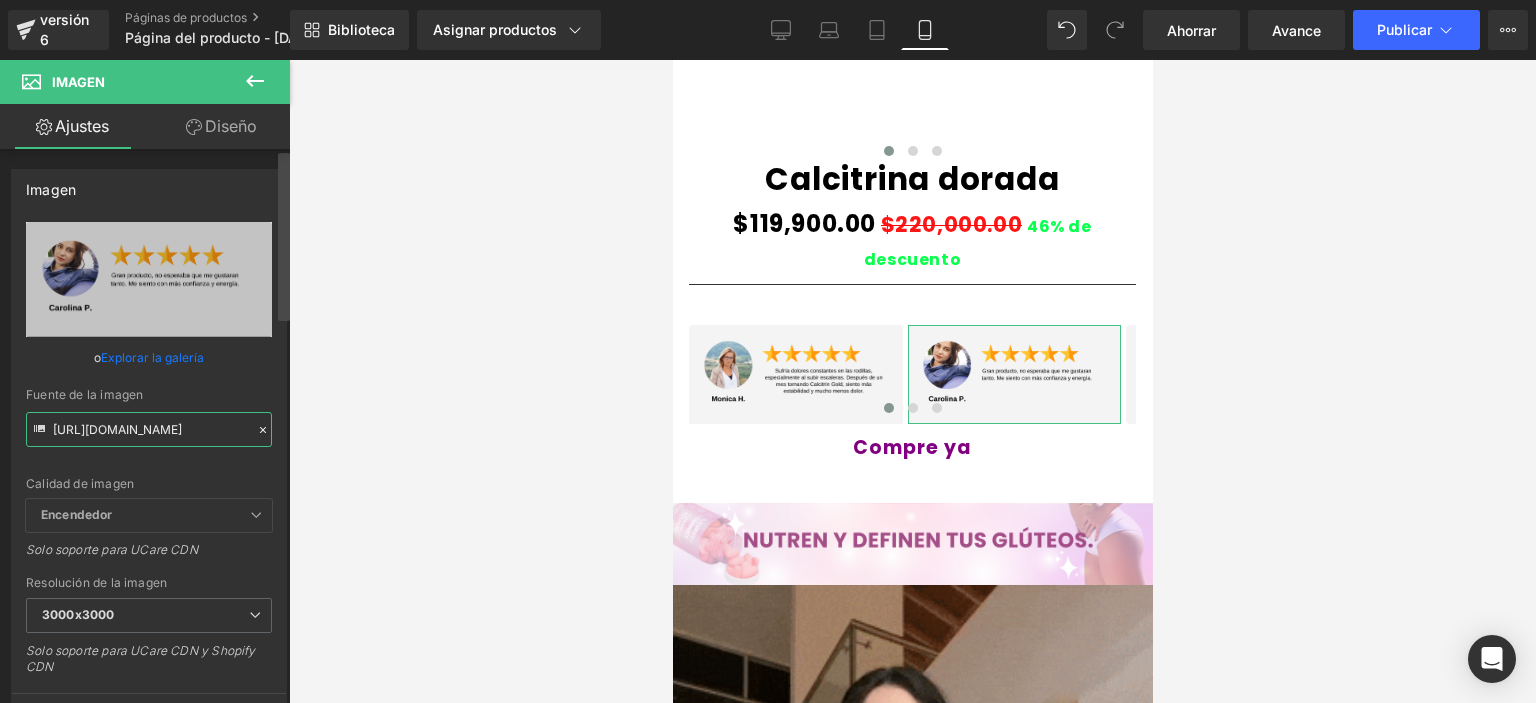 scroll, scrollTop: 0, scrollLeft: 0, axis: both 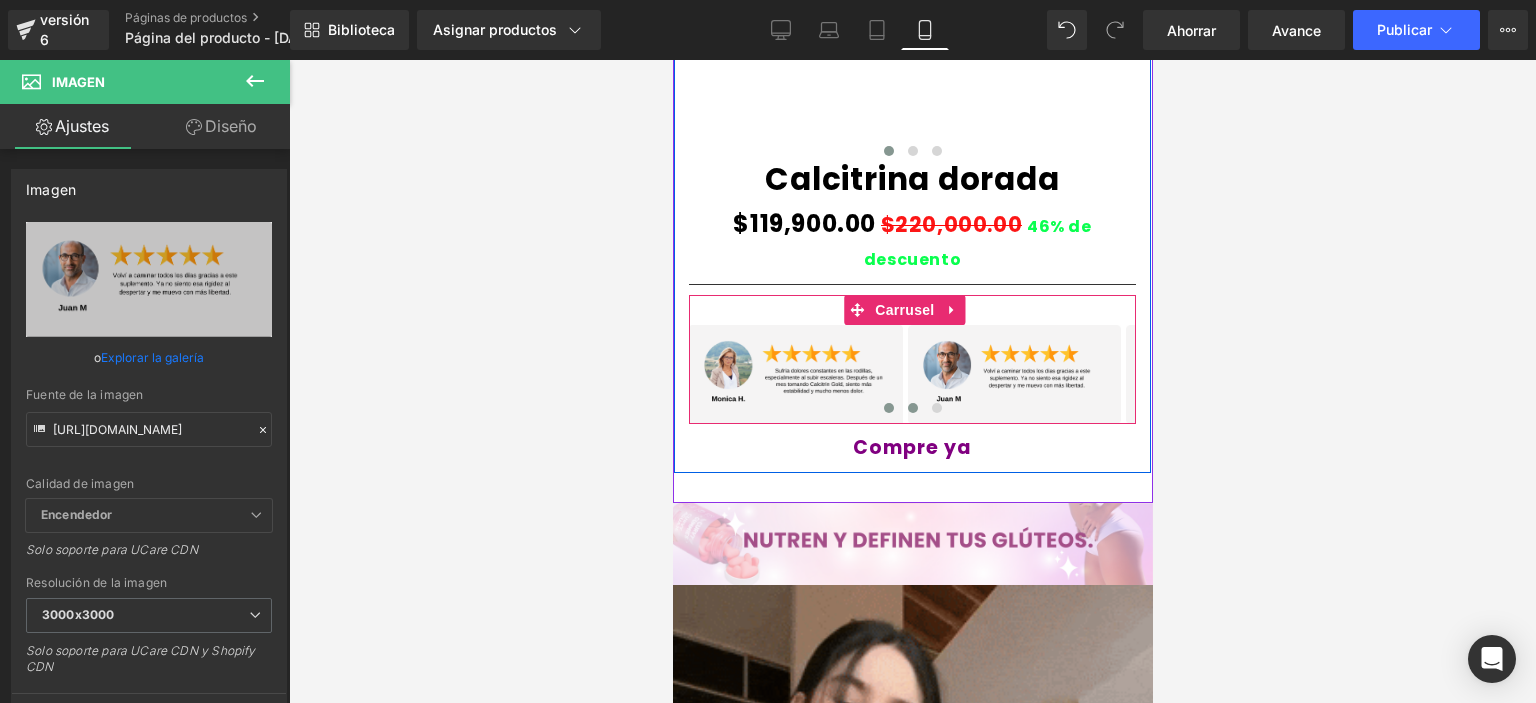 click at bounding box center (912, 408) 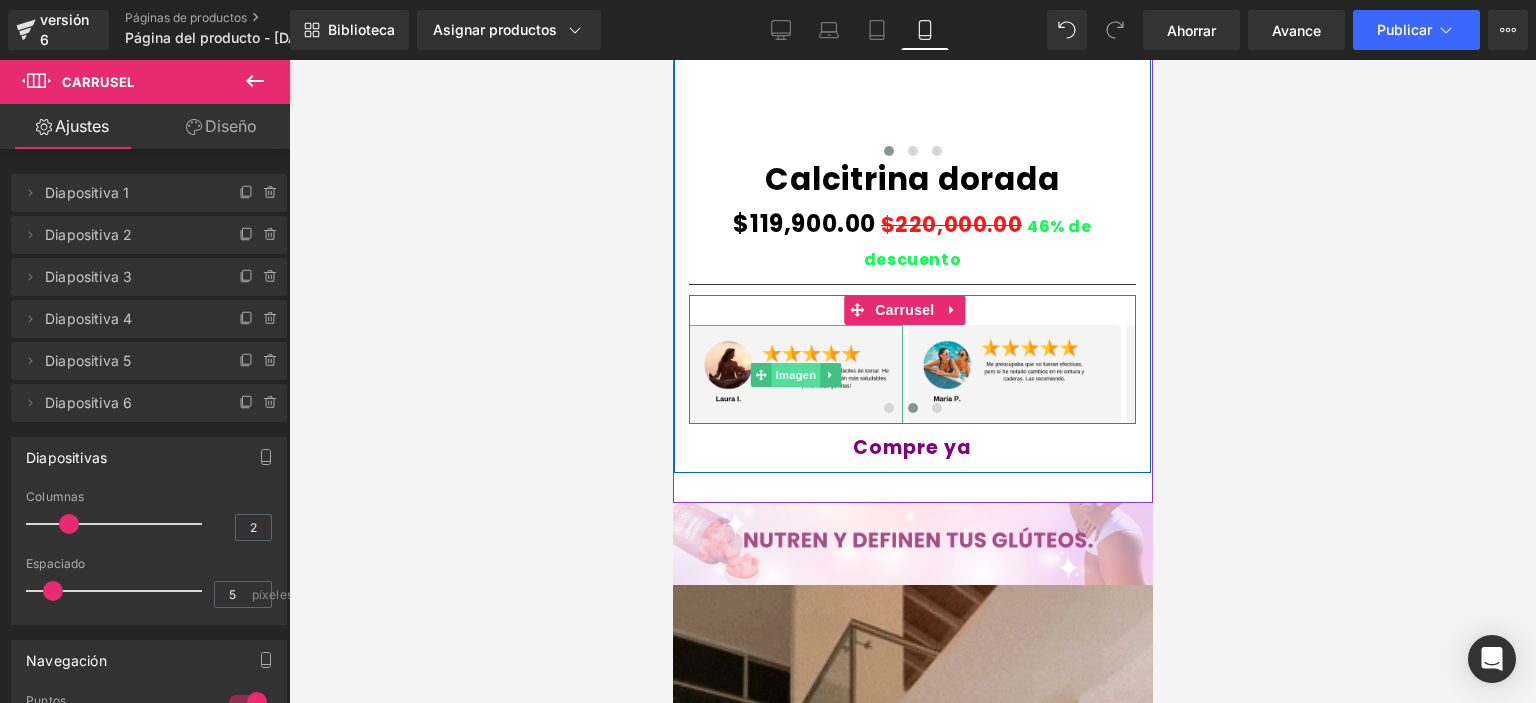click on "Imagen" at bounding box center [794, 374] 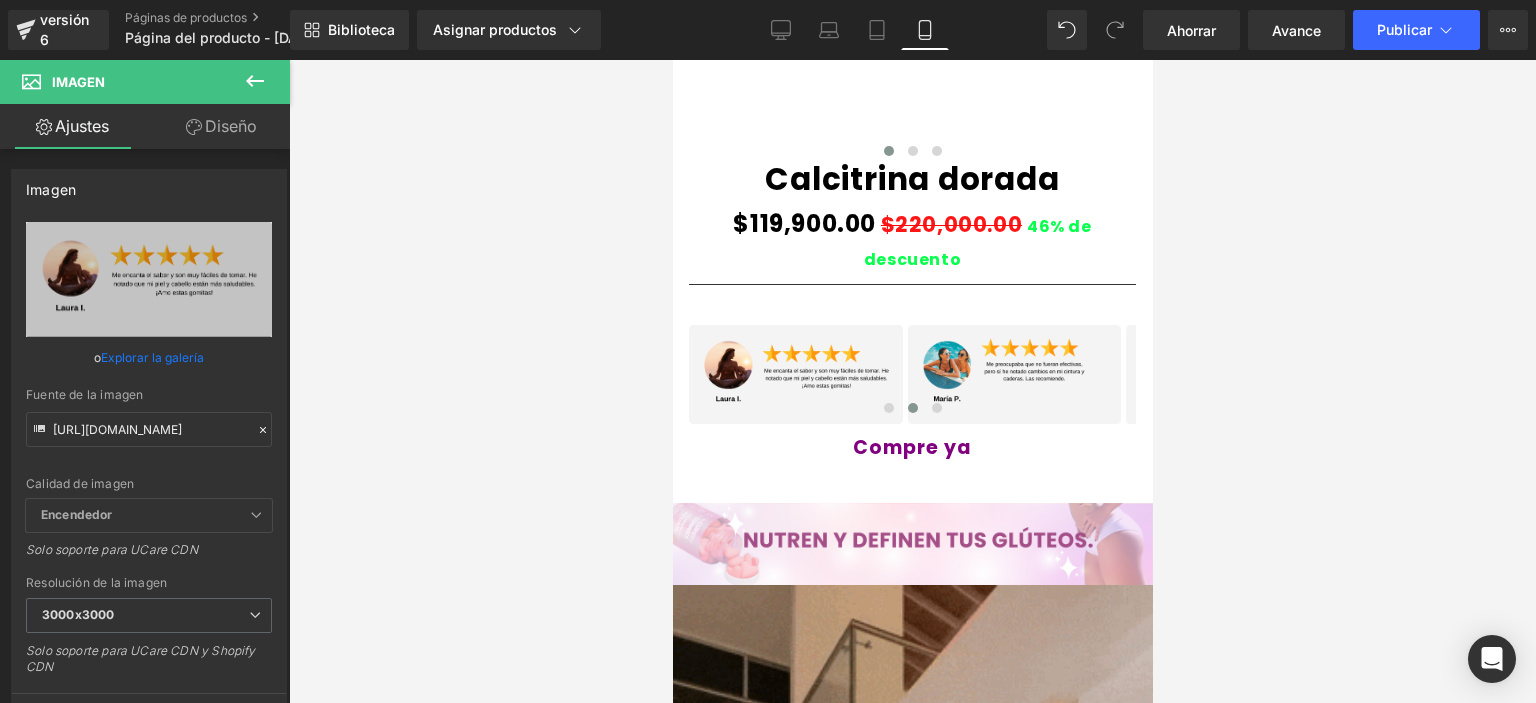 type 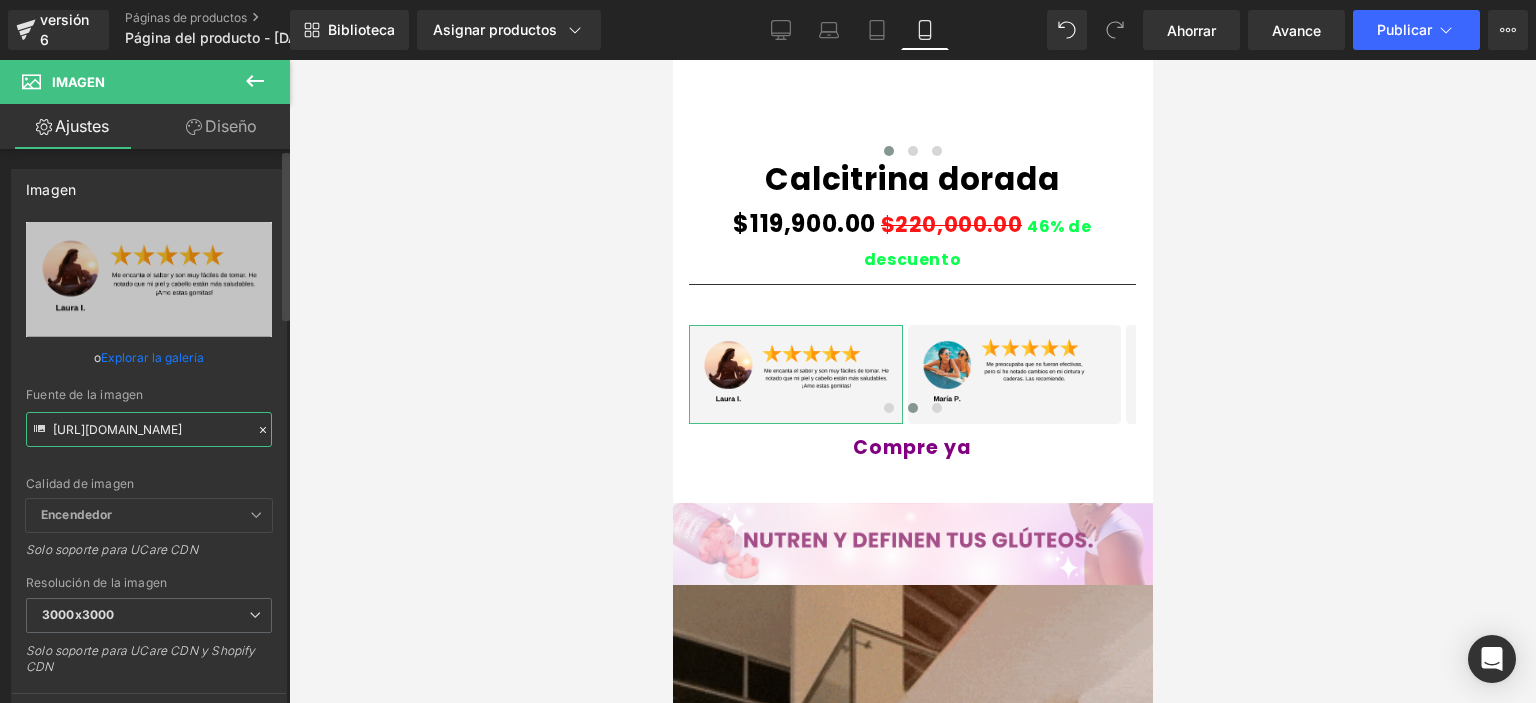 scroll, scrollTop: 0, scrollLeft: 3, axis: horizontal 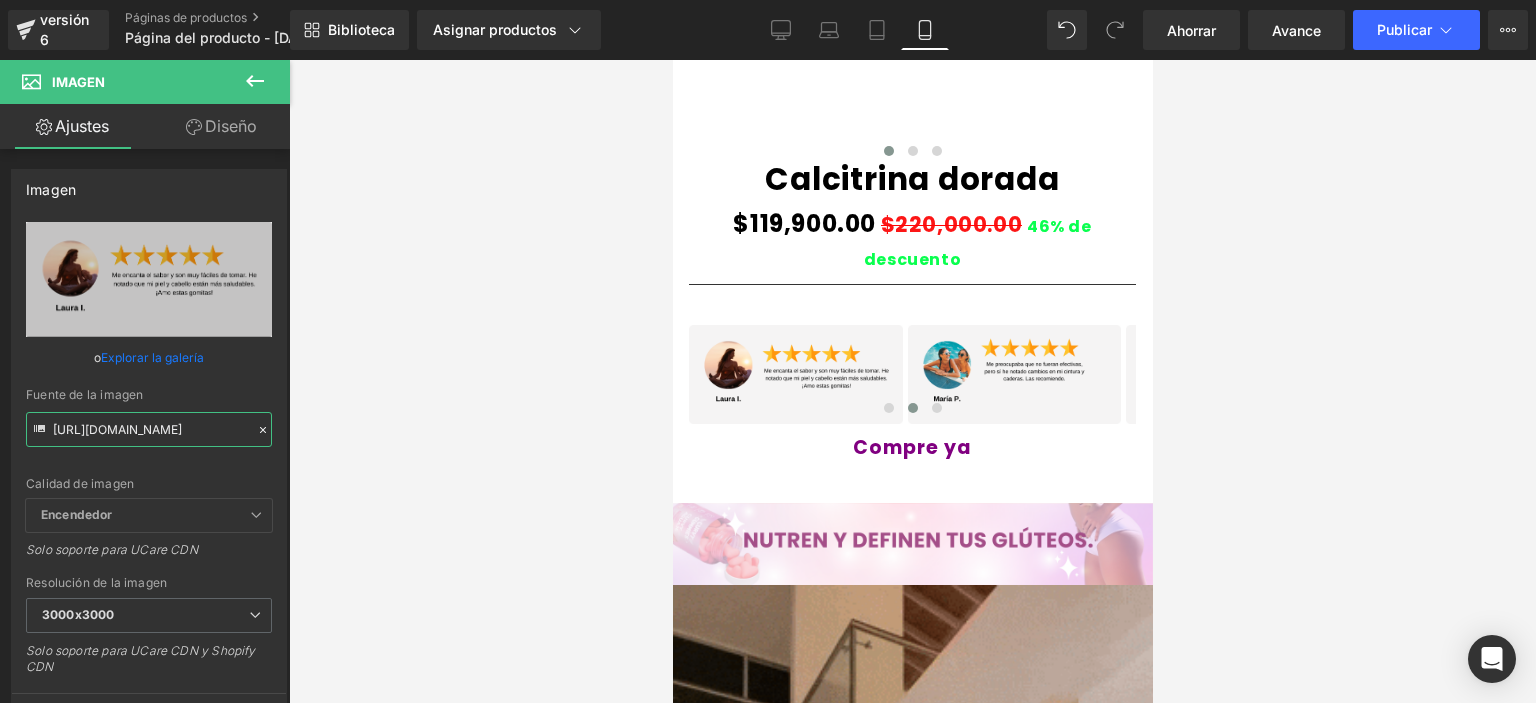 drag, startPoint x: 53, startPoint y: 427, endPoint x: 304, endPoint y: 434, distance: 251.0976 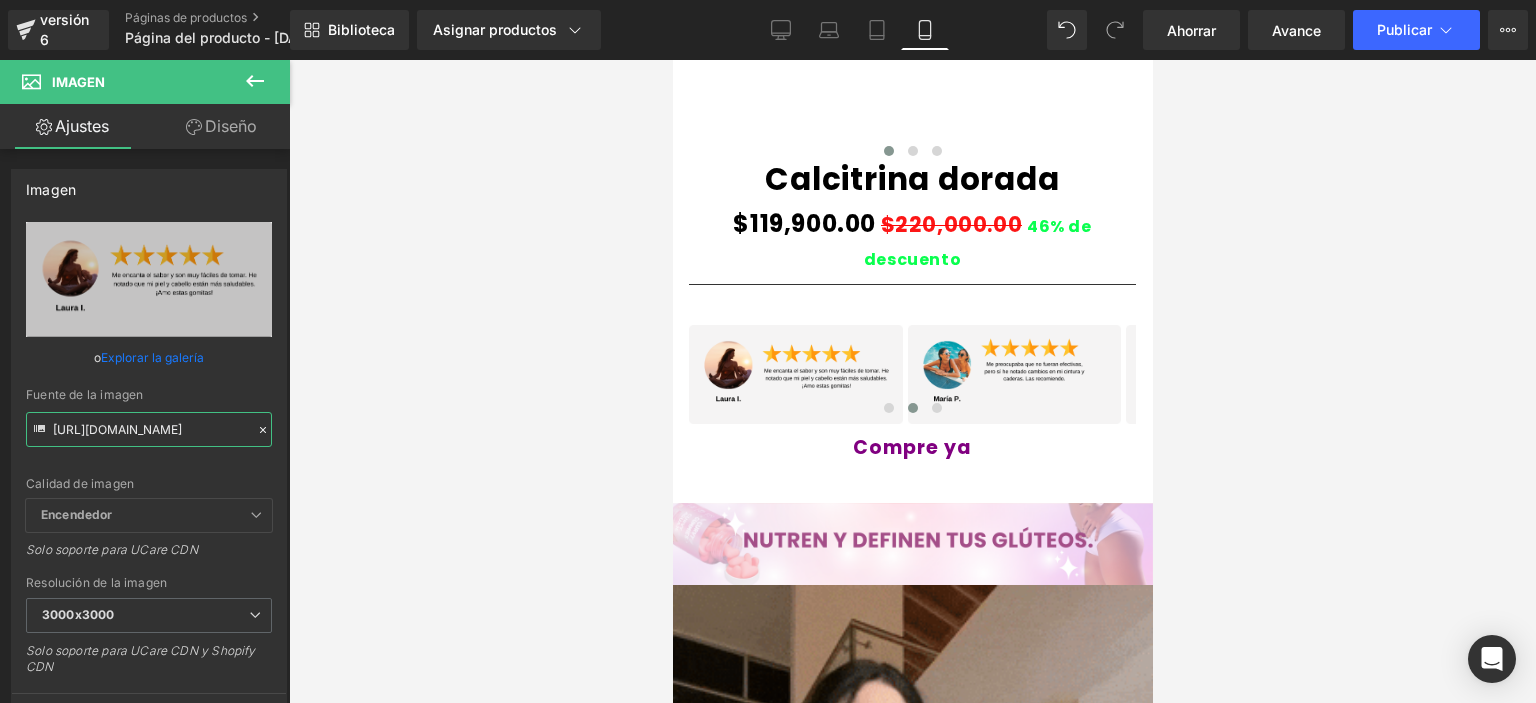 click on "Imagen Estás previsualizando cómo funciona el Reestilizará tu página. No puedes editar elementos en el modo de vista previa preestablecida. versión 6 Páginas de productos Página del producto - 18 de julio, 12:13:44 Biblioteca Asignar productos Vista previa del producto
Calcitrina dorada Administrar productos asignados Móvil De oficina Computadora portátil Tableta Móvil Ahorrar Avance Publicar Programado Plan de actualización Ver página en vivo Ver con plantilla actual Guardar plantilla en la biblioteca Programar publicación Optimizar Configuración de publicación Atajos Tu página no se puede publicar Has alcanzado el número máximo de páginas publicadas en tu plan  (1/1).  Necesitas mejorar tu plan o cancelar la publicación de todas tus páginas para obtener un espacio de publicación. Anular la publicación de páginas Plan de actualización Elementos Estilo global Base Fila filas, columnas, diseños, div Título encabezados, títulos, h1,h2,h3,h4,h5,h6 Bloque de texto Imagen Pila" at bounding box center (768, 368) 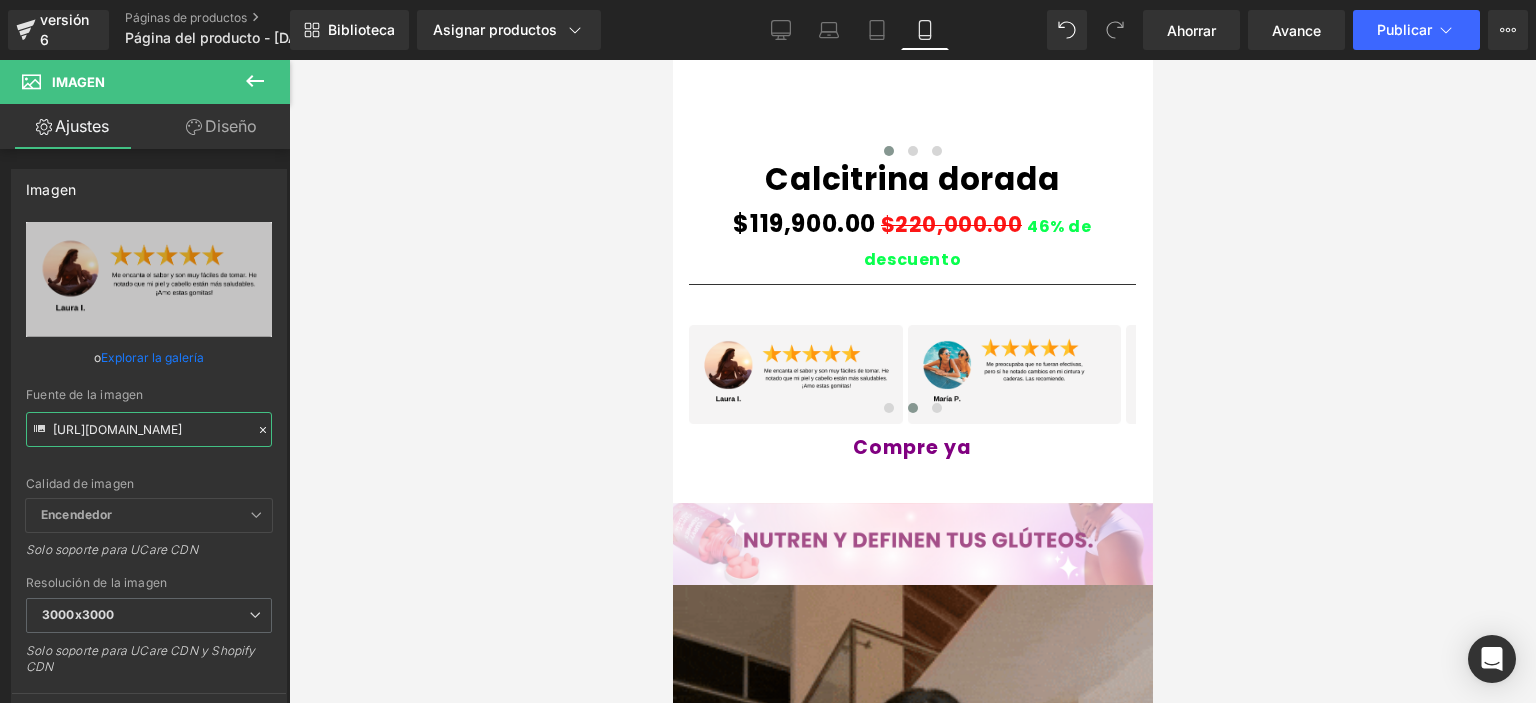 paste on "cKYMcn0L/9" 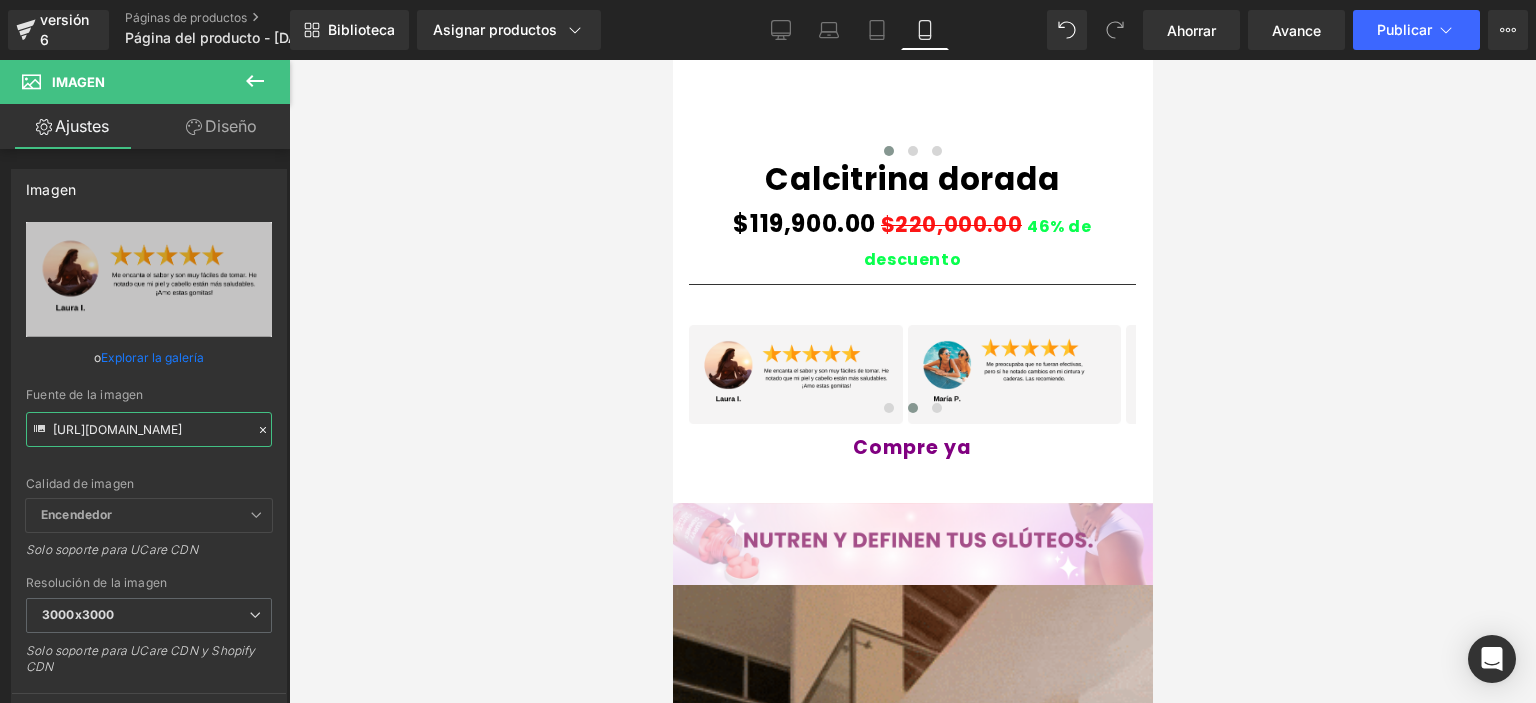 type on "https://i.ibb.co/cKYMcn0L/9.png" 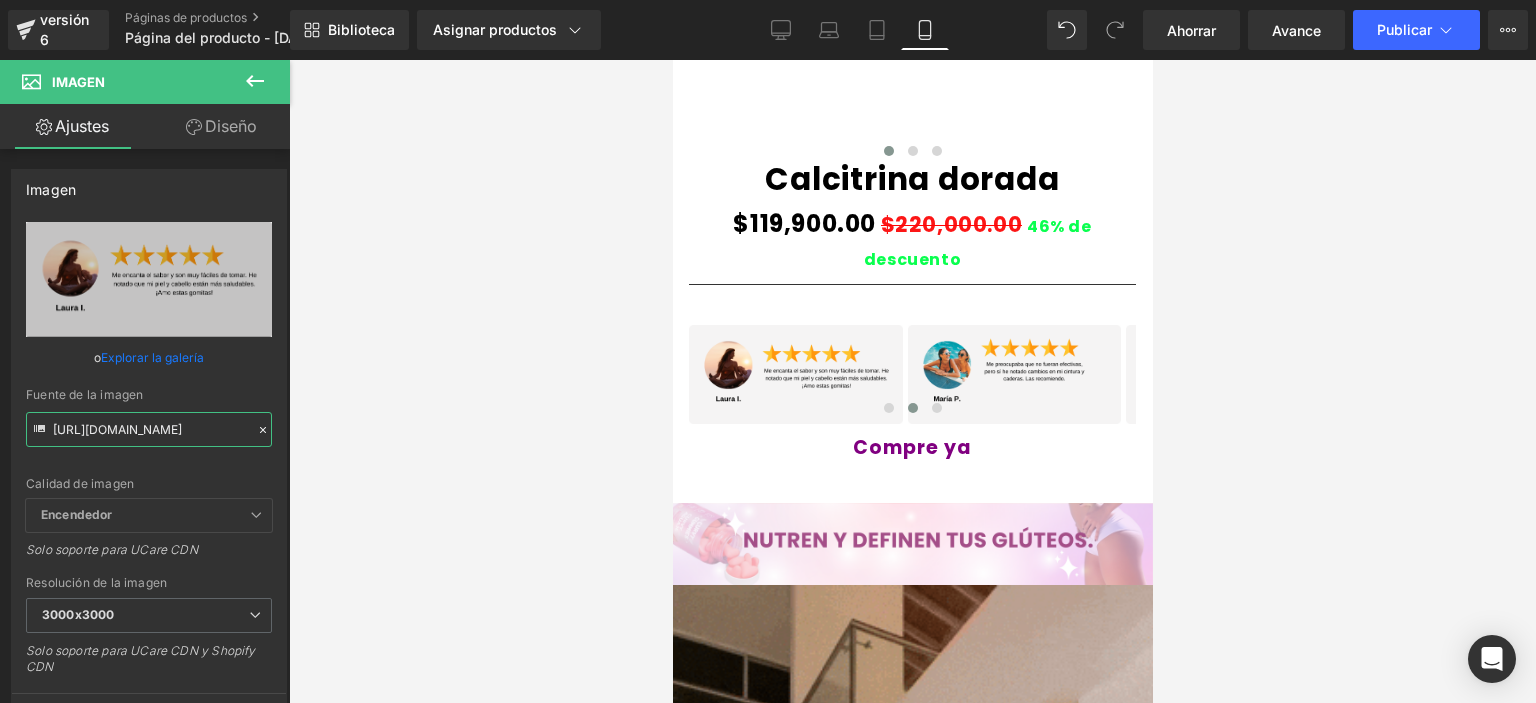scroll, scrollTop: 0, scrollLeft: 0, axis: both 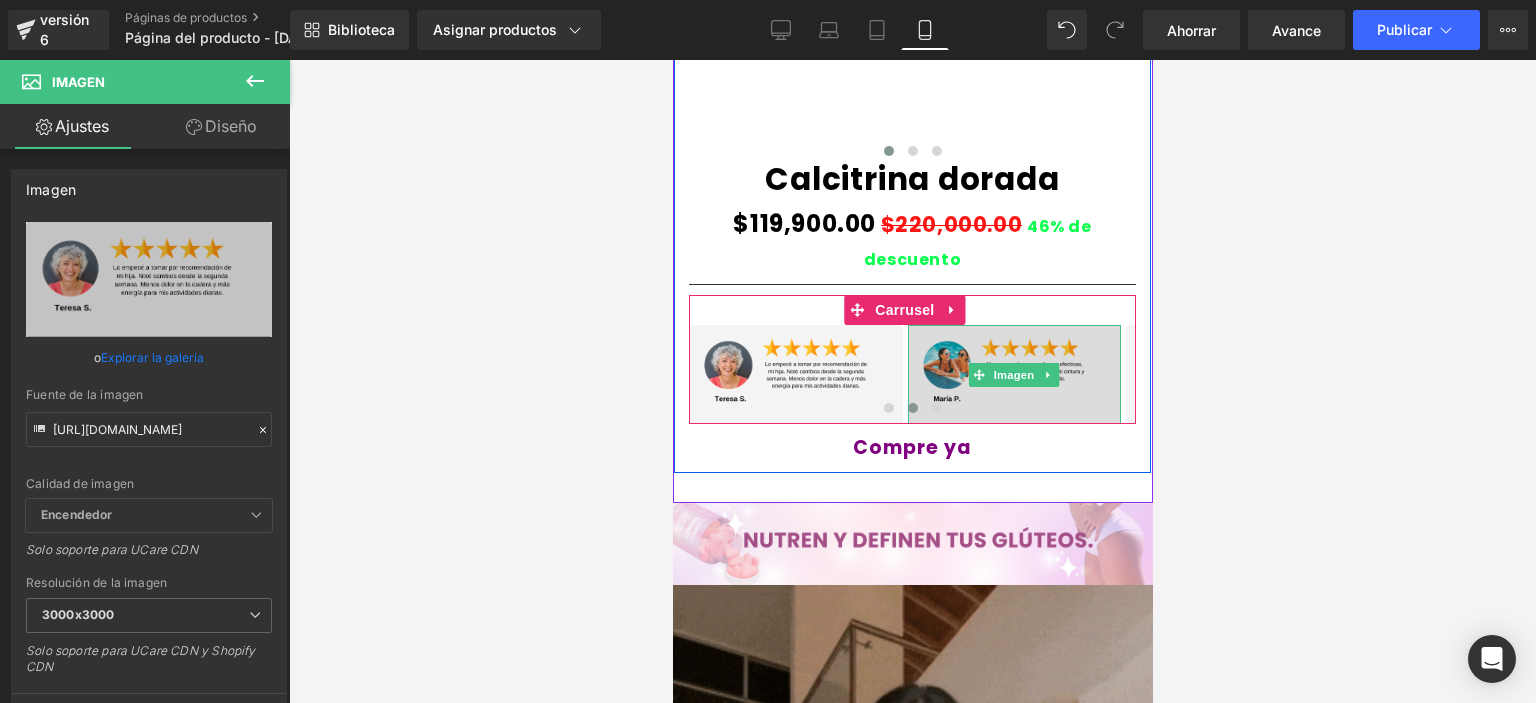 click at bounding box center (1014, 374) 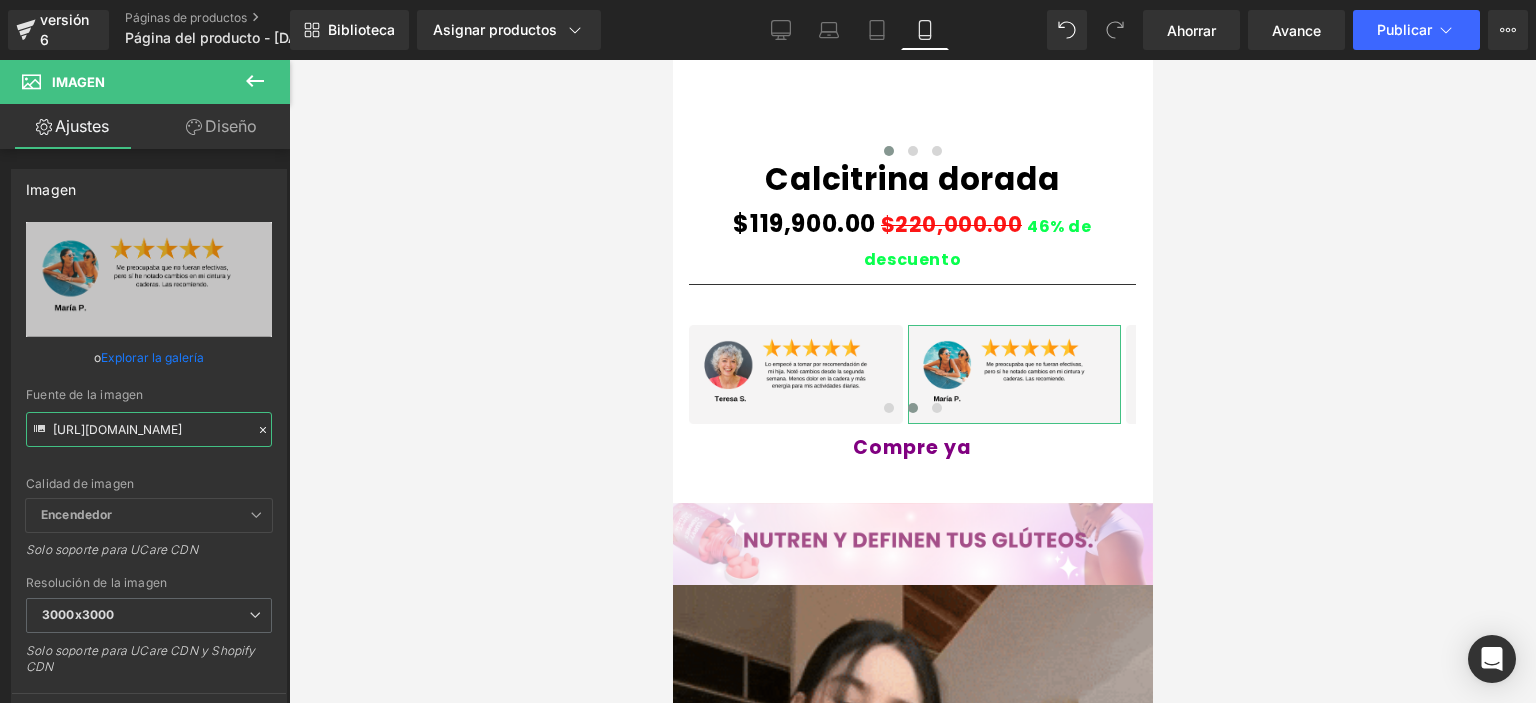 scroll, scrollTop: 0, scrollLeft: 10, axis: horizontal 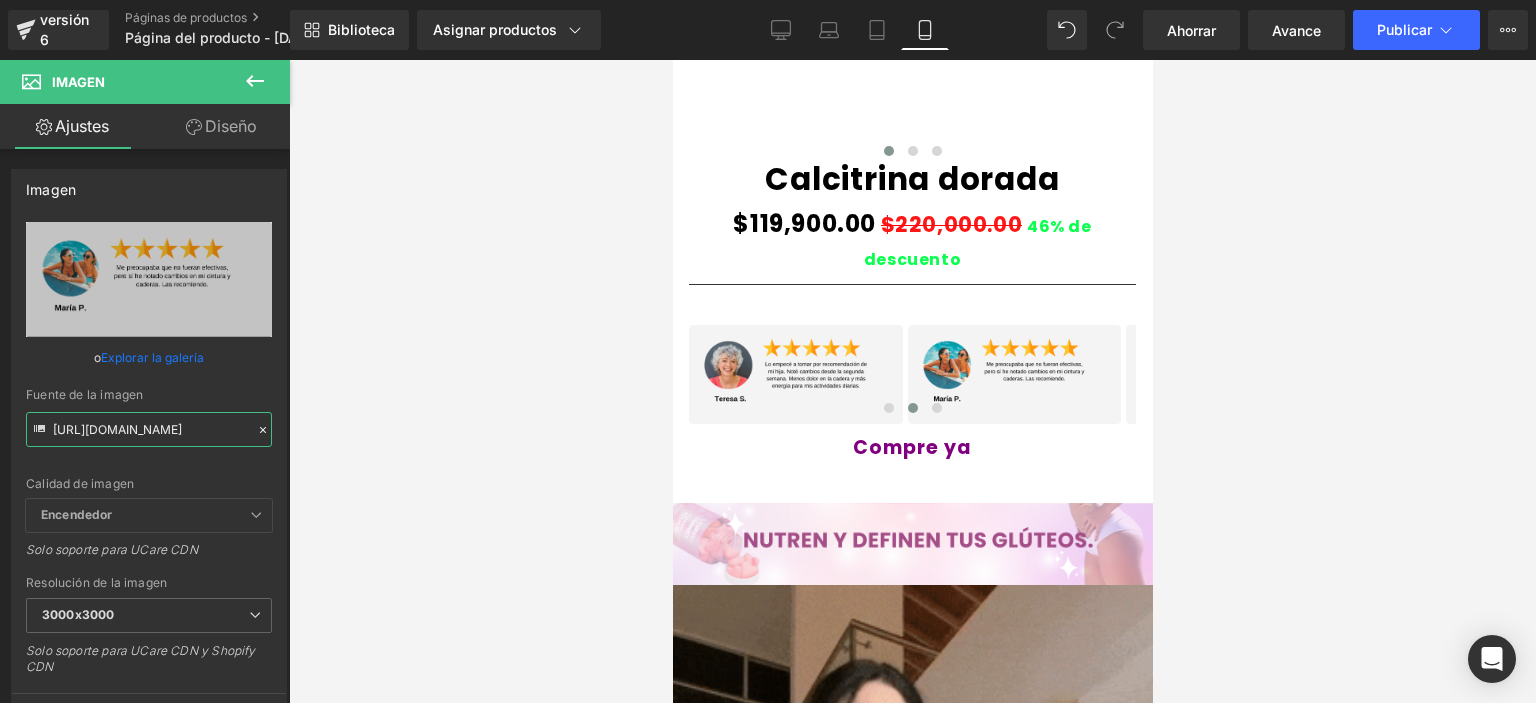 drag, startPoint x: 53, startPoint y: 426, endPoint x: 308, endPoint y: 427, distance: 255.00197 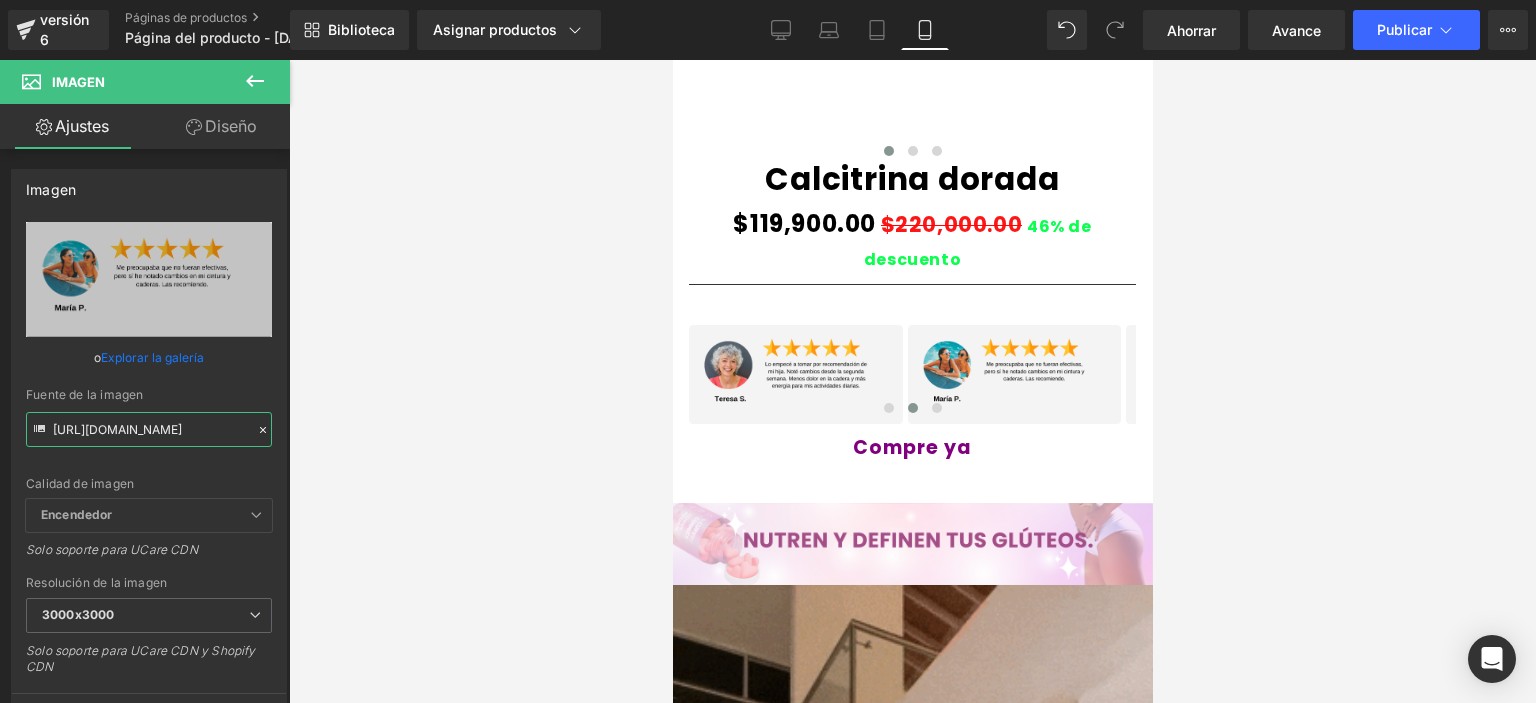 click on "Imagen Estás previsualizando cómo funciona el Reestilizará tu página. No puedes editar elementos en el modo de vista previa preestablecida. versión 6 Páginas de productos Página del producto - 18 de julio, 12:13:44 Biblioteca Asignar productos Vista previa del producto
Calcitrina dorada Administrar productos asignados Móvil De oficina Computadora portátil Tableta Móvil Ahorrar Avance Publicar Programado Plan de actualización Ver página en vivo Ver con plantilla actual Guardar plantilla en la biblioteca Programar publicación Optimizar Configuración de publicación Atajos Tu página no se puede publicar Has alcanzado el número máximo de páginas publicadas en tu plan  (1/1).  Necesitas mejorar tu plan o cancelar la publicación de todas tus páginas para obtener un espacio de publicación. Anular la publicación de páginas Plan de actualización Elementos Estilo global Base Fila filas, columnas, diseños, div Título encabezados, títulos, h1,h2,h3,h4,h5,h6 Bloque de texto Imagen Pila" at bounding box center [768, 368] 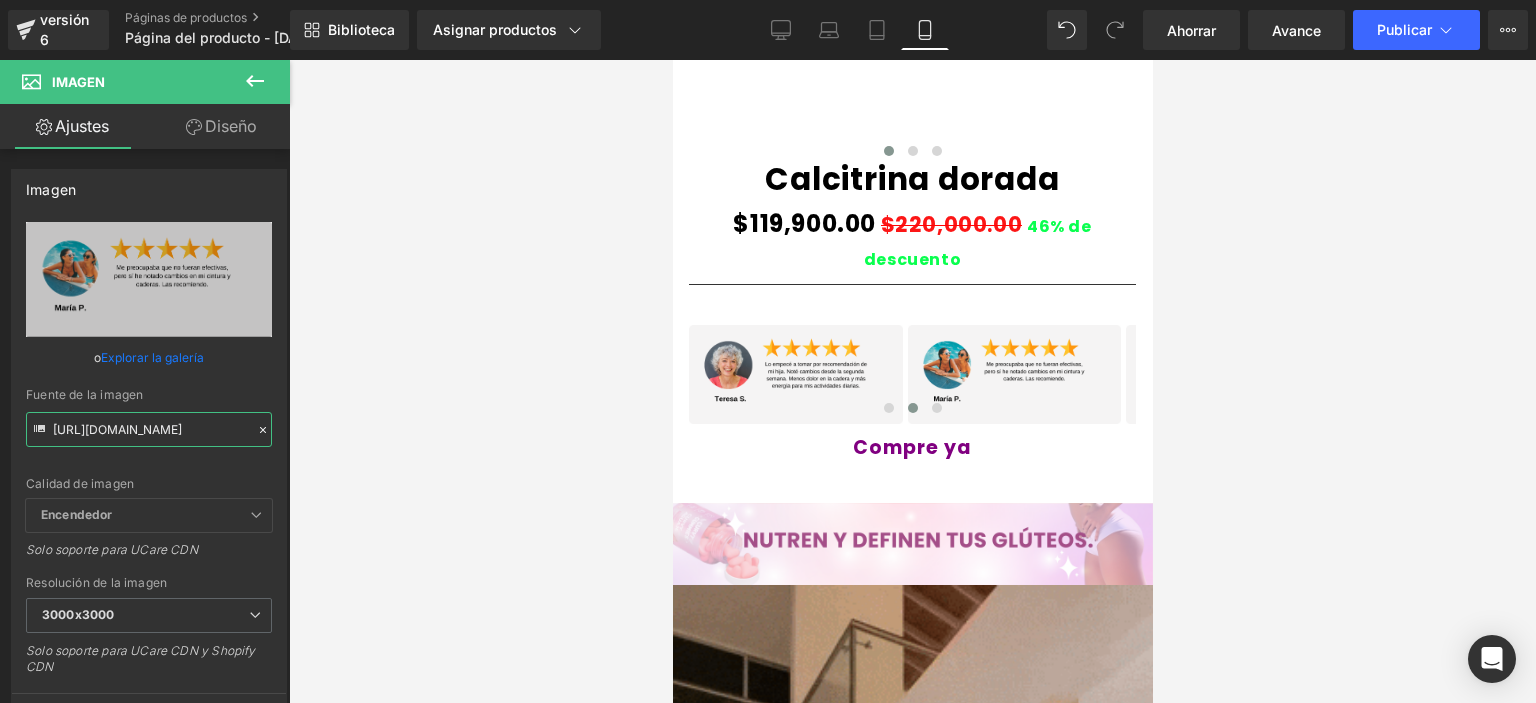 paste on "zVfPrLyh/10" 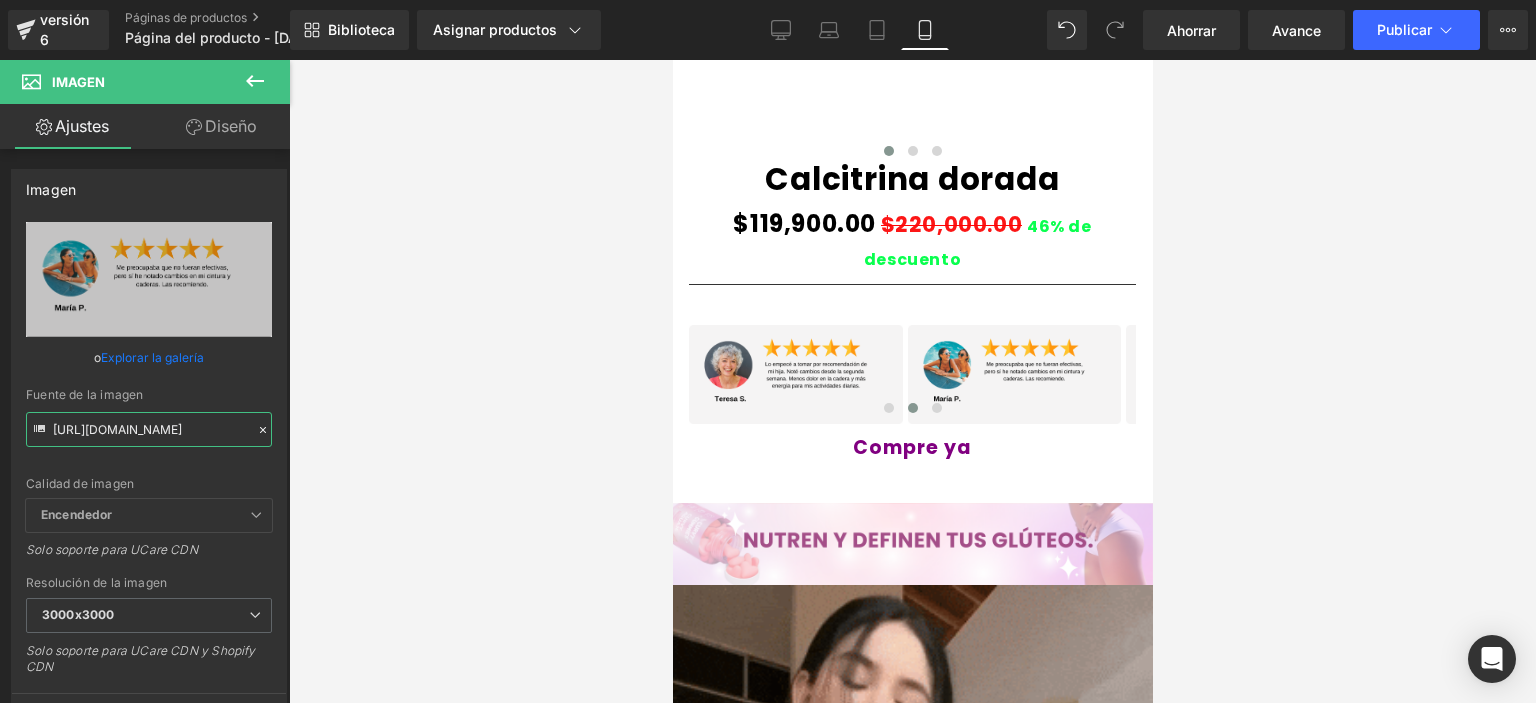 type on "https://i.ibb.co/zVfPrLyh/10.png" 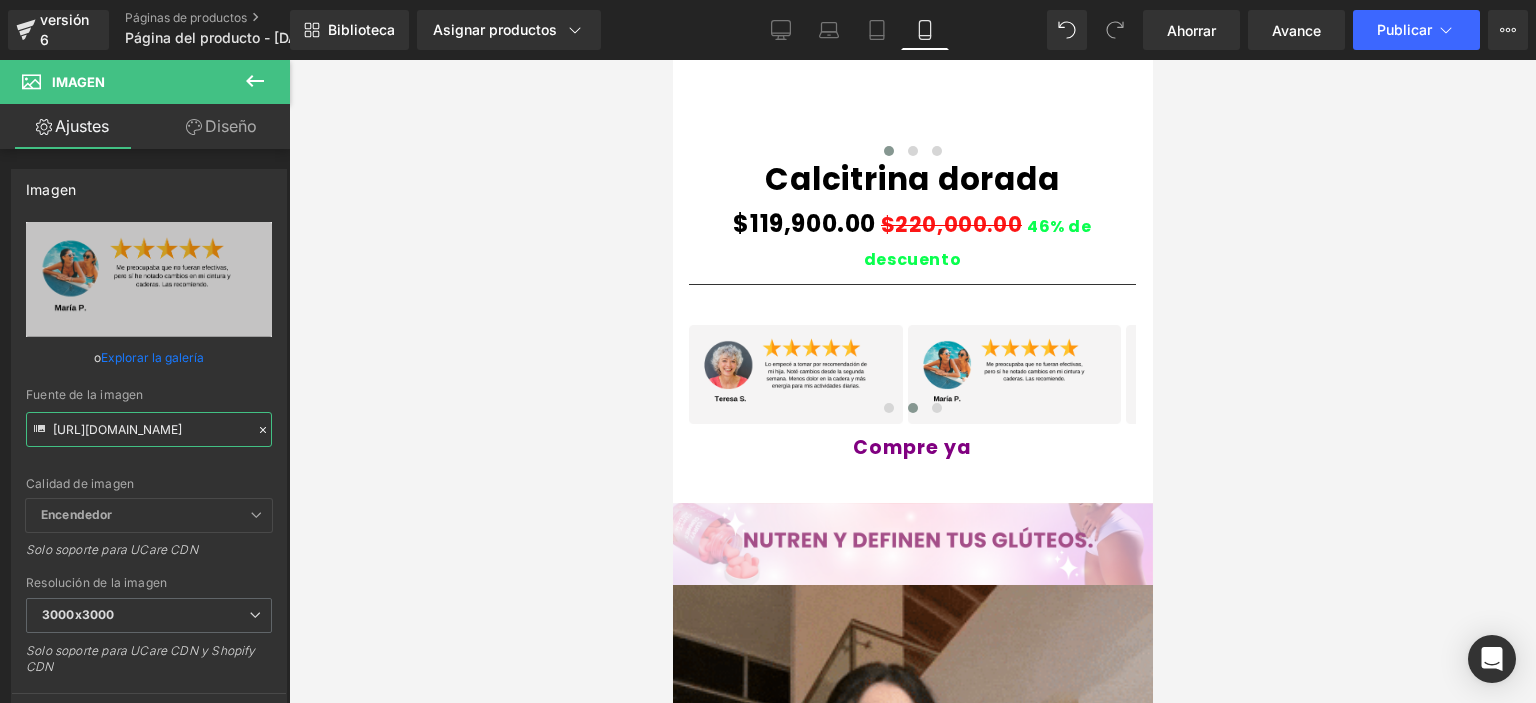 scroll, scrollTop: 0, scrollLeft: 0, axis: both 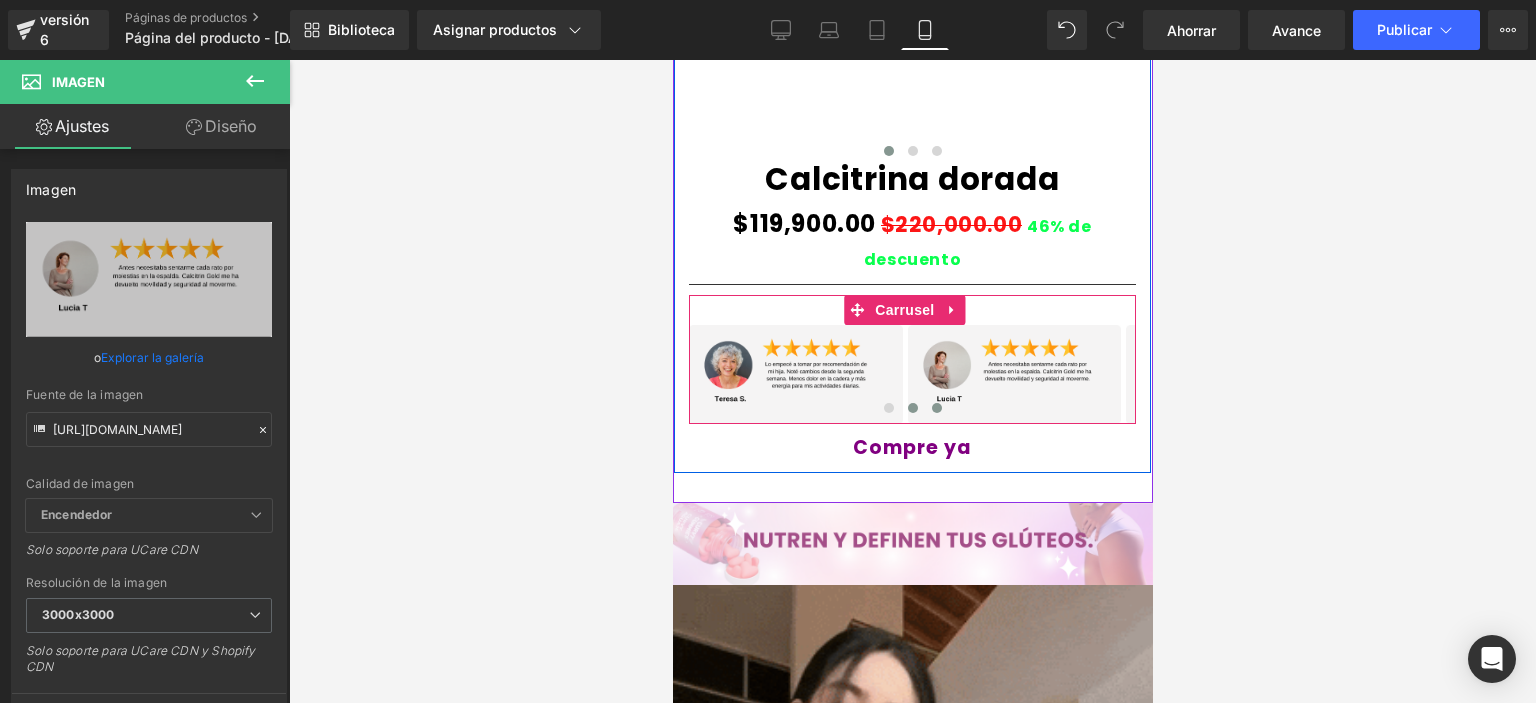 click at bounding box center [936, 408] 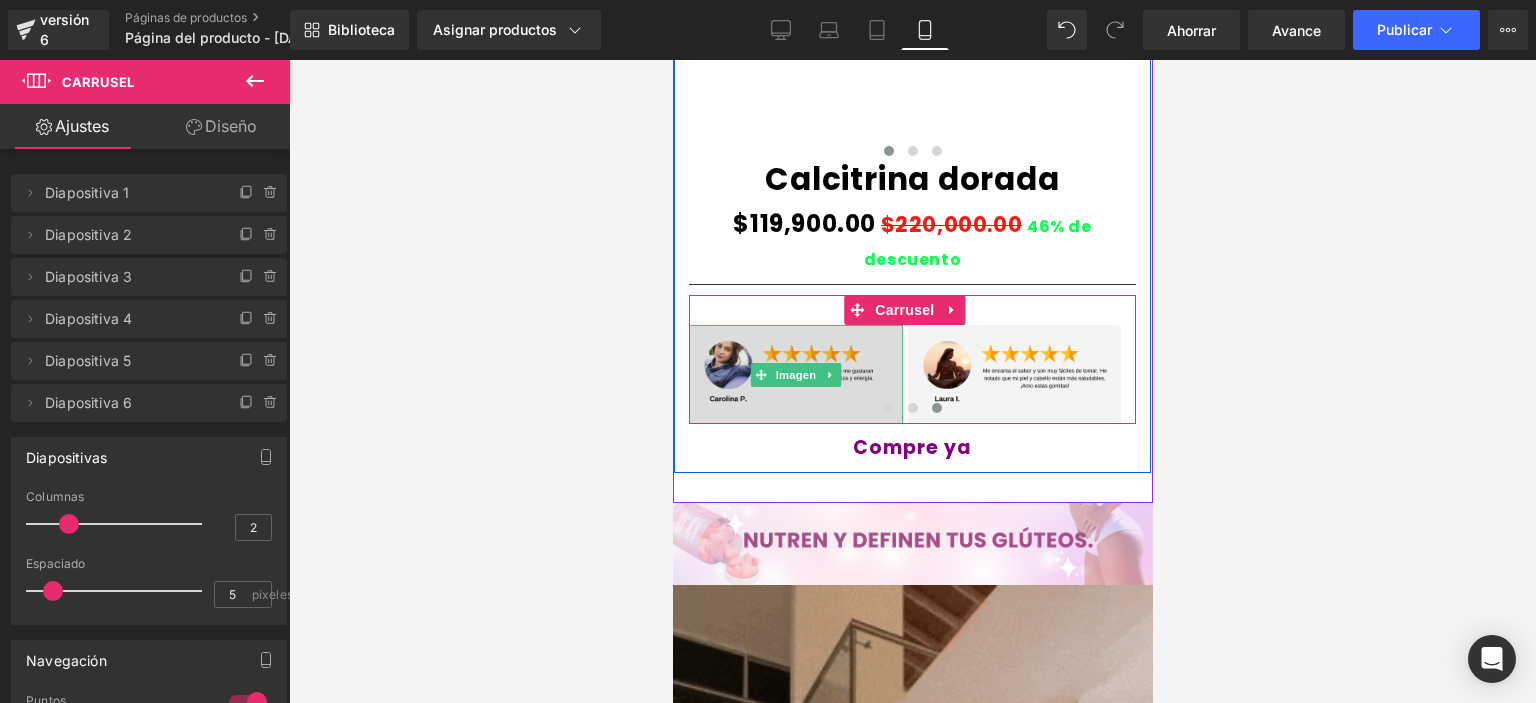 click at bounding box center [795, 374] 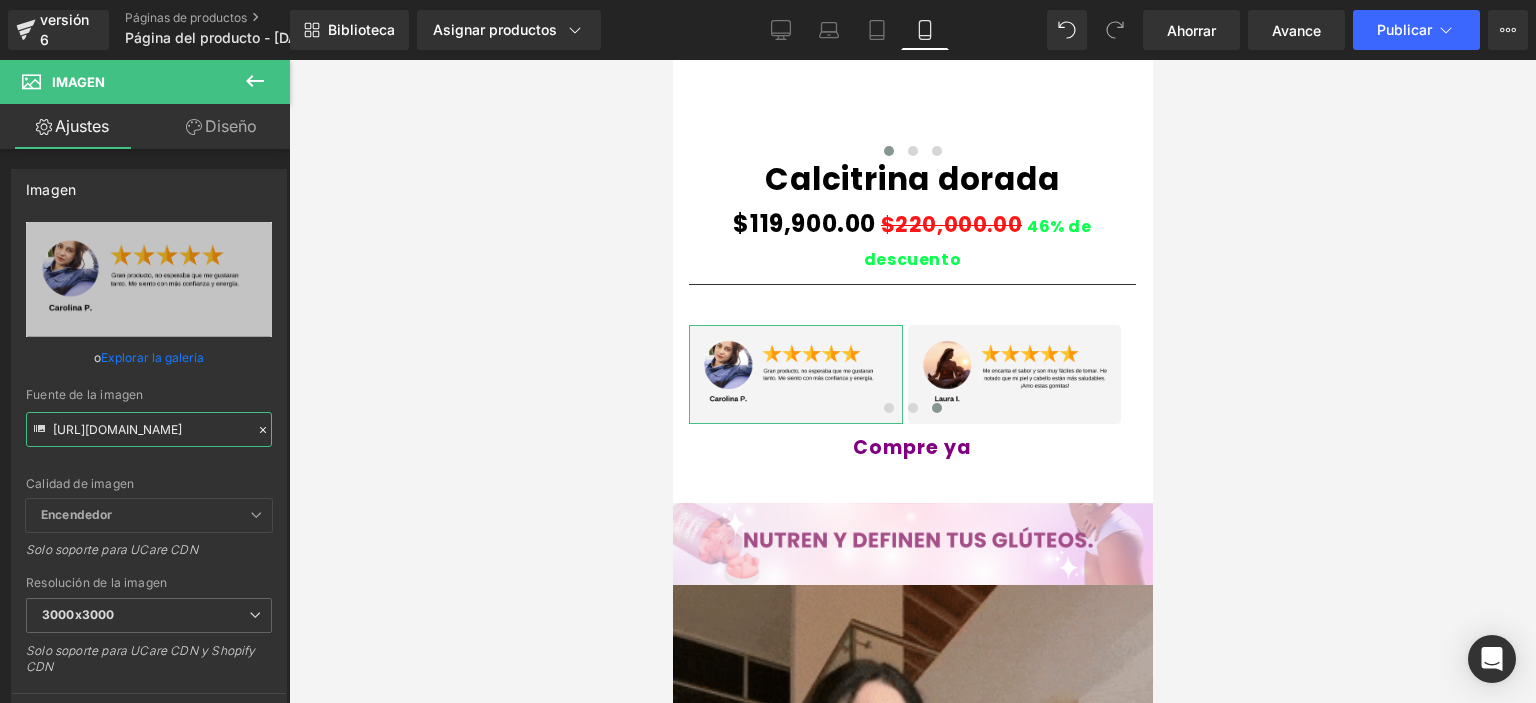scroll, scrollTop: 0, scrollLeft: 21, axis: horizontal 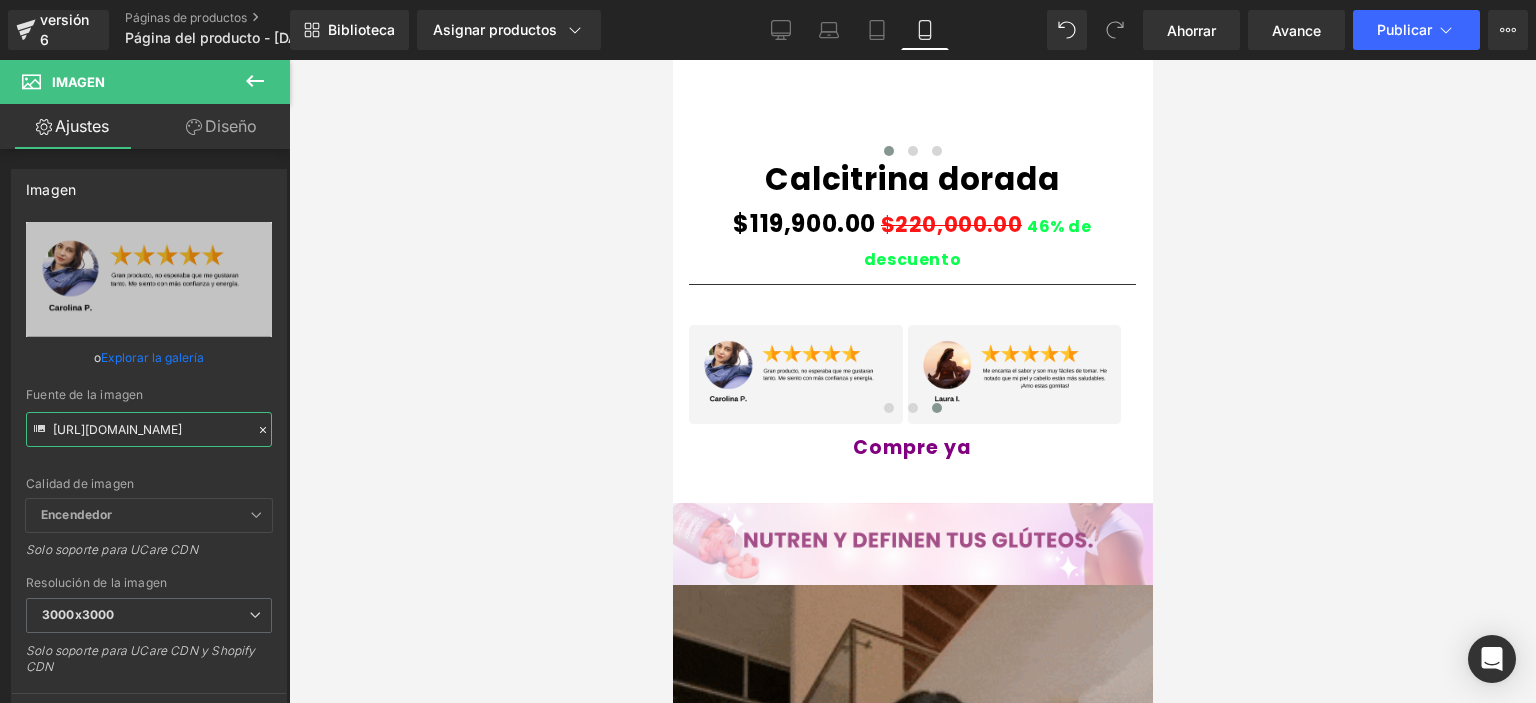drag, startPoint x: 54, startPoint y: 427, endPoint x: 352, endPoint y: 447, distance: 298.67038 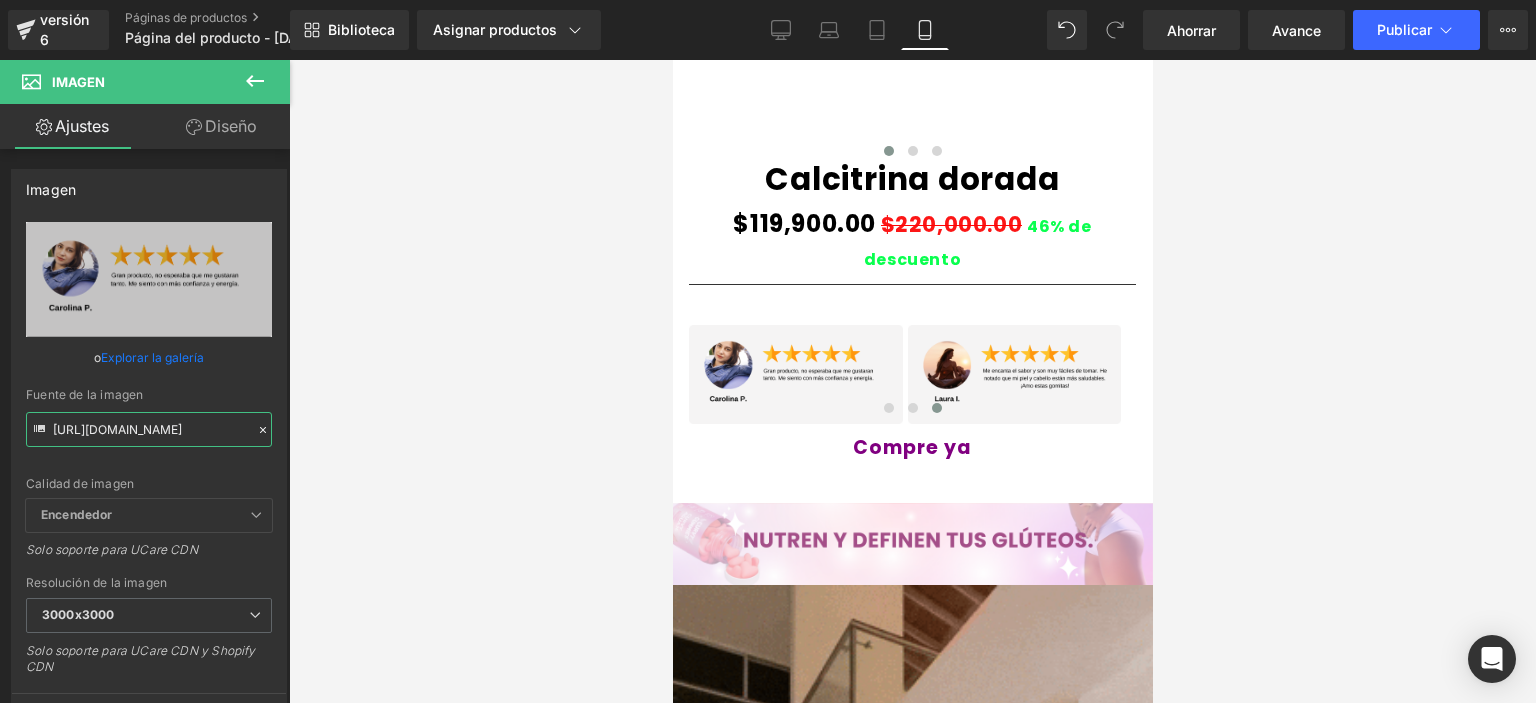 click on "Imagen Estás previsualizando cómo funciona el Reestilizará tu página. No puedes editar elementos en el modo de vista previa preestablecida. versión 6 Páginas de productos Página del producto - 18 de julio, 12:13:44 Biblioteca Asignar productos Vista previa del producto
Calcitrina dorada Administrar productos asignados Móvil De oficina Computadora portátil Tableta Móvil Ahorrar Avance Publicar Programado Plan de actualización Ver página en vivo Ver con plantilla actual Guardar plantilla en la biblioteca Programar publicación Optimizar Configuración de publicación Atajos Tu página no se puede publicar Has alcanzado el número máximo de páginas publicadas en tu plan  (1/1).  Necesitas mejorar tu plan o cancelar la publicación de todas tus páginas para obtener un espacio de publicación. Anular la publicación de páginas Plan de actualización Elementos Estilo global Base Fila filas, columnas, diseños, div Título encabezados, títulos, h1,h2,h3,h4,h5,h6 Bloque de texto Imagen Pila" at bounding box center (768, 368) 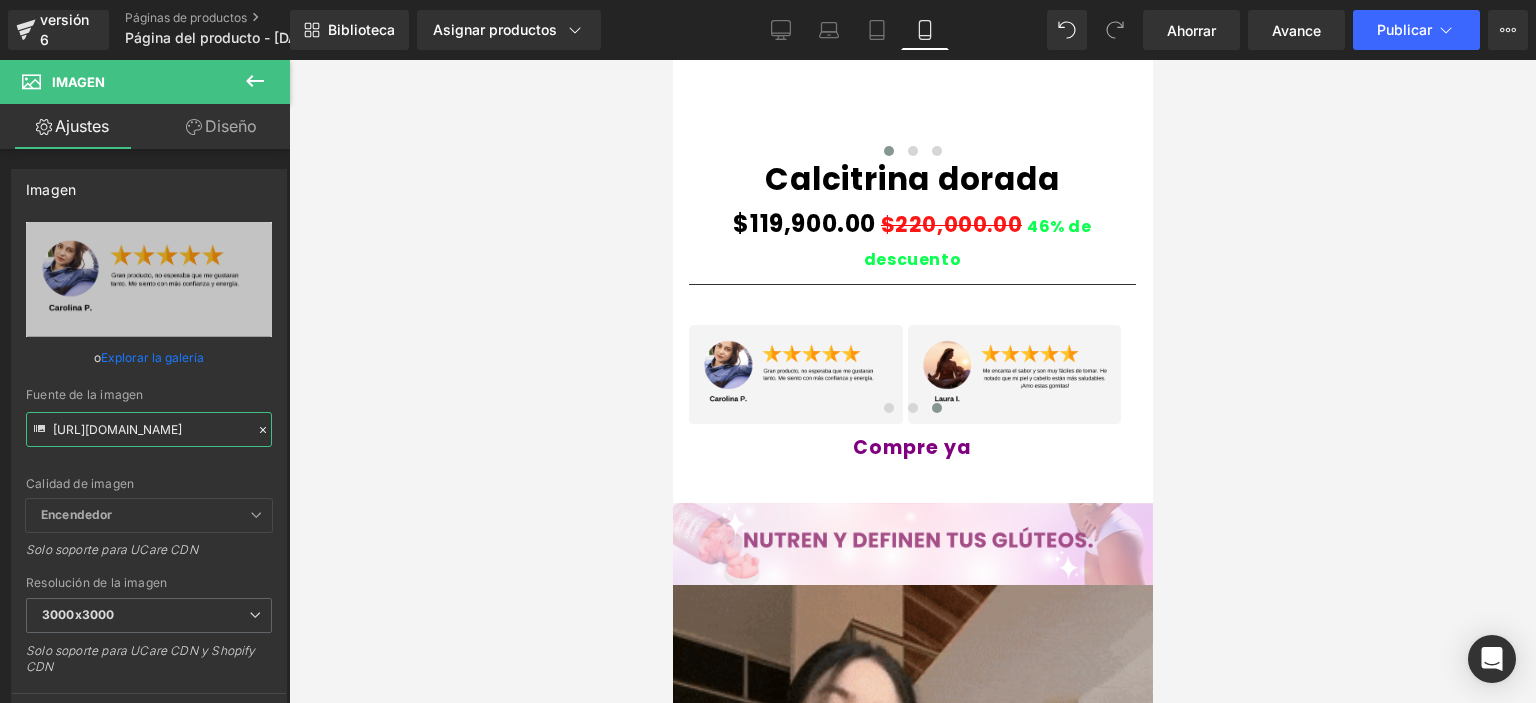 paste on "zVfPrLyh/10" 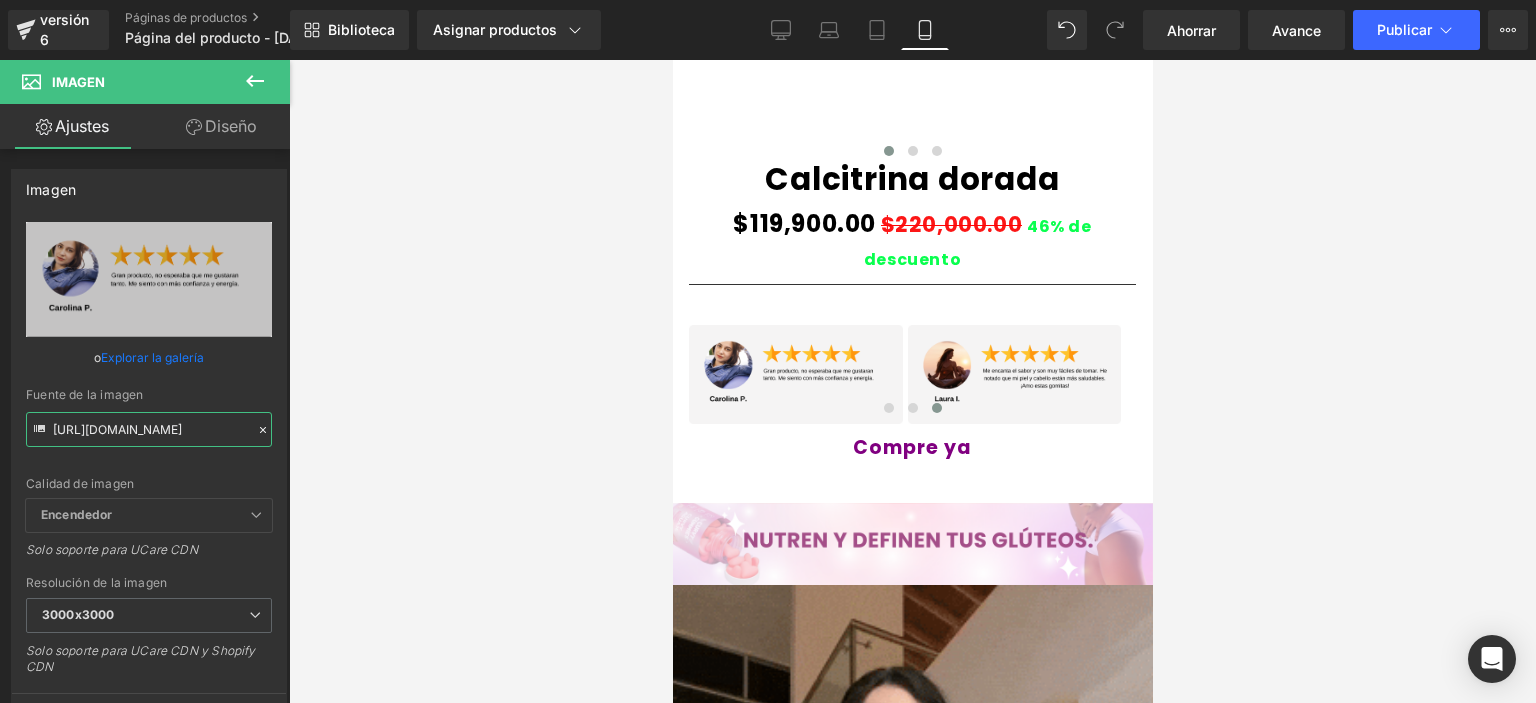 scroll, scrollTop: 0, scrollLeft: 0, axis: both 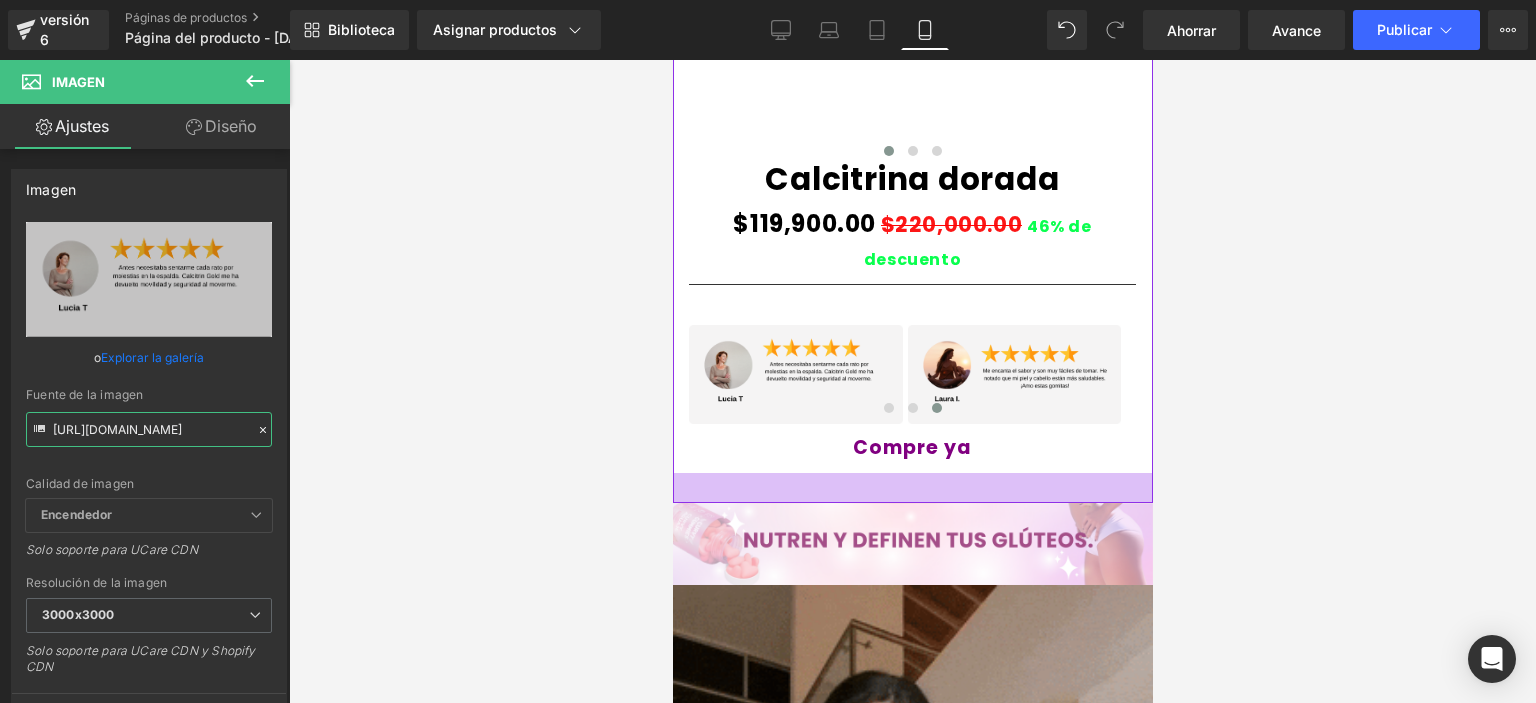 type on "https://i.ibb.co/zVfPrLyh/10.png" 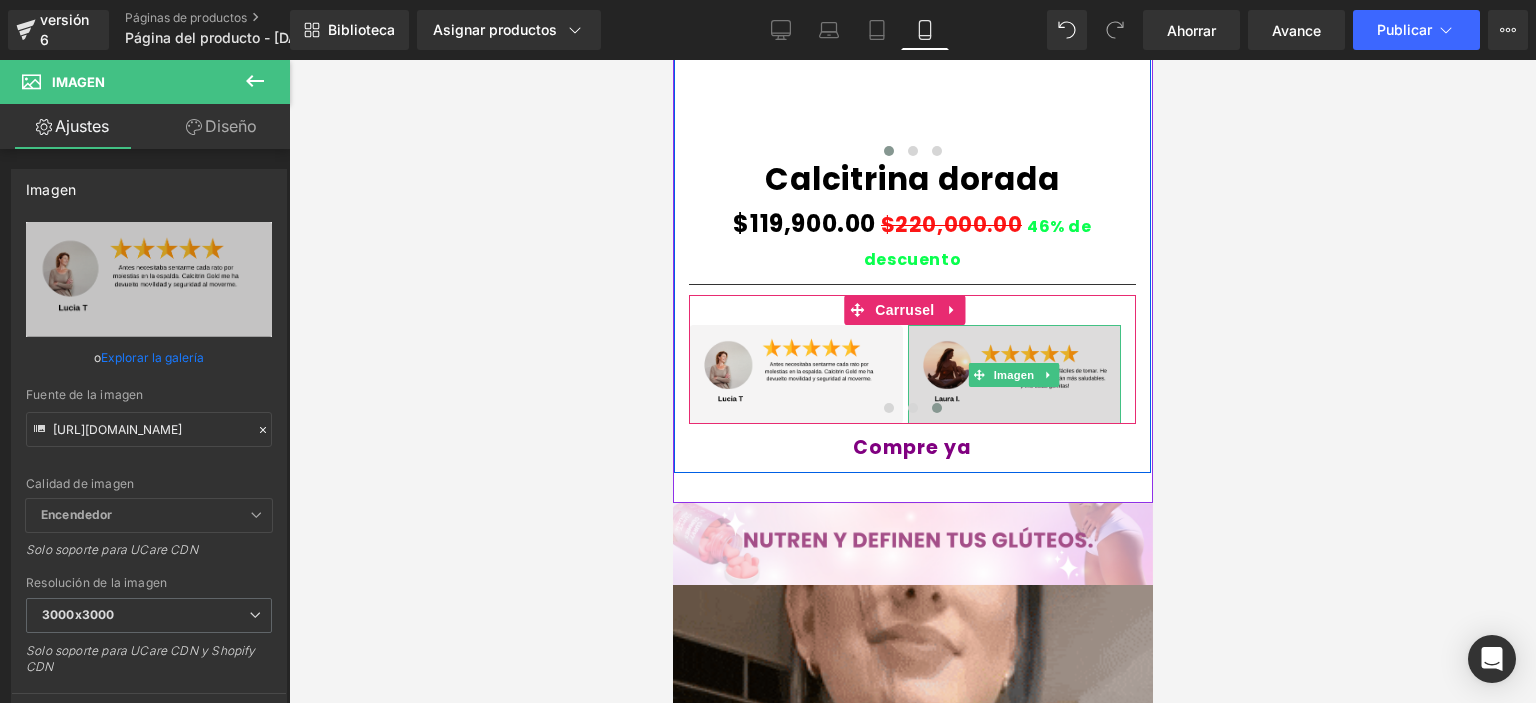 click at bounding box center (1014, 374) 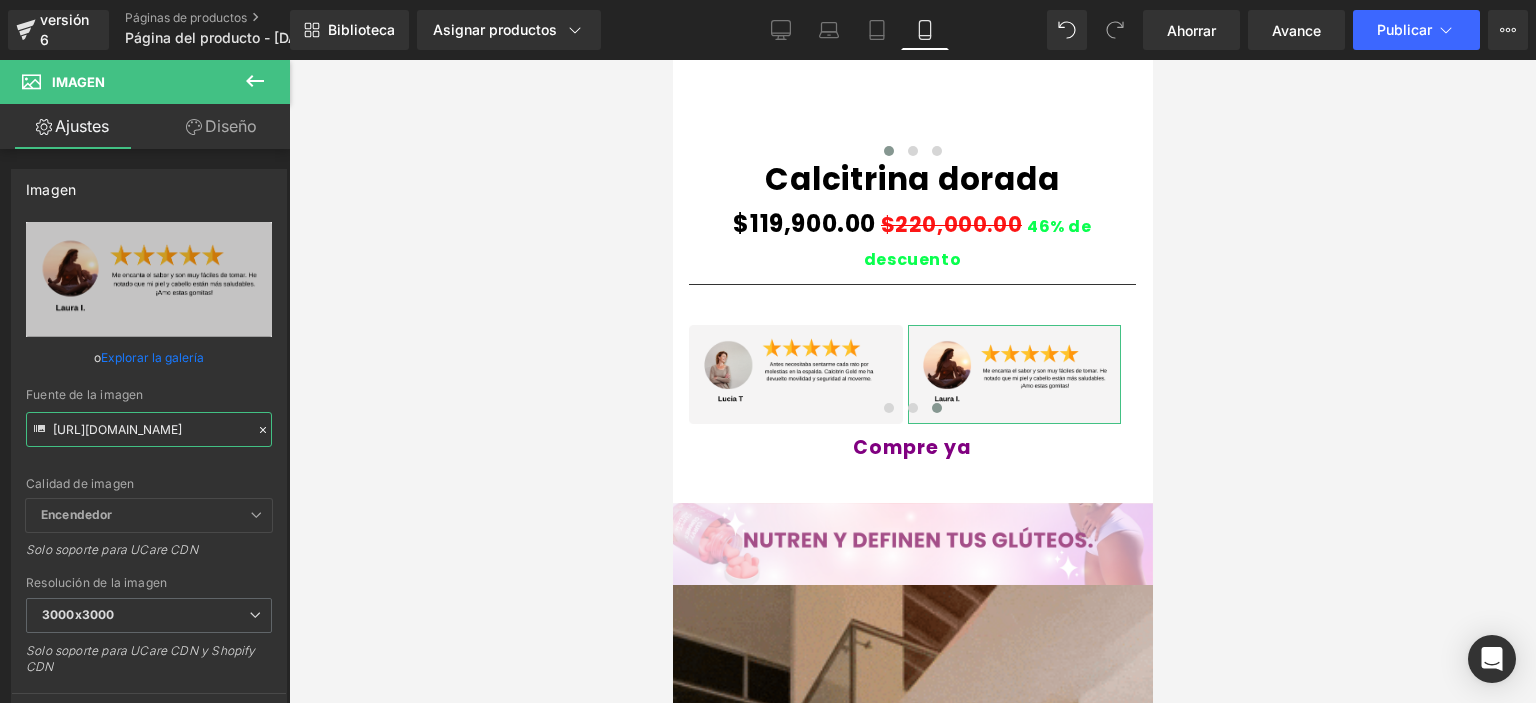 scroll, scrollTop: 0, scrollLeft: 3, axis: horizontal 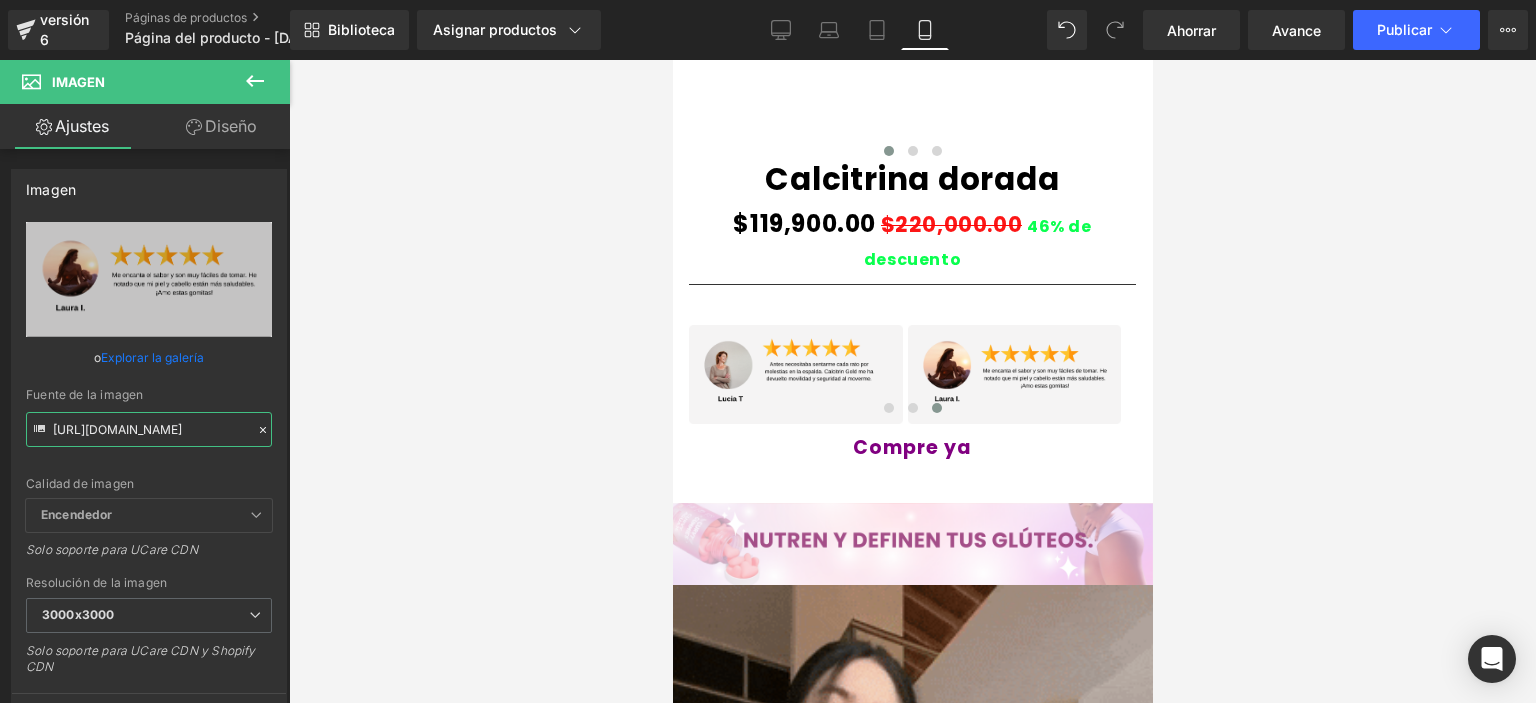 drag, startPoint x: 51, startPoint y: 427, endPoint x: 357, endPoint y: 440, distance: 306.27603 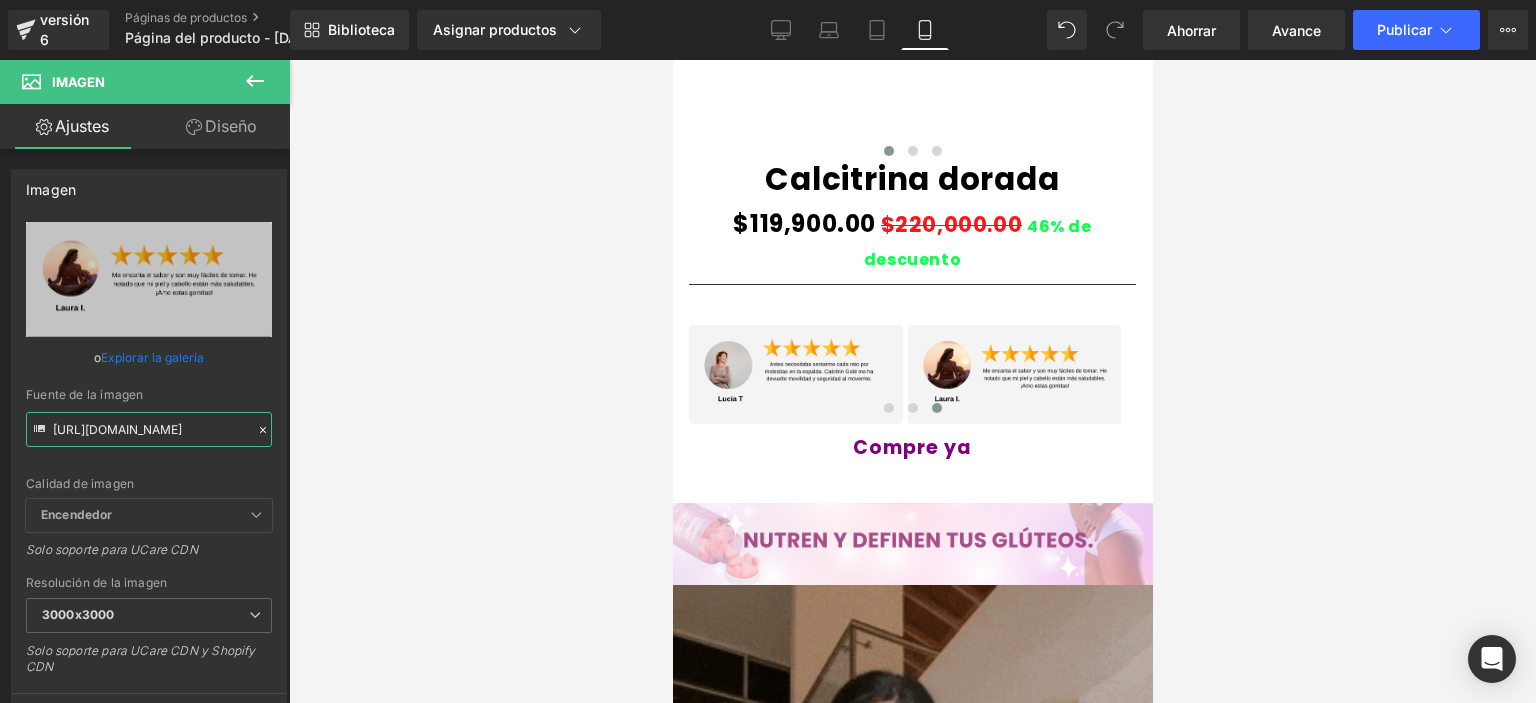 click on "Imagen Estás previsualizando cómo funciona el Reestilizará tu página. No puedes editar elementos en el modo de vista previa preestablecida. versión 6 Páginas de productos Página del producto - 18 de julio, 12:13:44 Biblioteca Asignar productos Vista previa del producto
Calcitrina dorada Administrar productos asignados Móvil De oficina Computadora portátil Tableta Móvil Ahorrar Avance Publicar Programado Plan de actualización Ver página en vivo Ver con plantilla actual Guardar plantilla en la biblioteca Programar publicación Optimizar Configuración de publicación Atajos Tu página no se puede publicar Has alcanzado el número máximo de páginas publicadas en tu plan  (1/1).  Necesitas mejorar tu plan o cancelar la publicación de todas tus páginas para obtener un espacio de publicación. Anular la publicación de páginas Plan de actualización Elementos Estilo global Base Fila filas, columnas, diseños, div Título encabezados, títulos, h1,h2,h3,h4,h5,h6 Bloque de texto Imagen Pila" at bounding box center (768, 368) 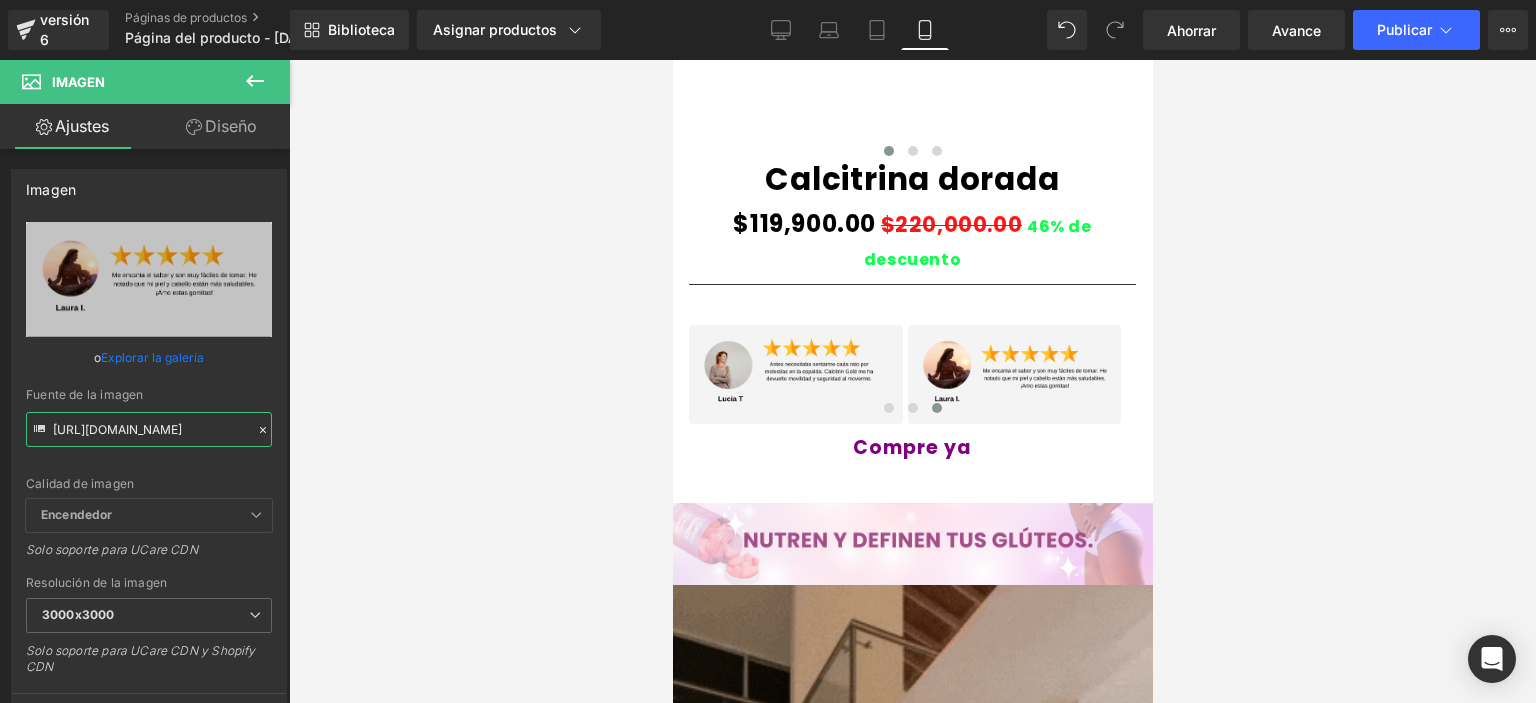 paste on "yB8WQwK7/12" 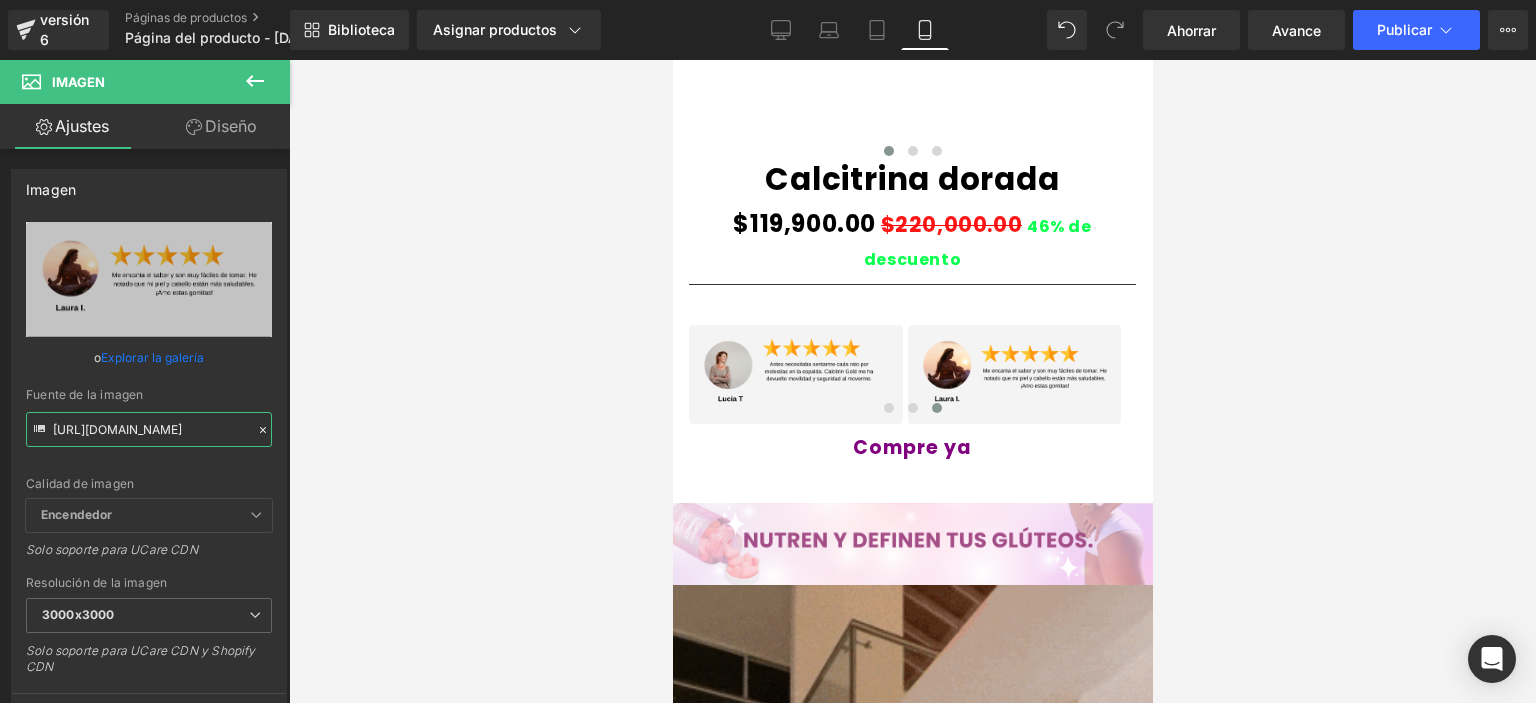 type on "https://i.ibb.co/yB8WQwK7/12.png" 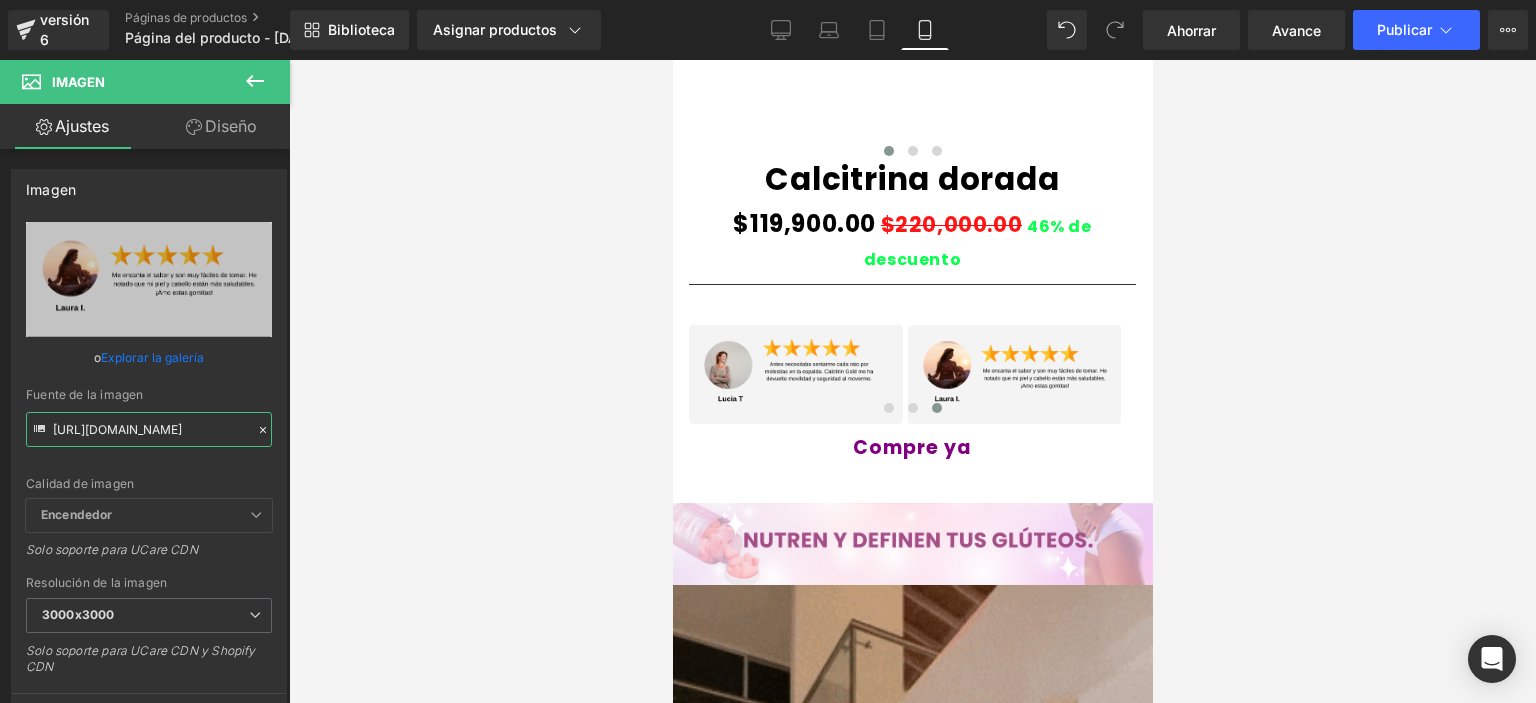 scroll, scrollTop: 0, scrollLeft: 10, axis: horizontal 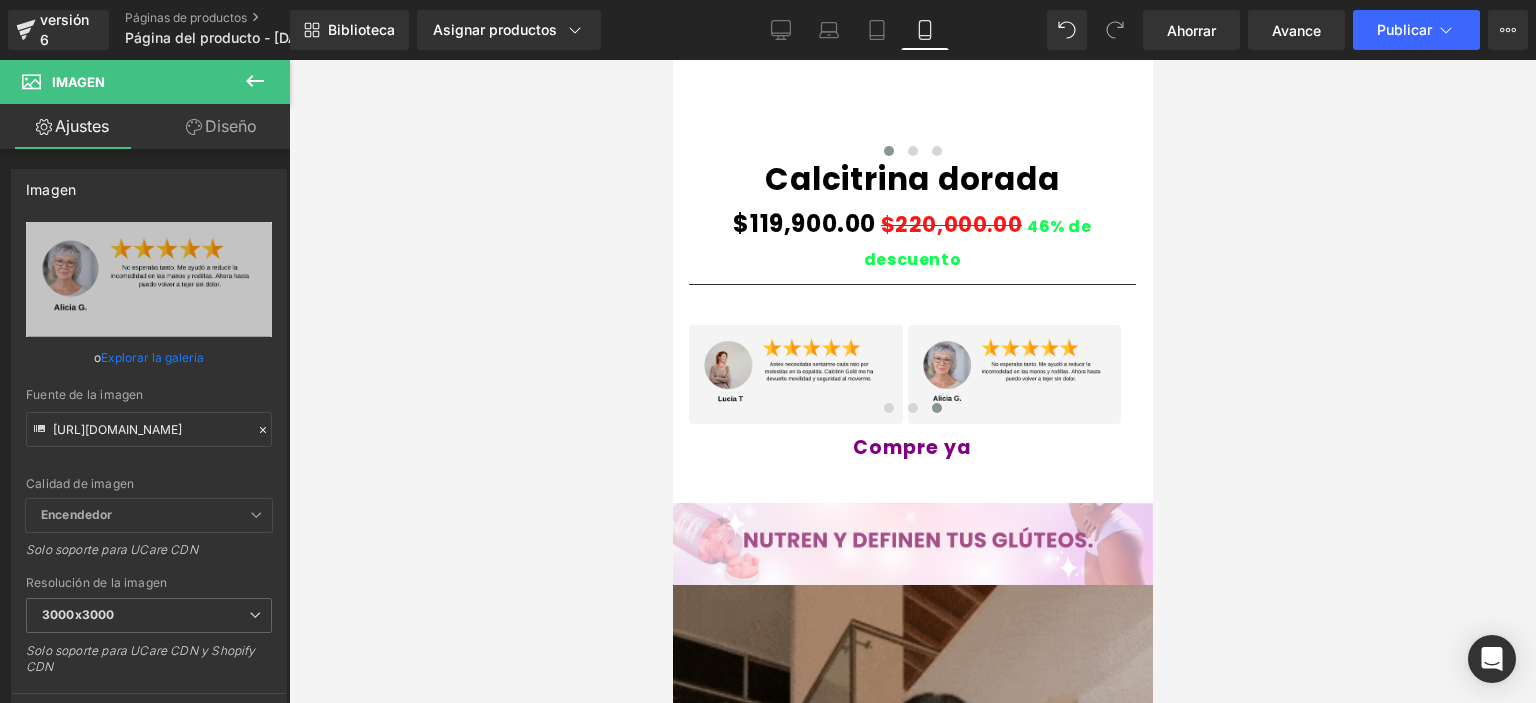 click at bounding box center [912, 381] 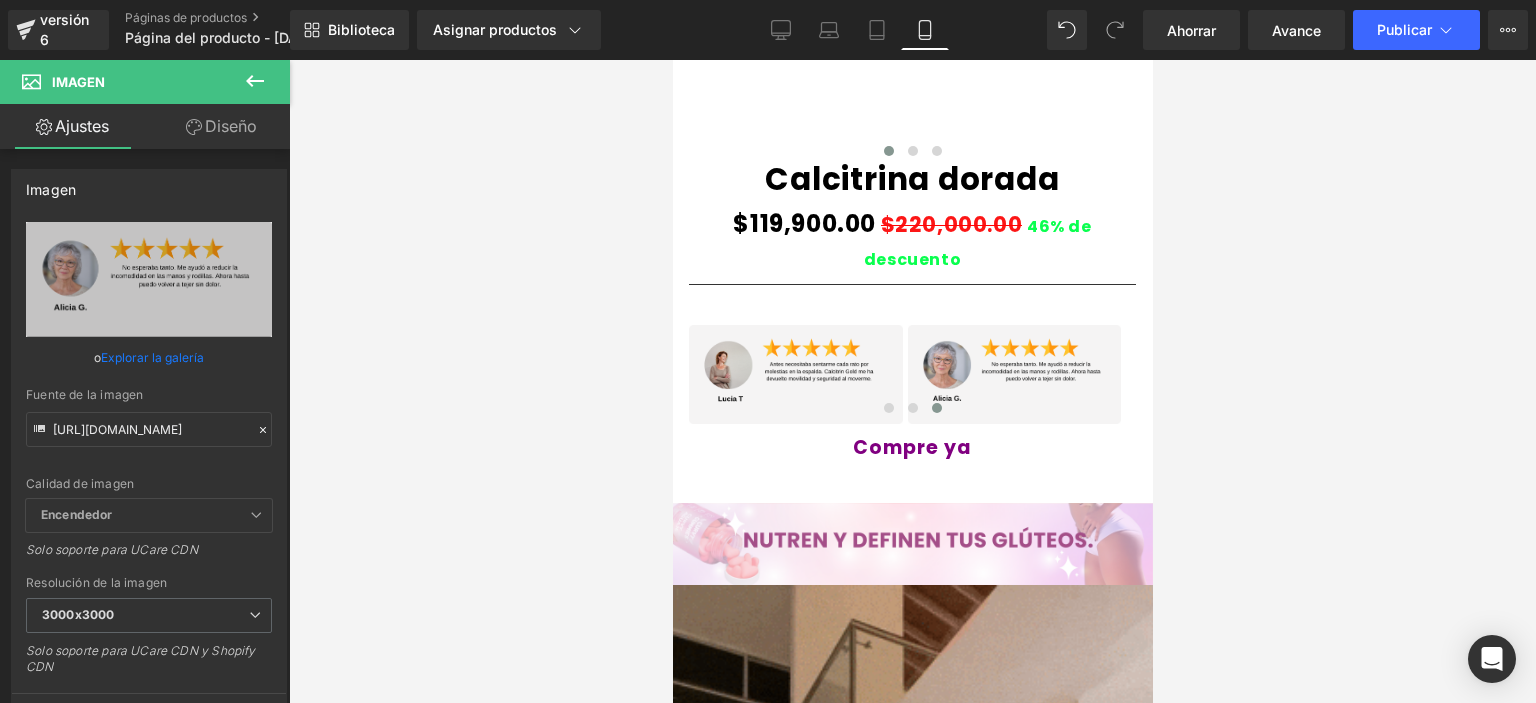 scroll, scrollTop: 0, scrollLeft: 0, axis: both 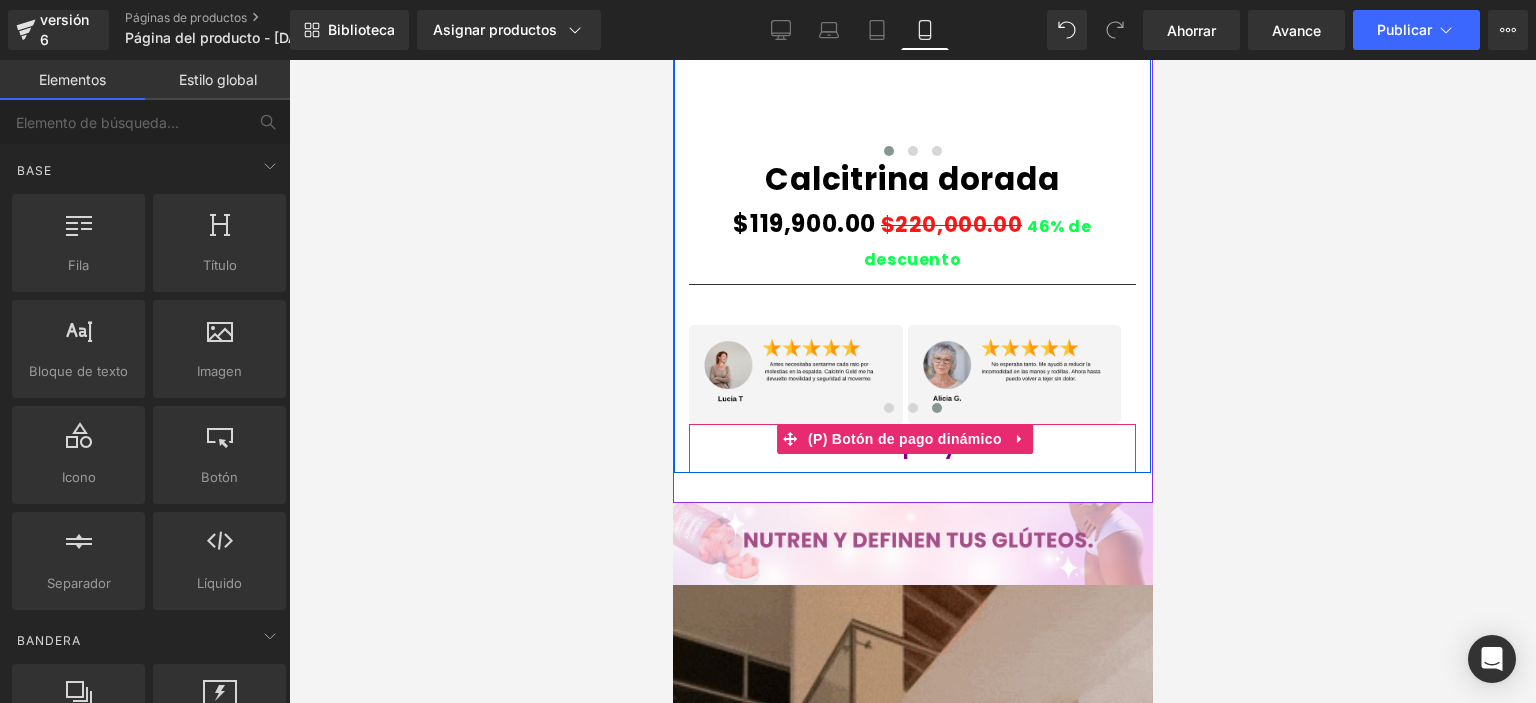 click on "Compre ya" at bounding box center (911, 448) 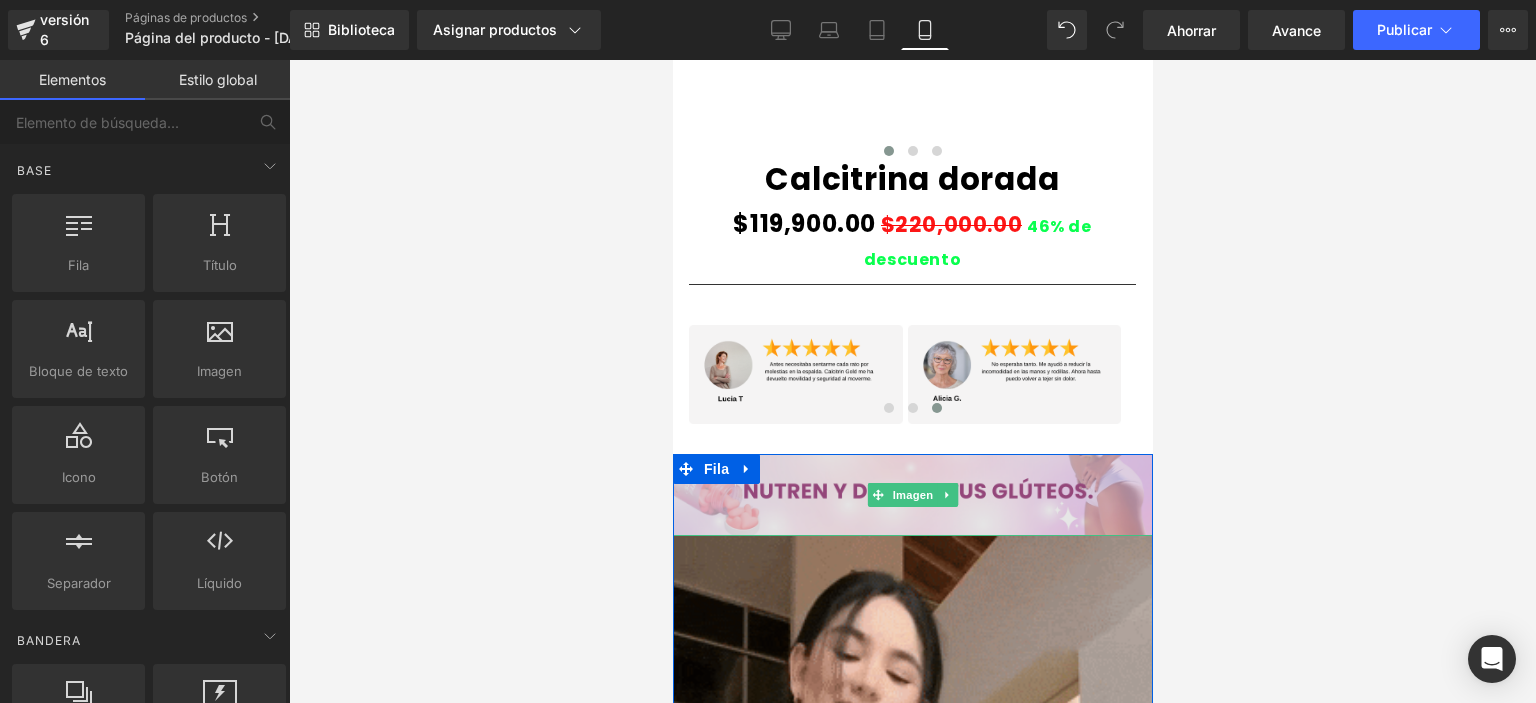 click at bounding box center [912, 495] 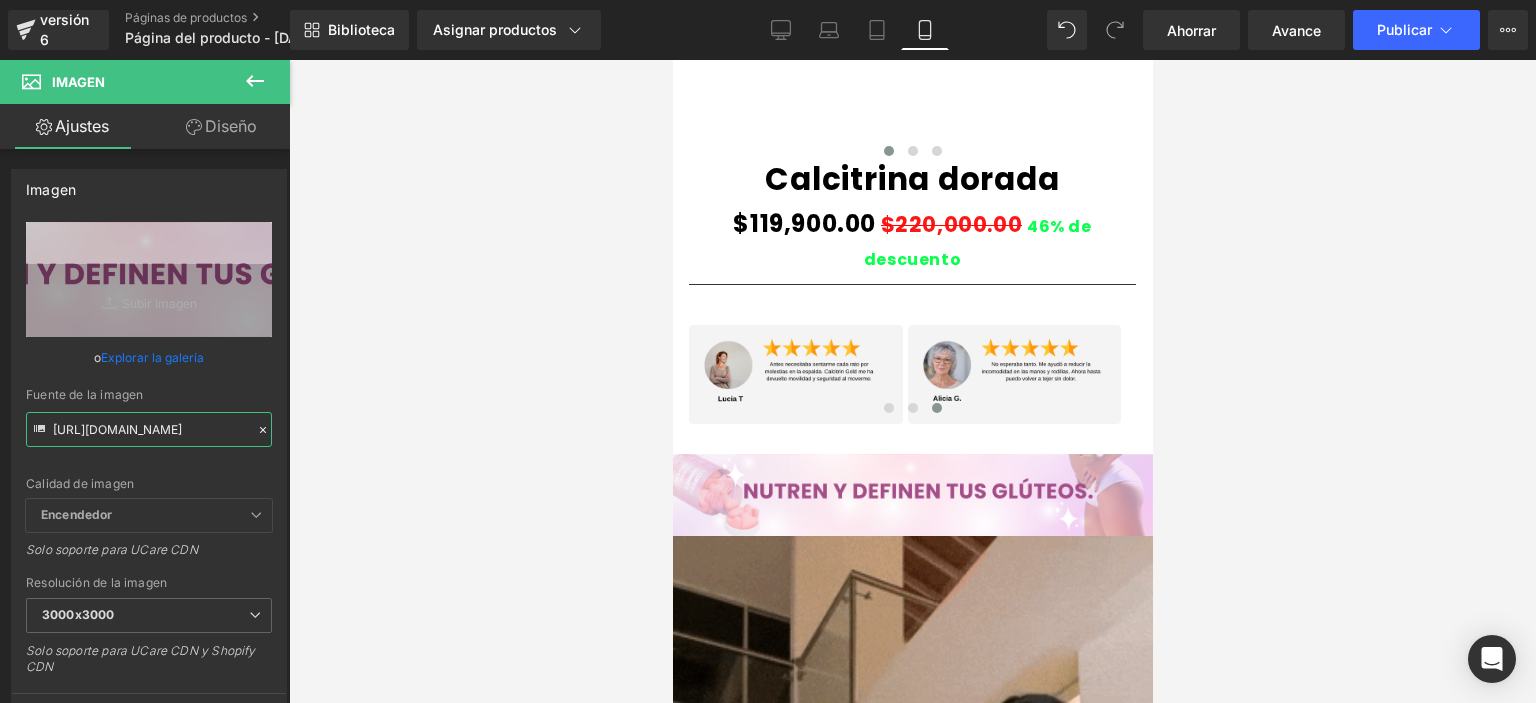 scroll, scrollTop: 0, scrollLeft: 27, axis: horizontal 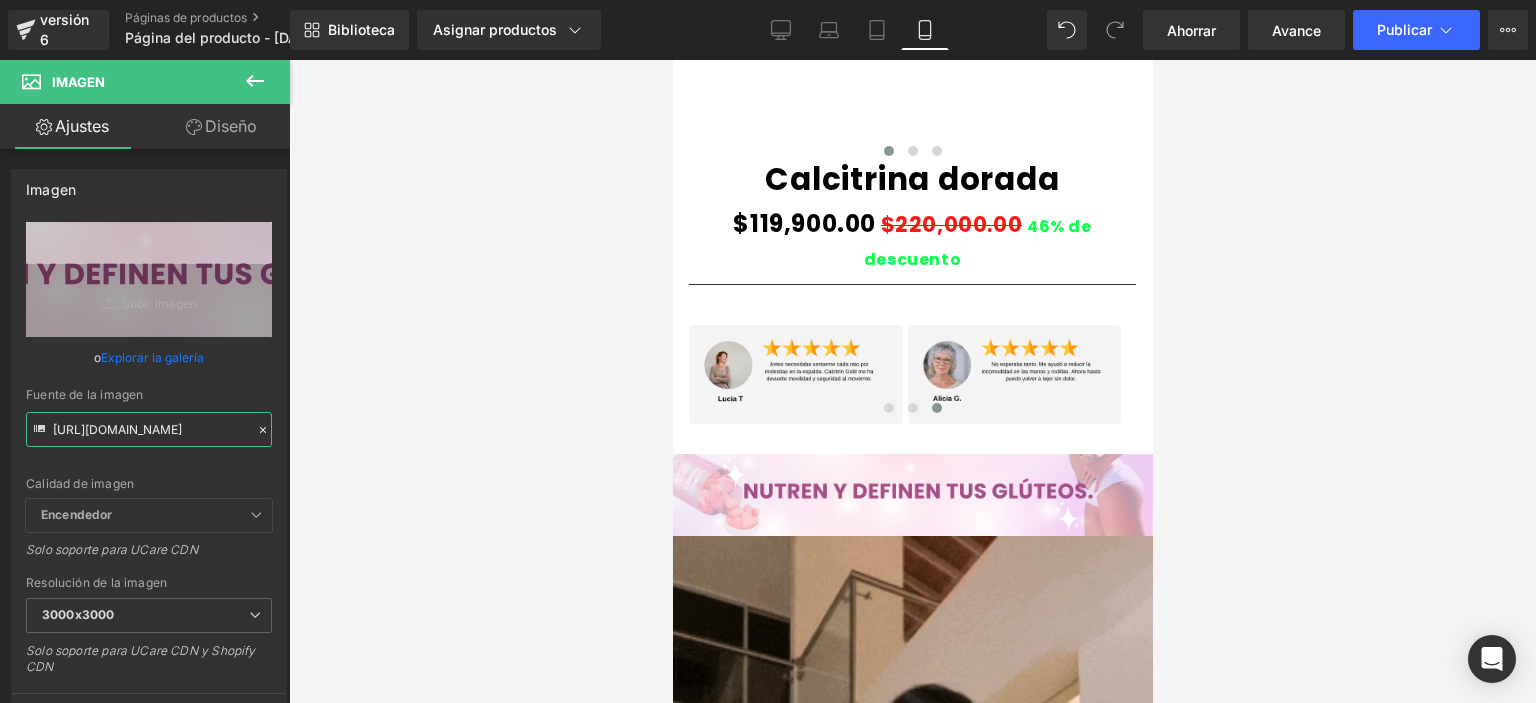 drag, startPoint x: 52, startPoint y: 428, endPoint x: 389, endPoint y: 466, distance: 339.13568 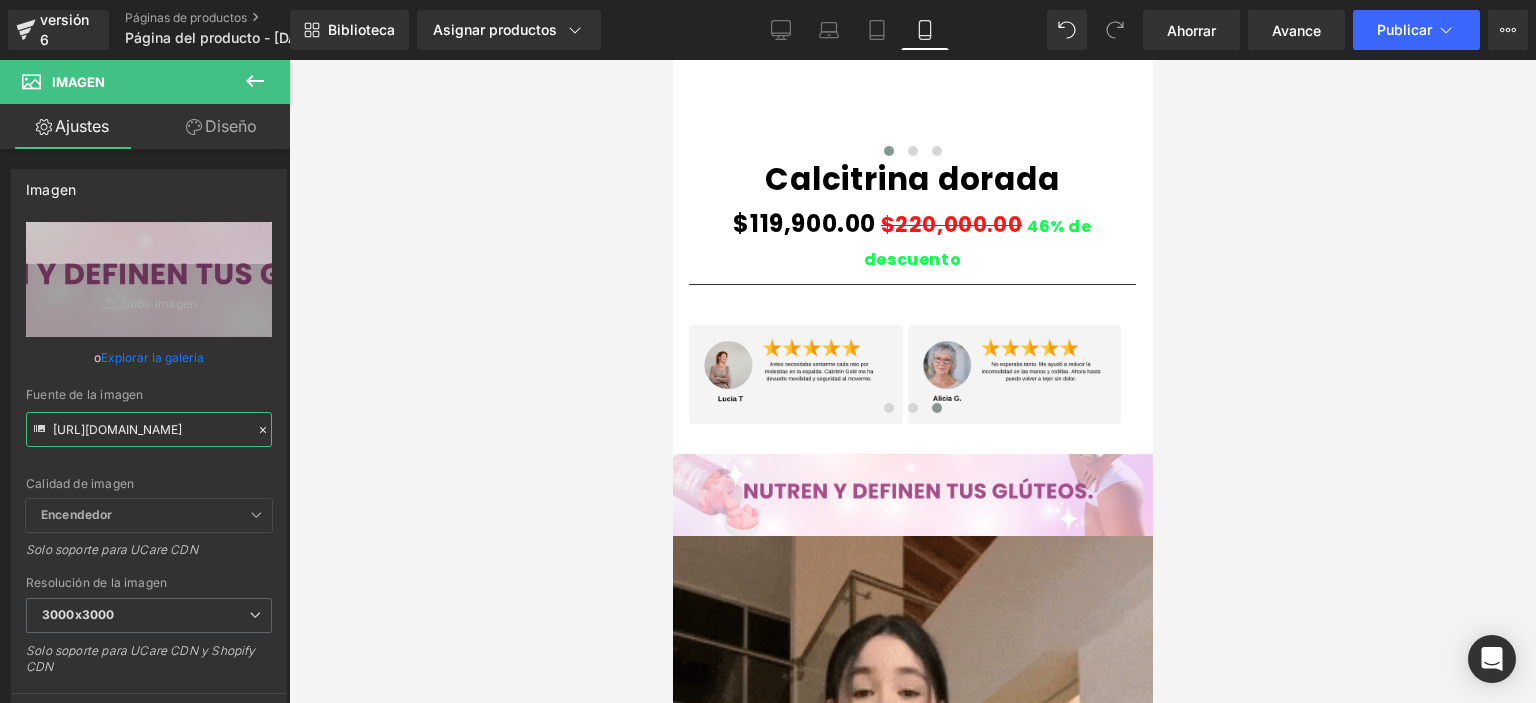 click on "Imagen Estás previsualizando cómo funciona el Reestilizará tu página. No puedes editar elementos en el modo de vista previa preestablecida. versión 6 Páginas de productos Página del producto - 18 de julio, 12:13:44 Biblioteca Asignar productos Vista previa del producto
Calcitrina dorada Administrar productos asignados Móvil De oficina Computadora portátil Tableta Móvil Ahorrar Avance Publicar Programado Plan de actualización Ver página en vivo Ver con plantilla actual Guardar plantilla en la biblioteca Programar publicación Optimizar Configuración de publicación Atajos Tu página no se puede publicar Has alcanzado el número máximo de páginas publicadas en tu plan  (1/1).  Necesitas mejorar tu plan o cancelar la publicación de todas tus páginas para obtener un espacio de publicación. Anular la publicación de páginas Plan de actualización Elementos Estilo global Base Fila filas, columnas, diseños, div Título encabezados, títulos, h1,h2,h3,h4,h5,h6 Bloque de texto Imagen Pila" at bounding box center (768, 368) 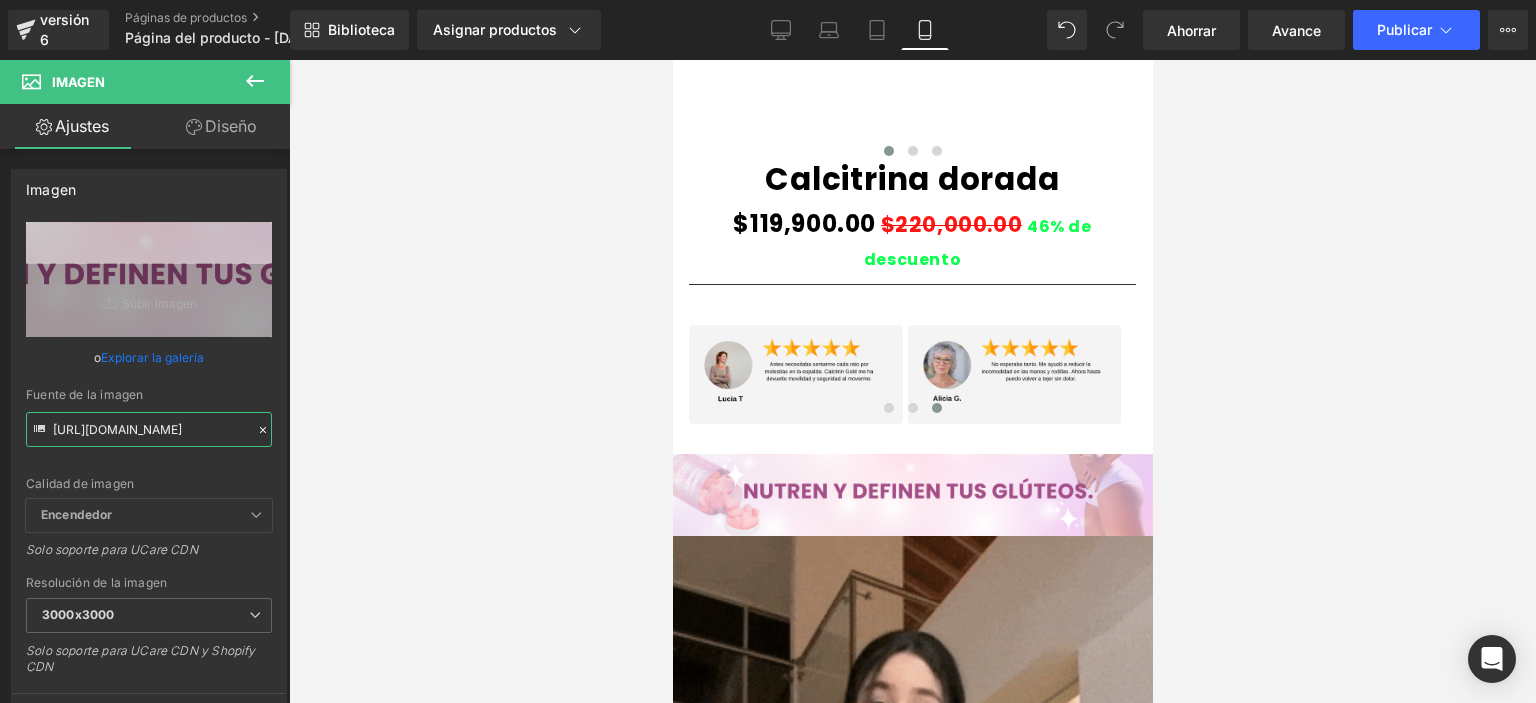 paste on "rjsxSqn/raw" 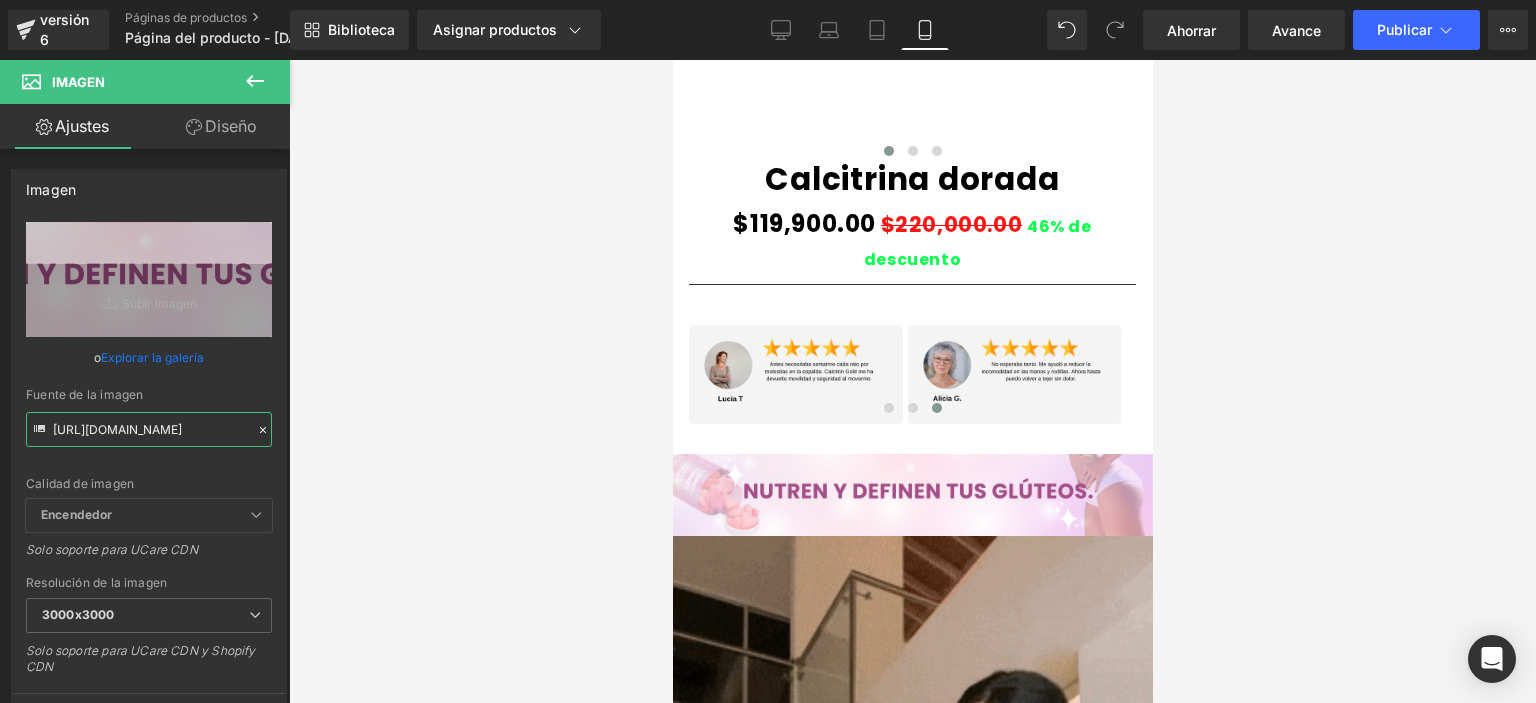 type on "https://i.ibb.co/rjsxSqn/raw4.png" 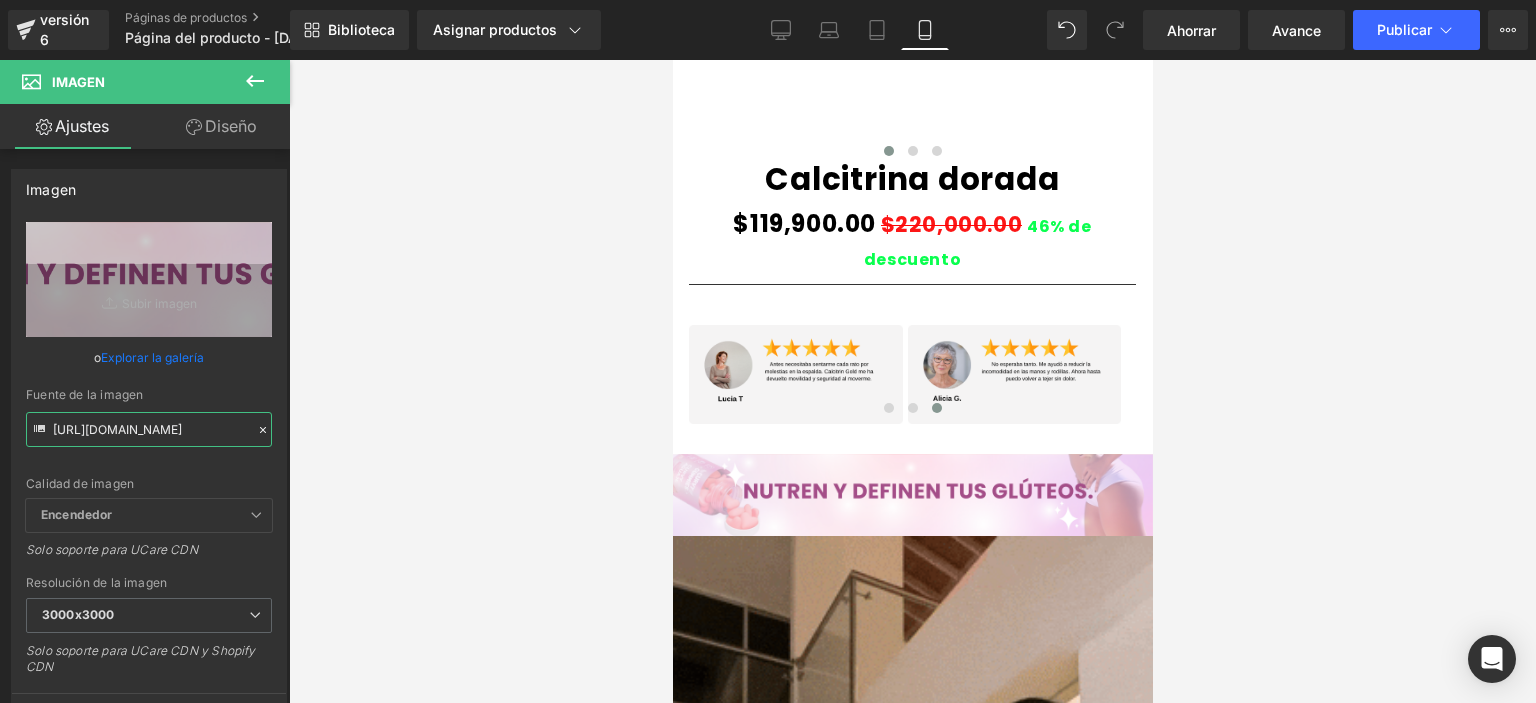 scroll, scrollTop: 0, scrollLeft: 2, axis: horizontal 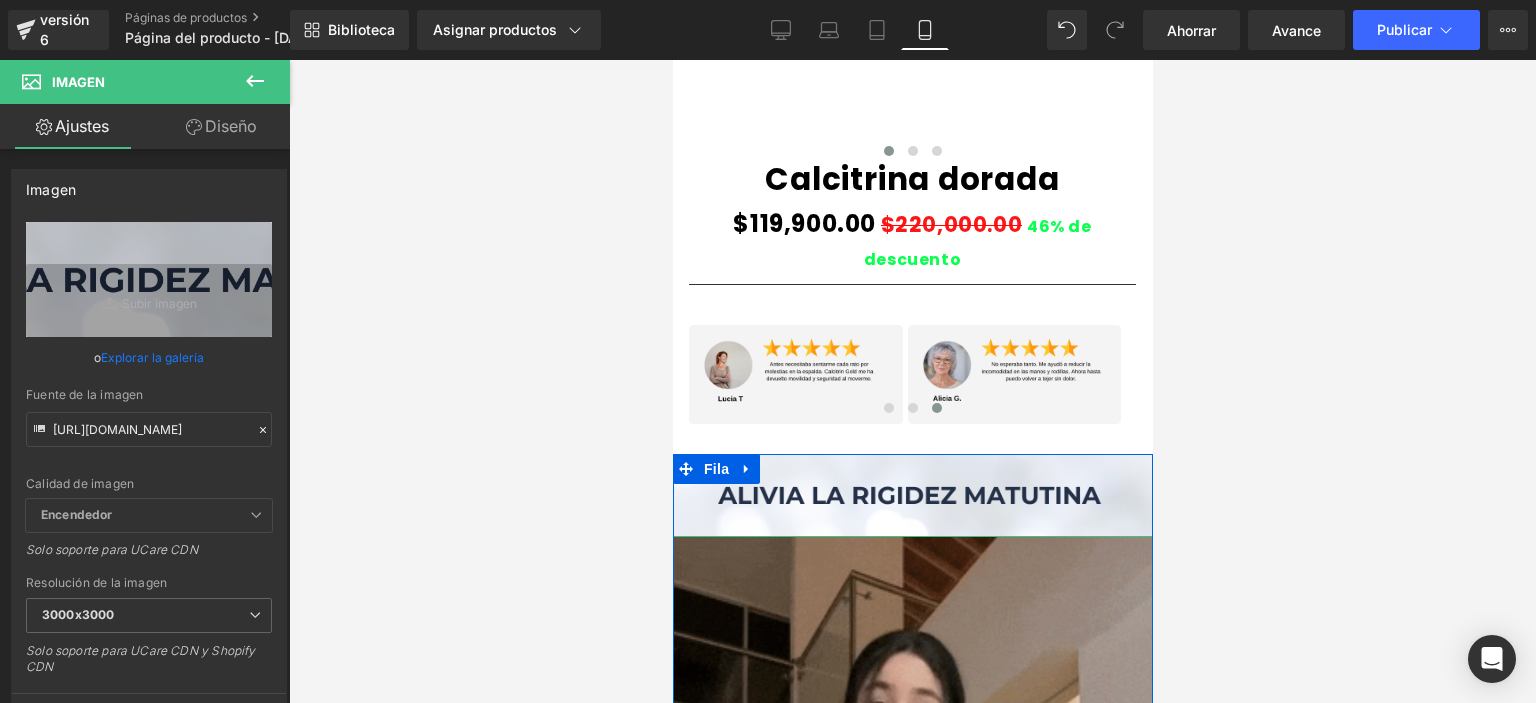click at bounding box center [912, 962] 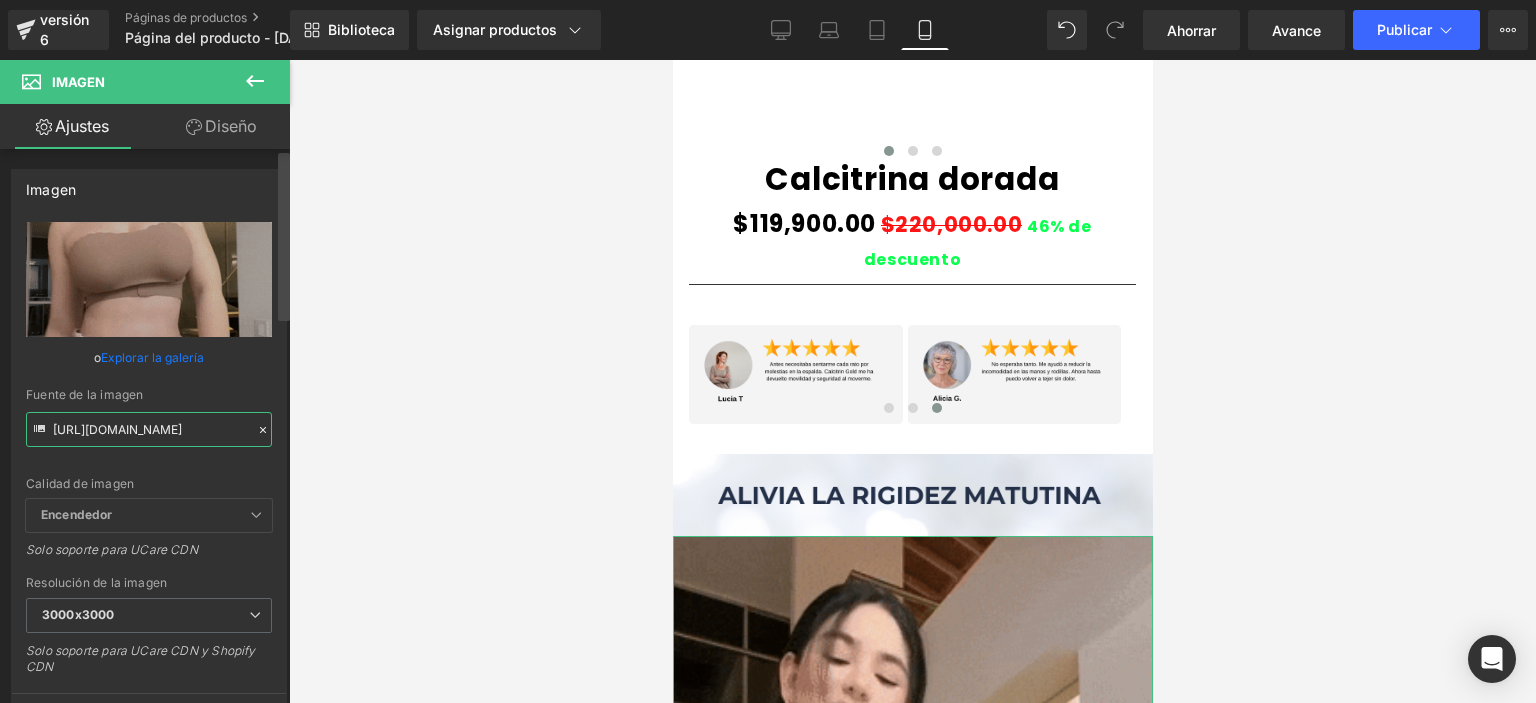 scroll, scrollTop: 0, scrollLeft: 1018, axis: horizontal 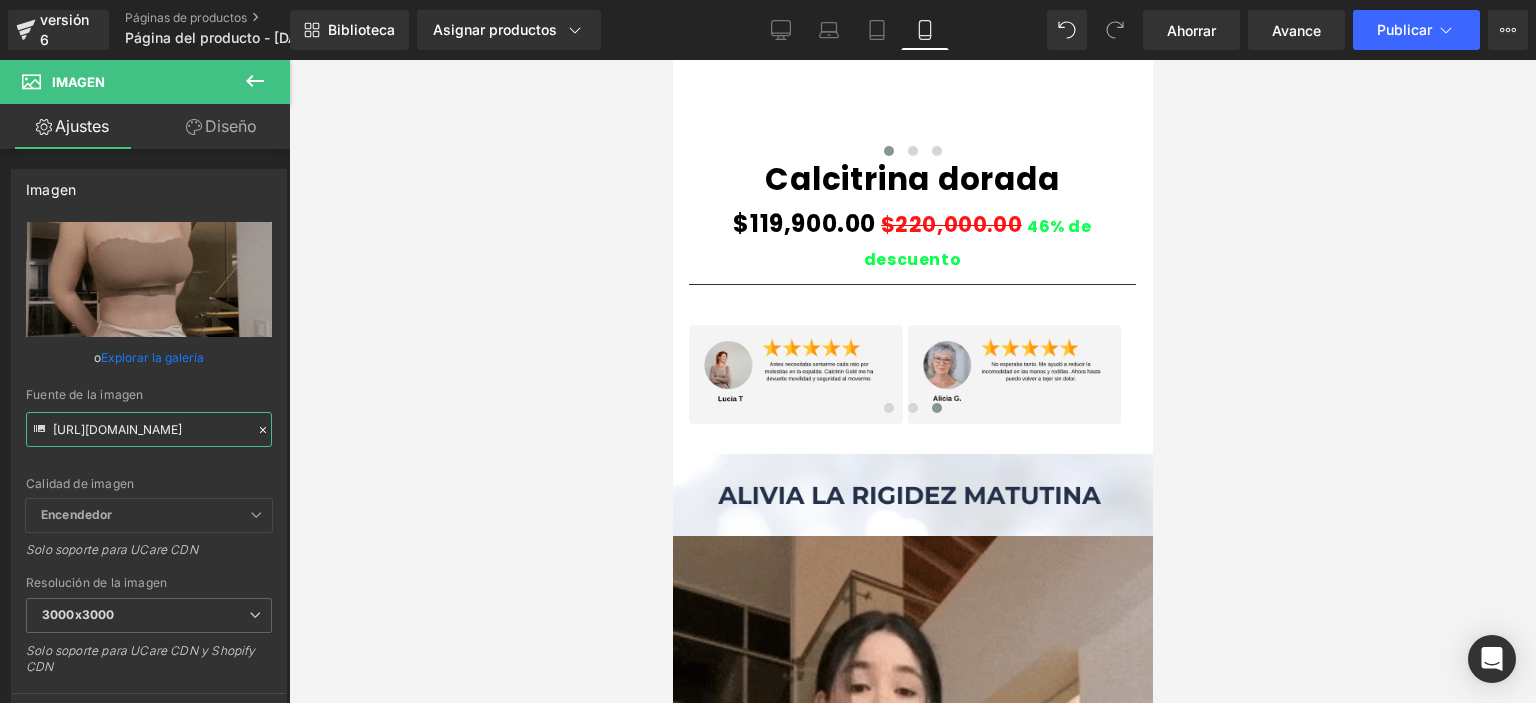 drag, startPoint x: 52, startPoint y: 424, endPoint x: 295, endPoint y: 435, distance: 243.24884 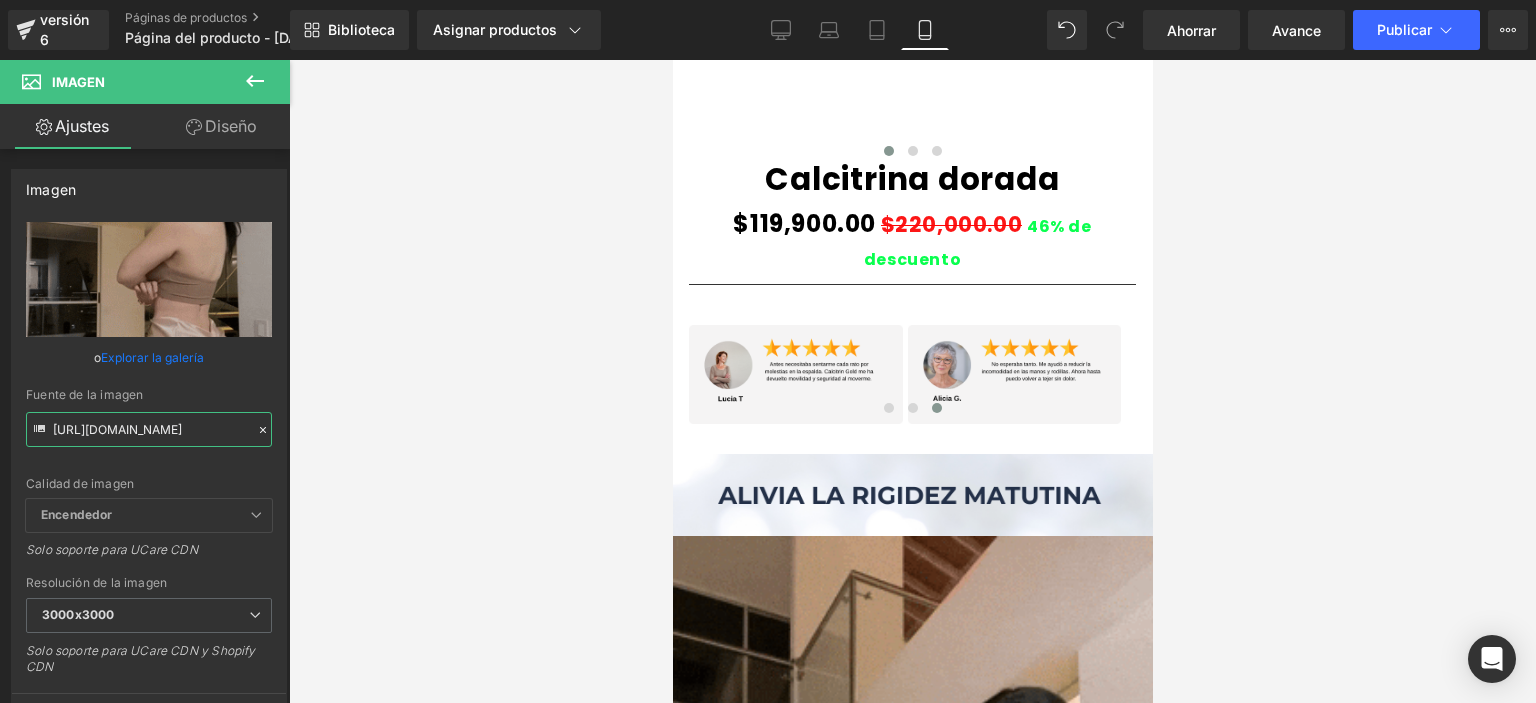 click on "Imagen Estás previsualizando cómo funciona el Reestilizará tu página. No puedes editar elementos en el modo de vista previa preestablecida. versión 6 Páginas de productos Página del producto - 18 de julio, 12:13:44 Biblioteca Asignar productos Vista previa del producto
Calcitrina dorada Administrar productos asignados Móvil De oficina Computadora portátil Tableta Móvil Ahorrar Avance Publicar Programado Plan de actualización Ver página en vivo Ver con plantilla actual Guardar plantilla en la biblioteca Programar publicación Optimizar Configuración de publicación Atajos Tu página no se puede publicar Has alcanzado el número máximo de páginas publicadas en tu plan  (1/1).  Necesitas mejorar tu plan o cancelar la publicación de todas tus páginas para obtener un espacio de publicación. Anular la publicación de páginas Plan de actualización Elementos Estilo global Base Fila filas, columnas, diseños, div Título encabezados, títulos, h1,h2,h3,h4,h5,h6 Bloque de texto Imagen Pila" at bounding box center [768, 368] 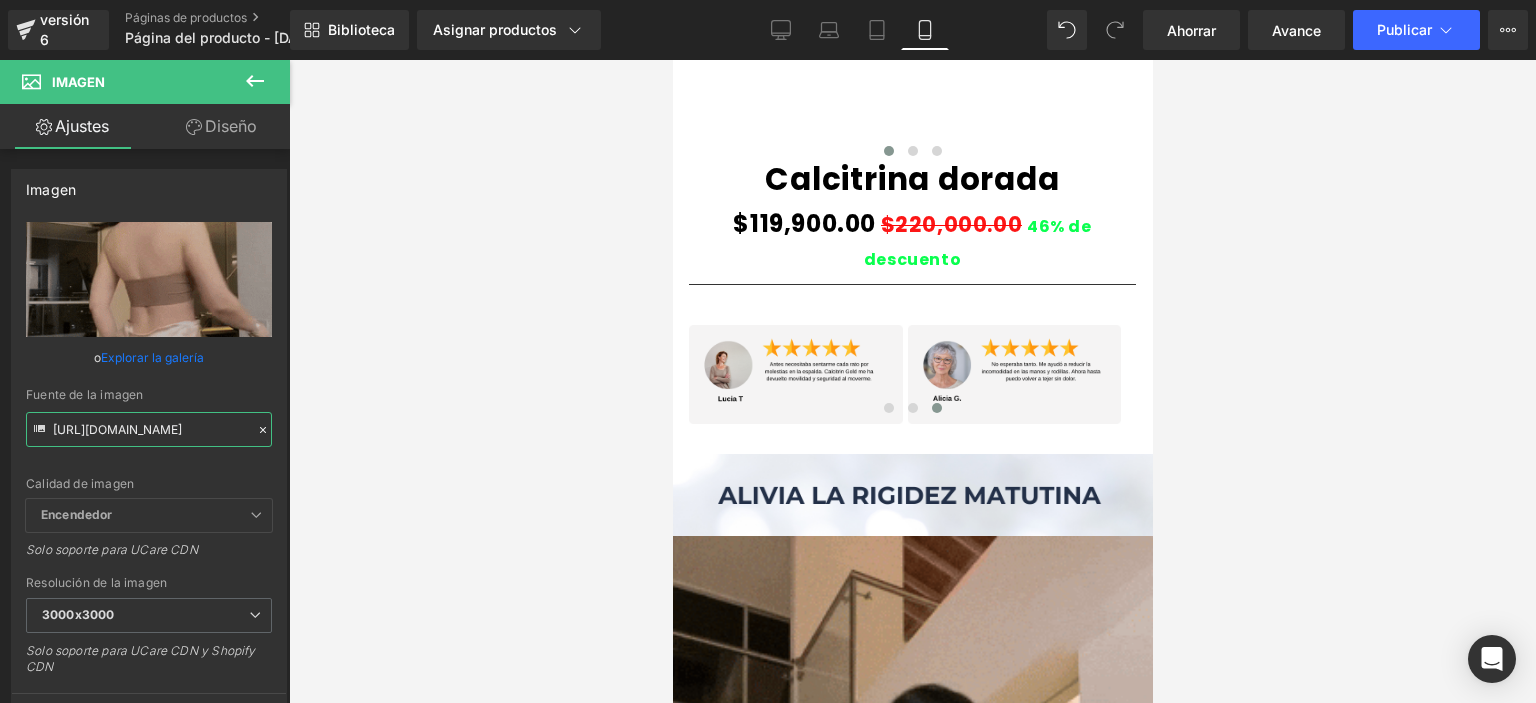 paste on "2.giphy.com/media/v1.Y2lkPTc5MGI3NjExNHQ4MXZ0dTlzd3QzNmk3ZjQ1YWl3eDAxdHQxOXZoNHprN2R1NDM5eiZlcD12MV9pbnRlcm5hbF9naWZfYnlfaWQmY3Q9Zw/M4YzRcKyIq8c9ZGtQK" 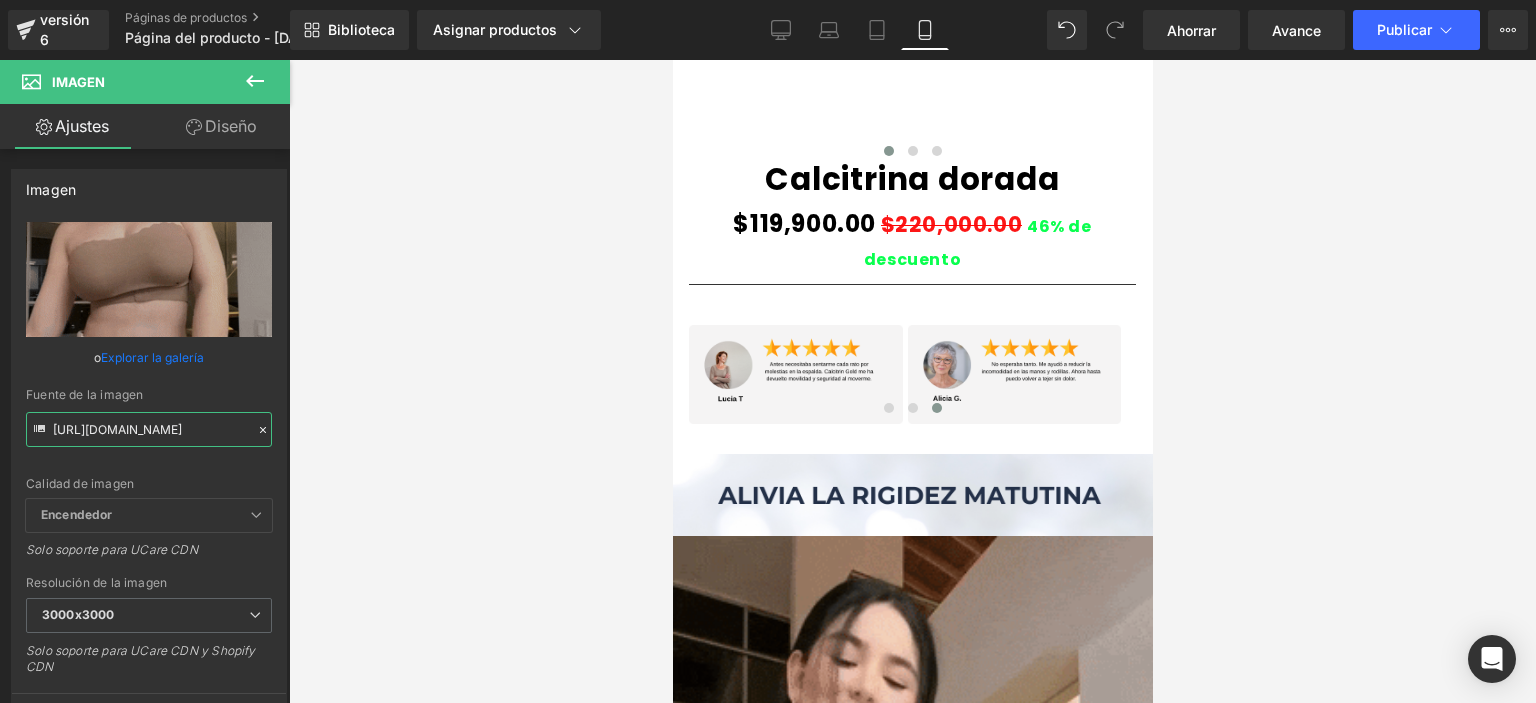type on "https://media2.giphy.com/media/v1.Y2lkPTc5MGI3NjExNHQ4MXZ0dTlzd3QzNmk3ZjQ1YWl3eDAxdHQxOXZoNHprN2R1NDM5eiZlcD12MV9pbnRlcm5hbF9naWZfYnlfaWQmY3Q9Zw/M4YzRcKyIq8c9ZGtQK/giphy.gif" 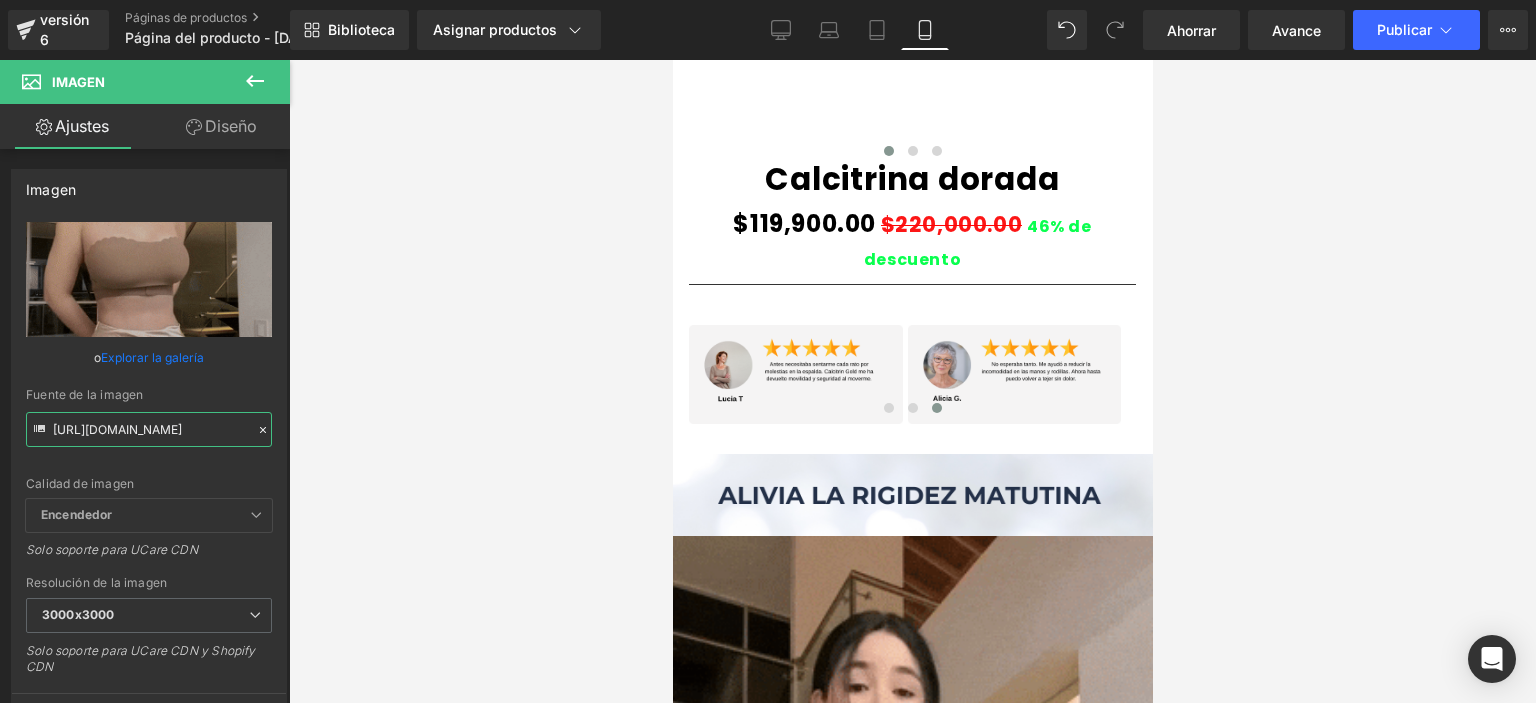 scroll, scrollTop: 0, scrollLeft: 1026, axis: horizontal 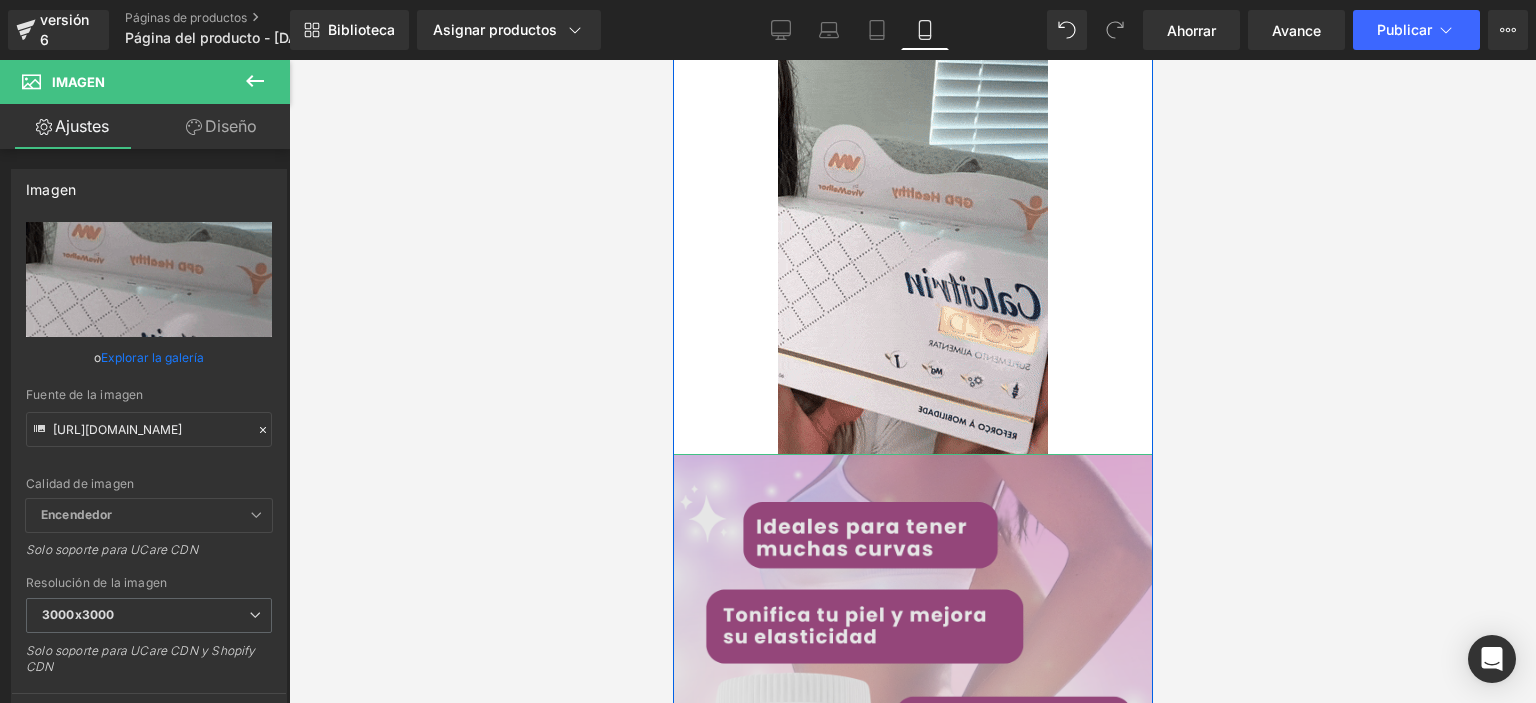 click at bounding box center (912, 798) 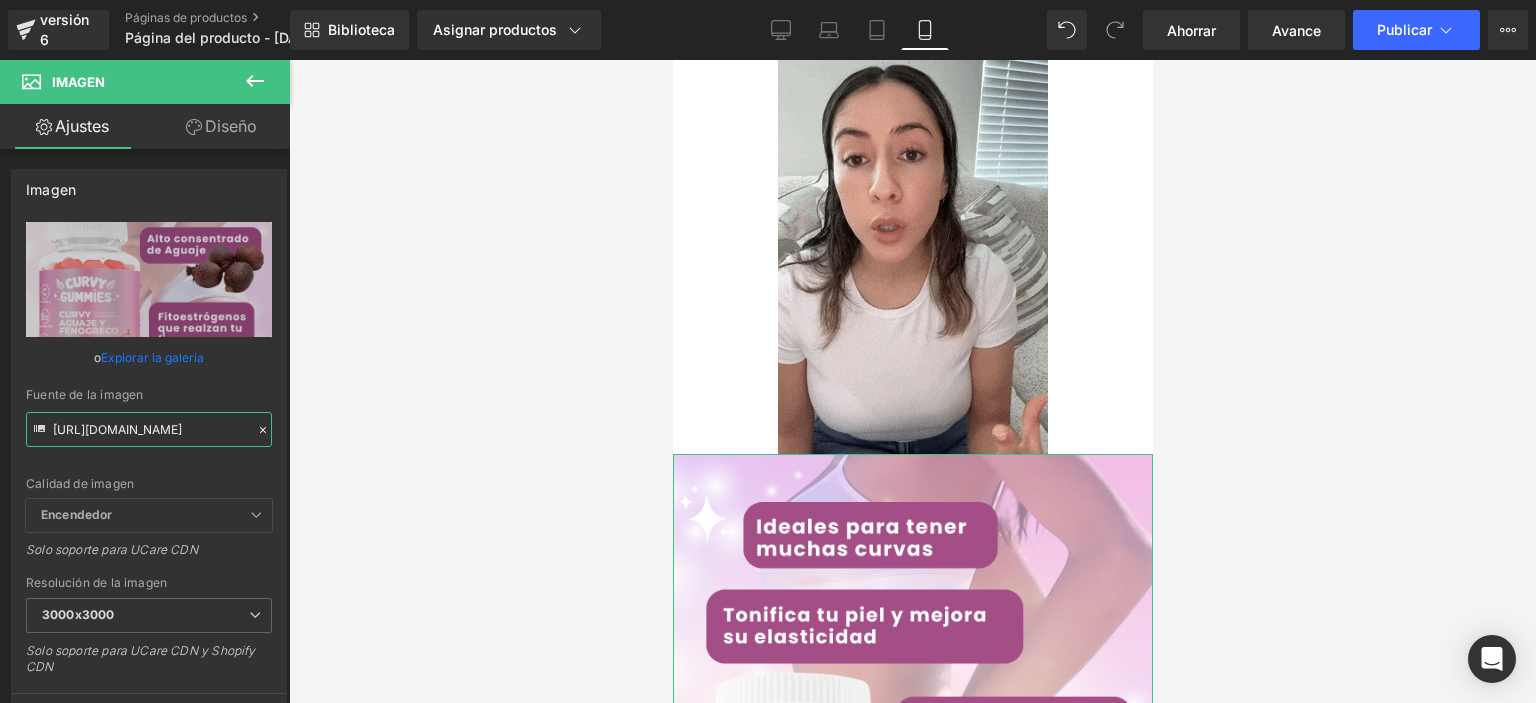 scroll, scrollTop: 0, scrollLeft: 43, axis: horizontal 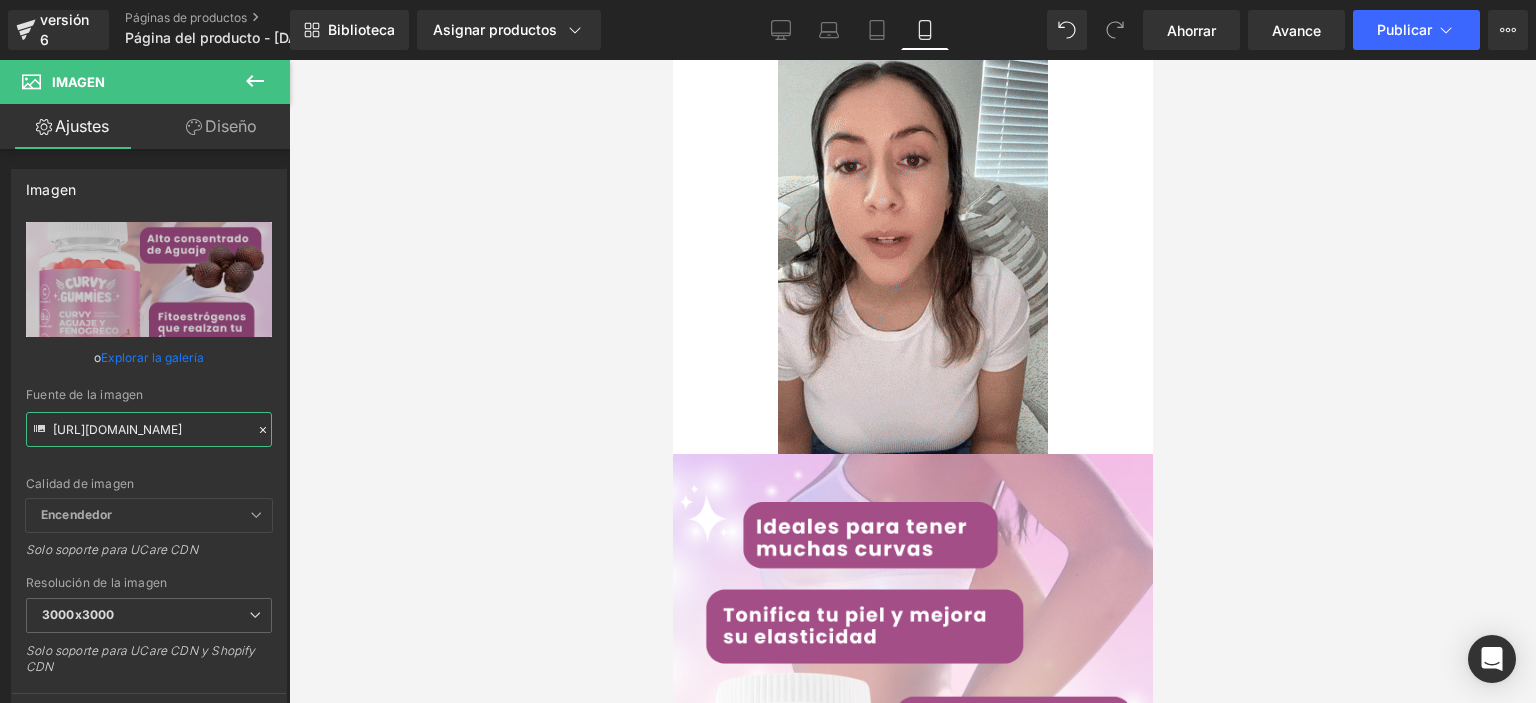 drag, startPoint x: 52, startPoint y: 426, endPoint x: 355, endPoint y: 445, distance: 303.59512 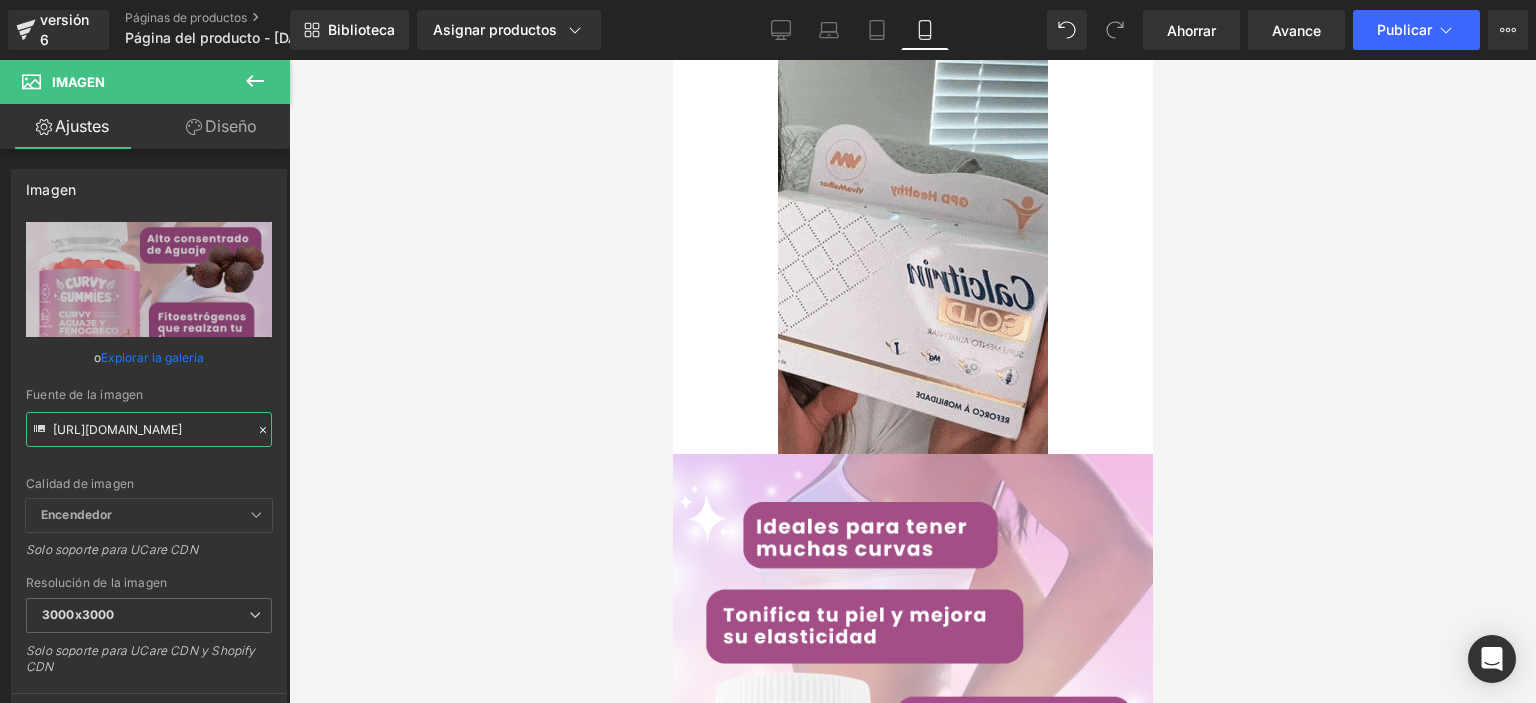 click on "Imagen Estás previsualizando cómo funciona el Reestilizará tu página. No puedes editar elementos en el modo de vista previa preestablecida. versión 6 Páginas de productos Página del producto - 18 de julio, 12:13:44 Biblioteca Asignar productos Vista previa del producto
Calcitrina dorada Administrar productos asignados Móvil De oficina Computadora portátil Tableta Móvil Ahorrar Avance Publicar Programado Plan de actualización Ver página en vivo Ver con plantilla actual Guardar plantilla en la biblioteca Programar publicación Optimizar Configuración de publicación Atajos Tu página no se puede publicar Has alcanzado el número máximo de páginas publicadas en tu plan  (1/1).  Necesitas mejorar tu plan o cancelar la publicación de todas tus páginas para obtener un espacio de publicación. Anular la publicación de páginas Plan de actualización Elementos Estilo global Base Fila filas, columnas, diseños, div Título encabezados, títulos, h1,h2,h3,h4,h5,h6 Bloque de texto Imagen Pila" at bounding box center (768, 368) 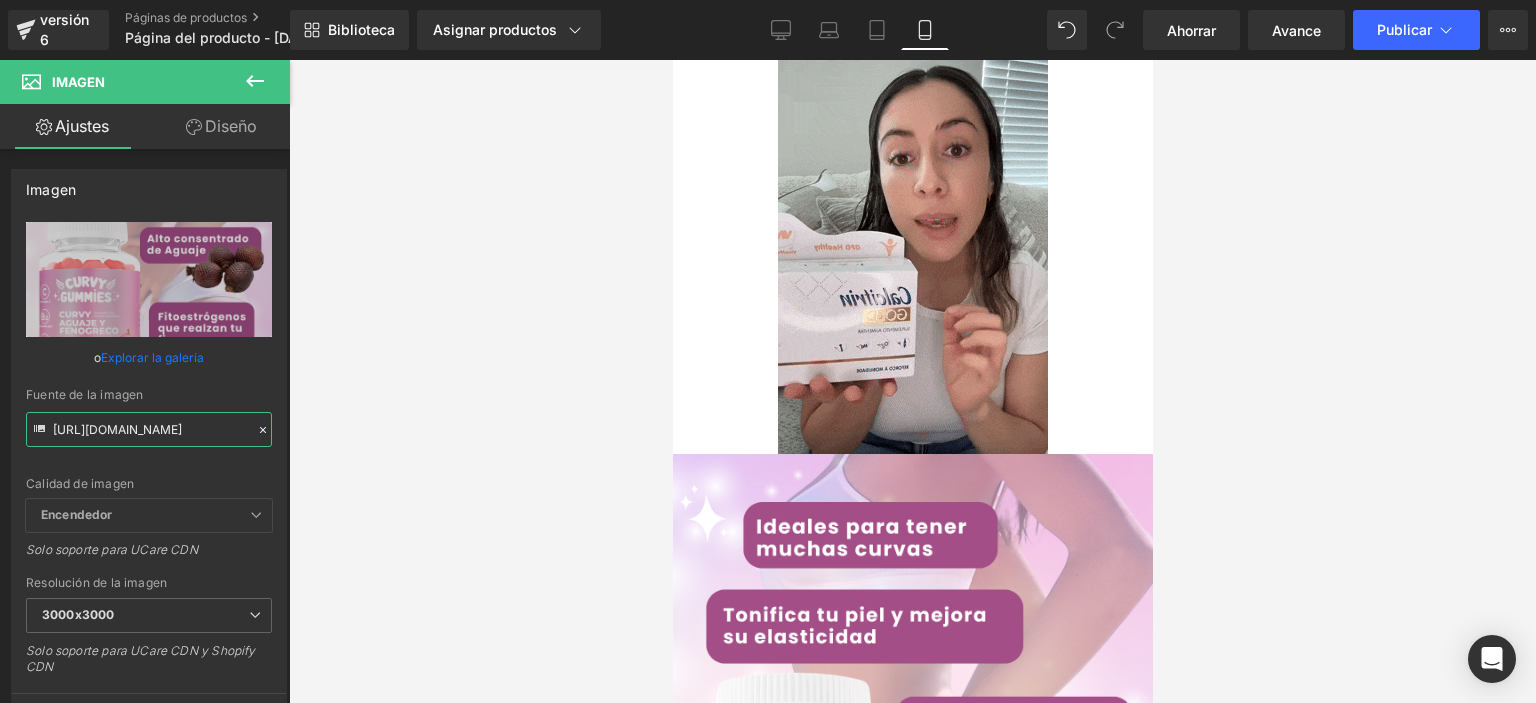 paste on "xKN5Krym/raw-6" 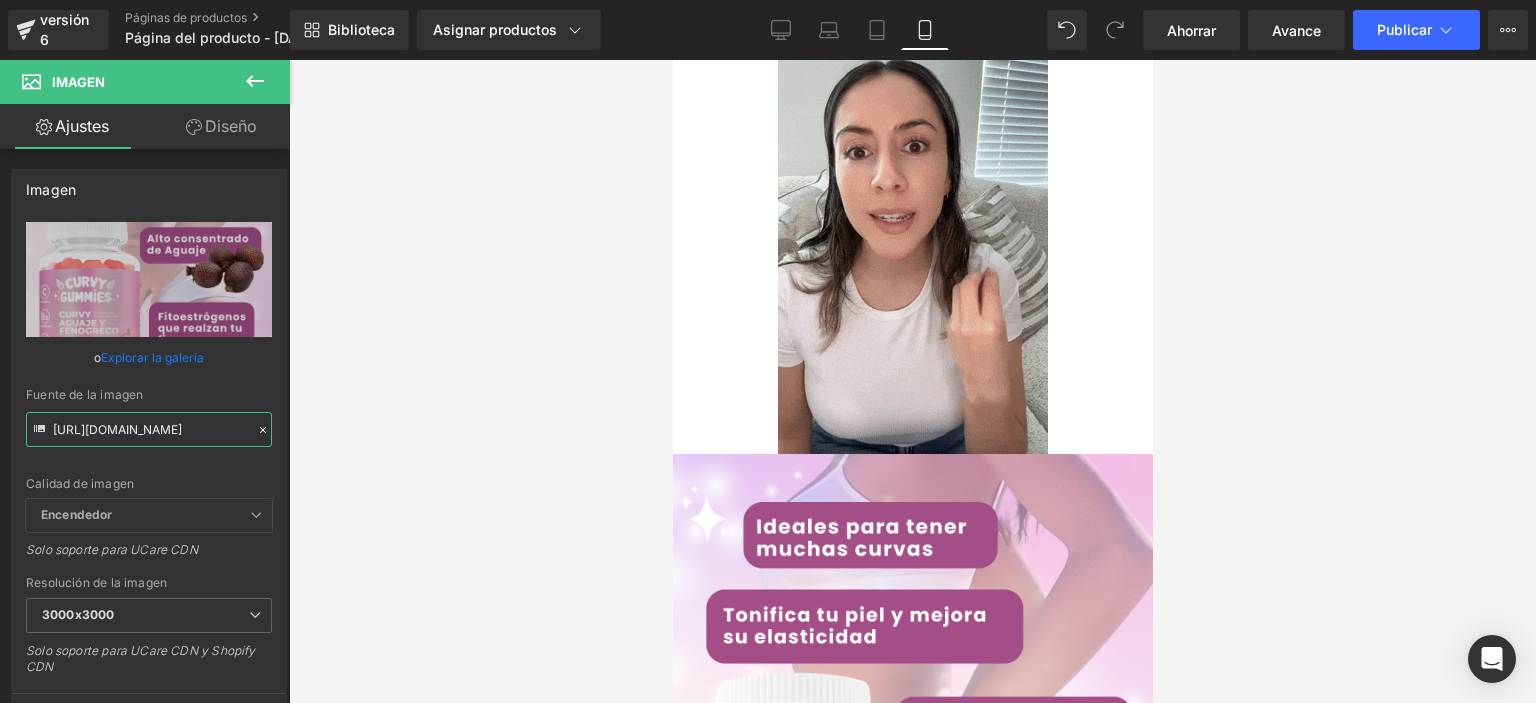 type on "https://i.ibb.co/xKN5Krym/raw-6.png" 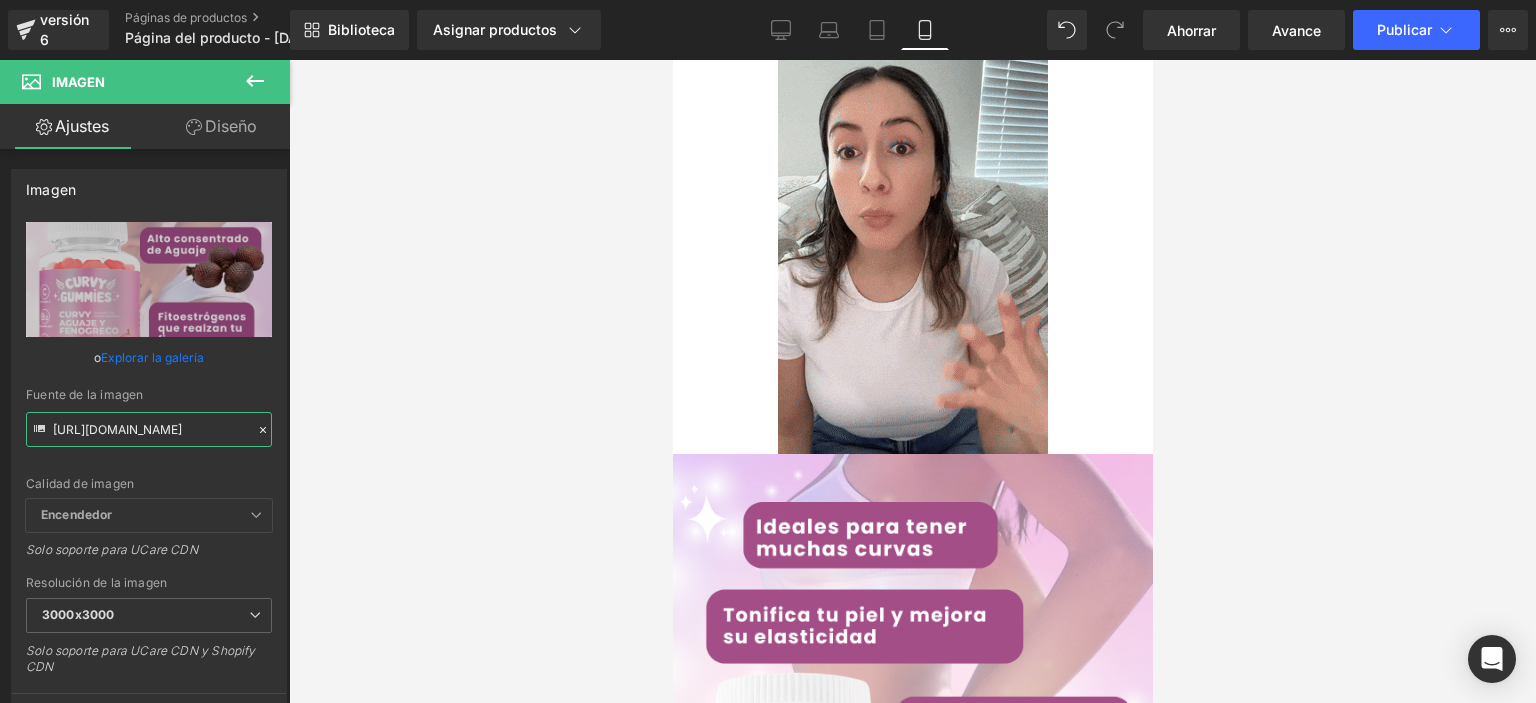 scroll, scrollTop: 0, scrollLeft: 26, axis: horizontal 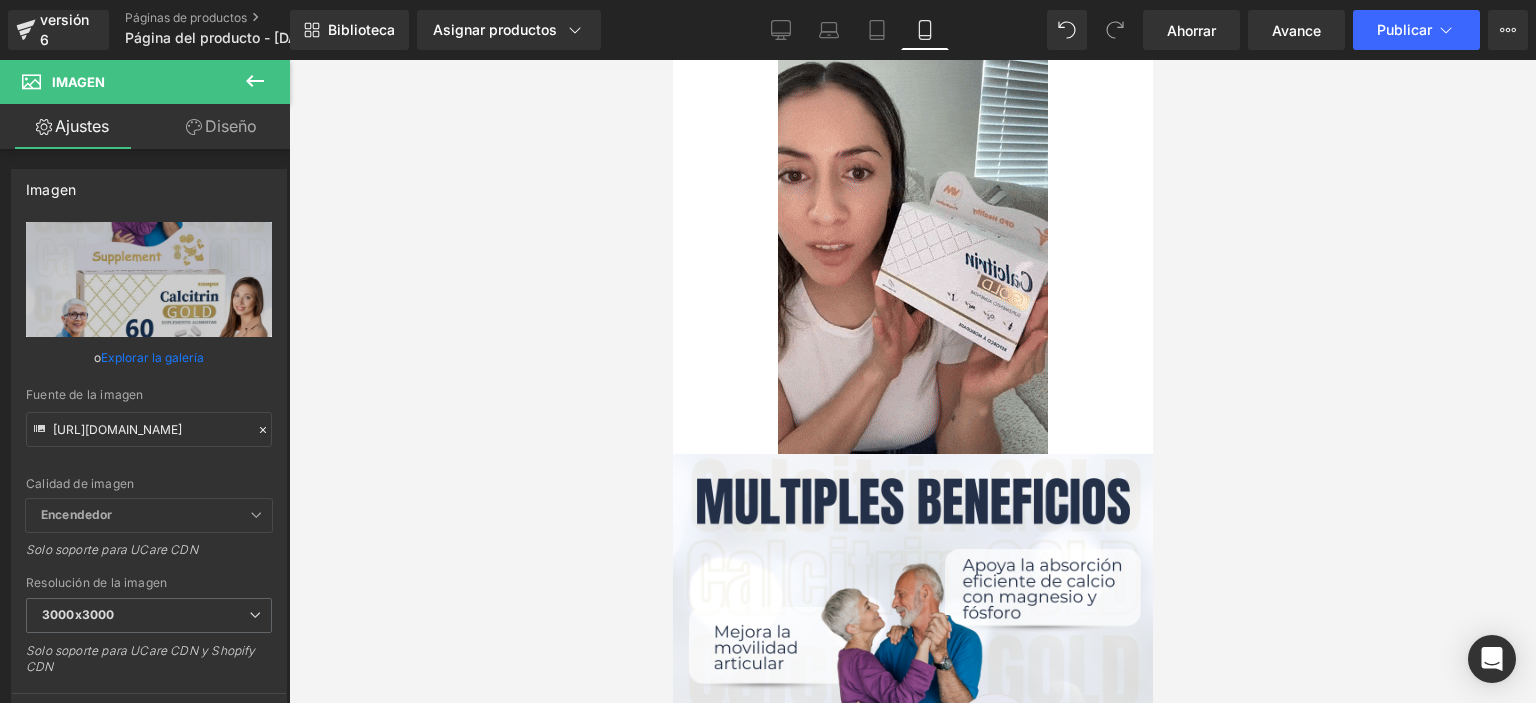 click at bounding box center (912, 381) 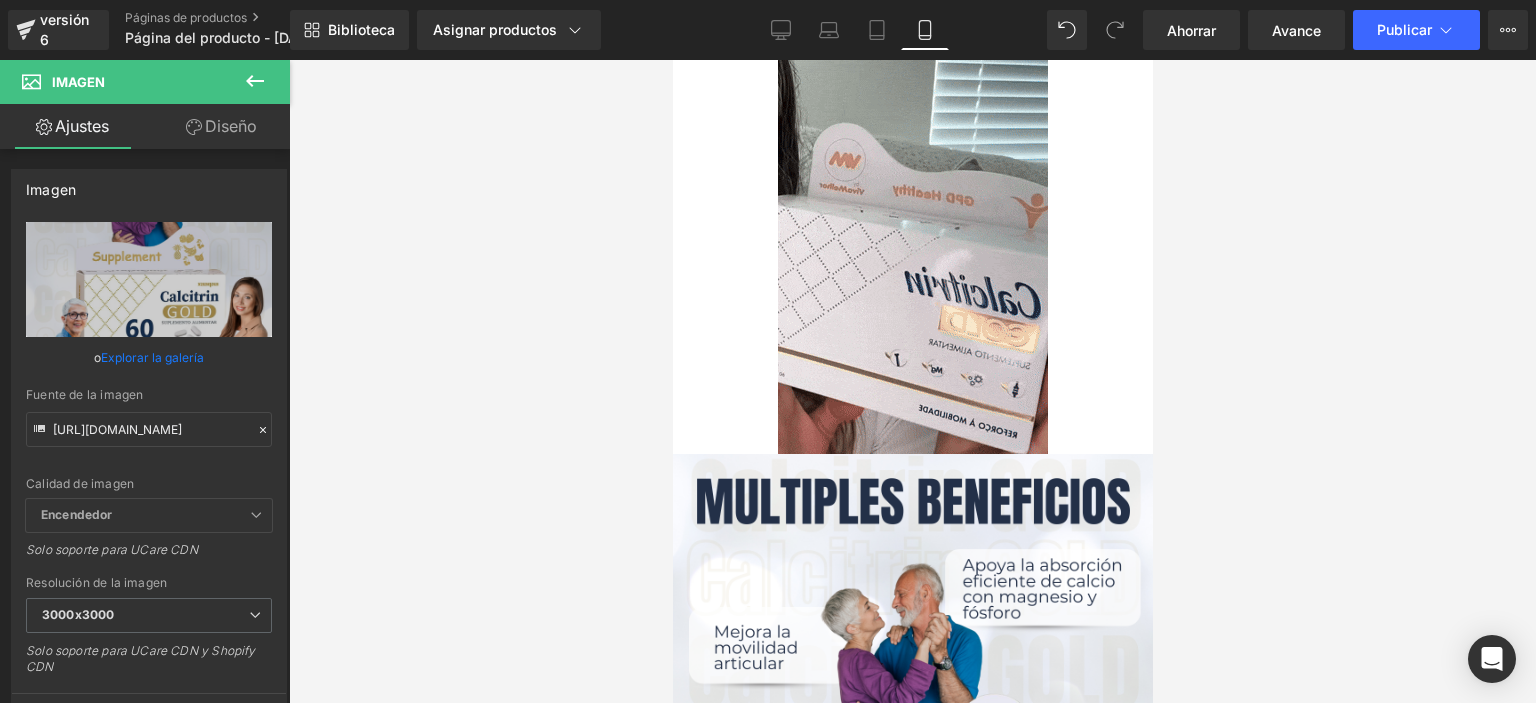 scroll, scrollTop: 0, scrollLeft: 0, axis: both 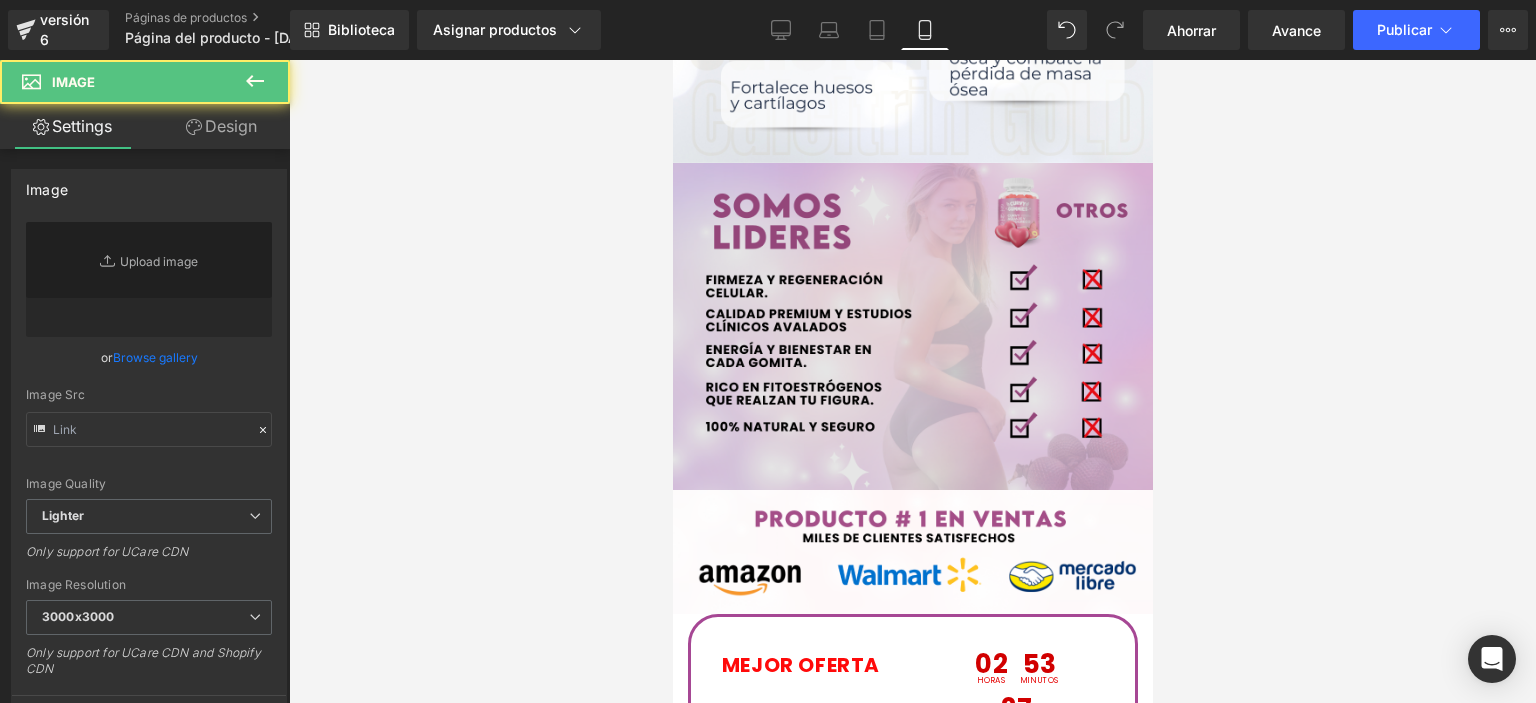 click at bounding box center (912, 326) 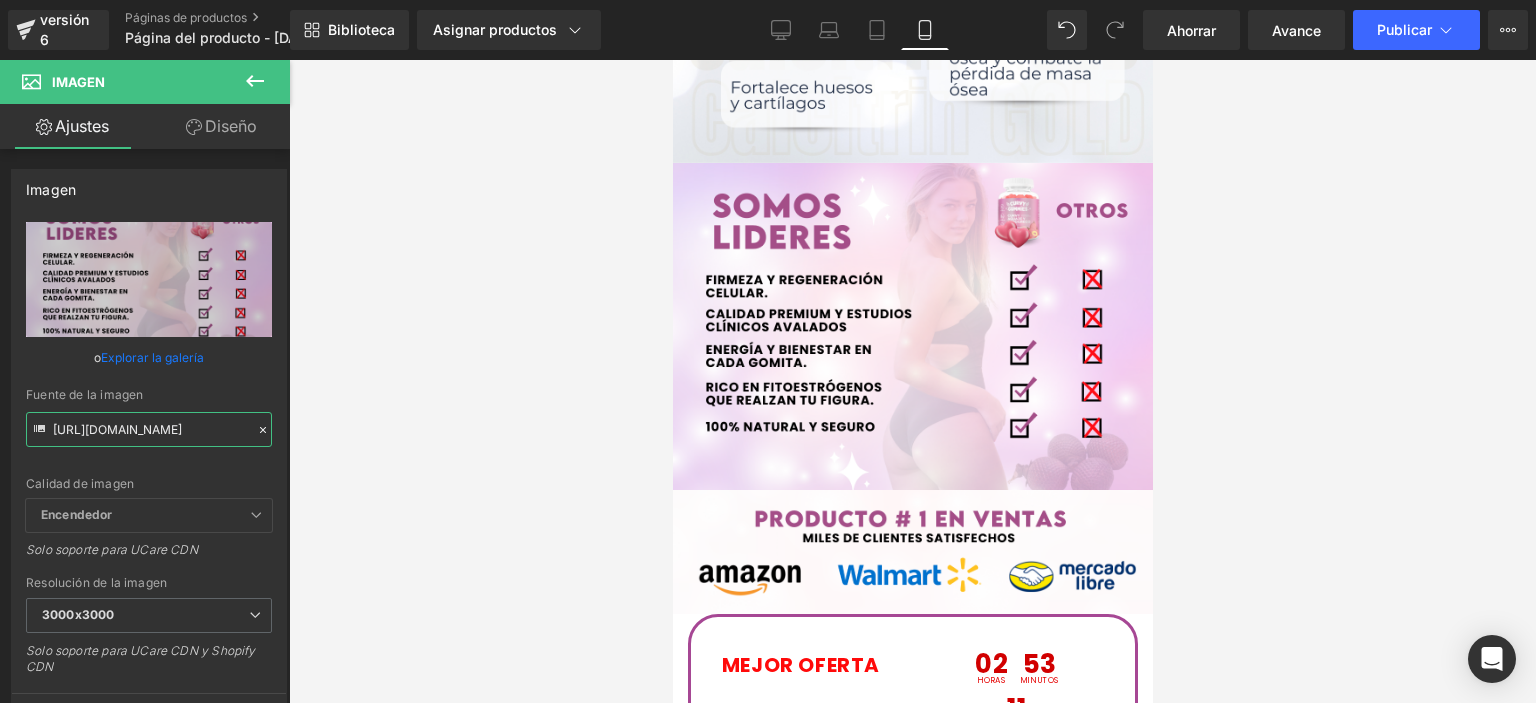 scroll, scrollTop: 0, scrollLeft: 37, axis: horizontal 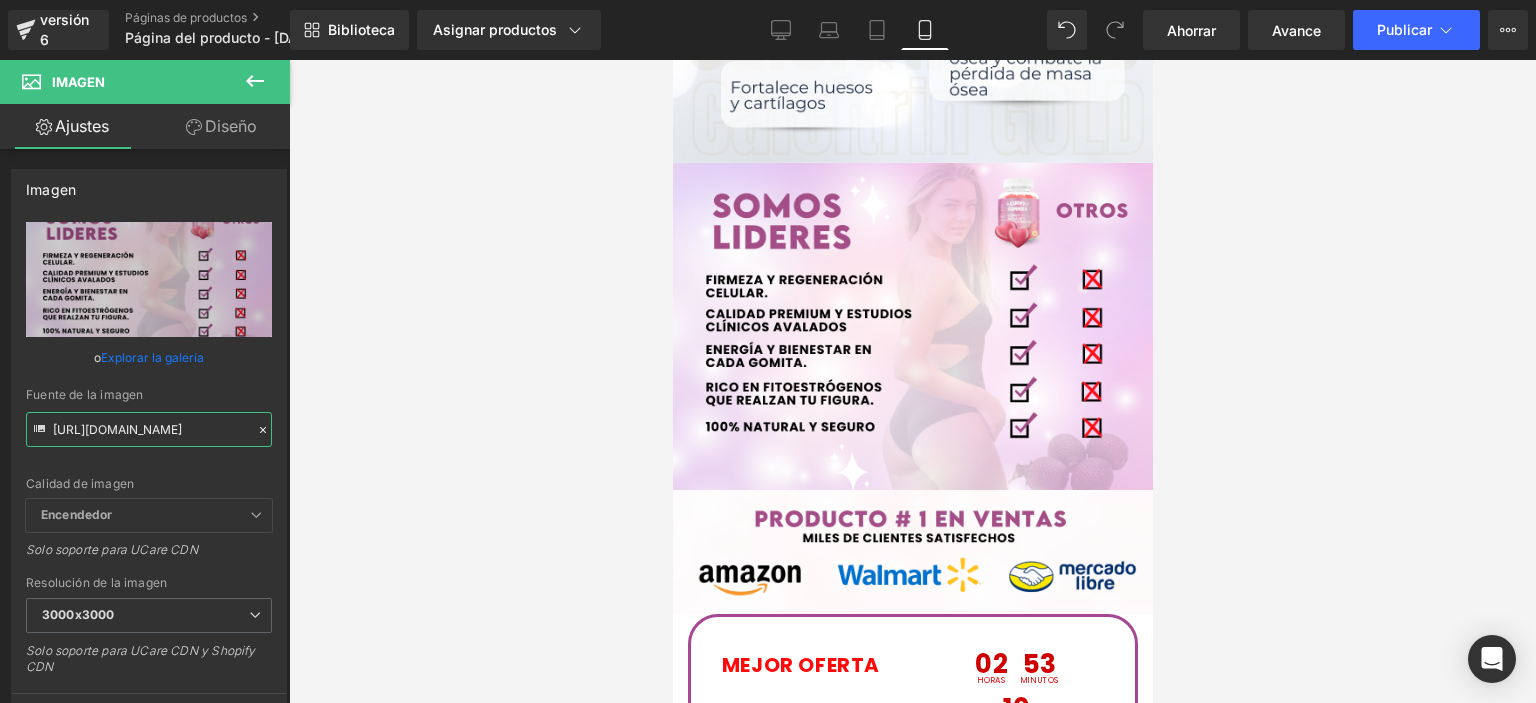 paste on "1Yjrjs9C/raw-7-12" 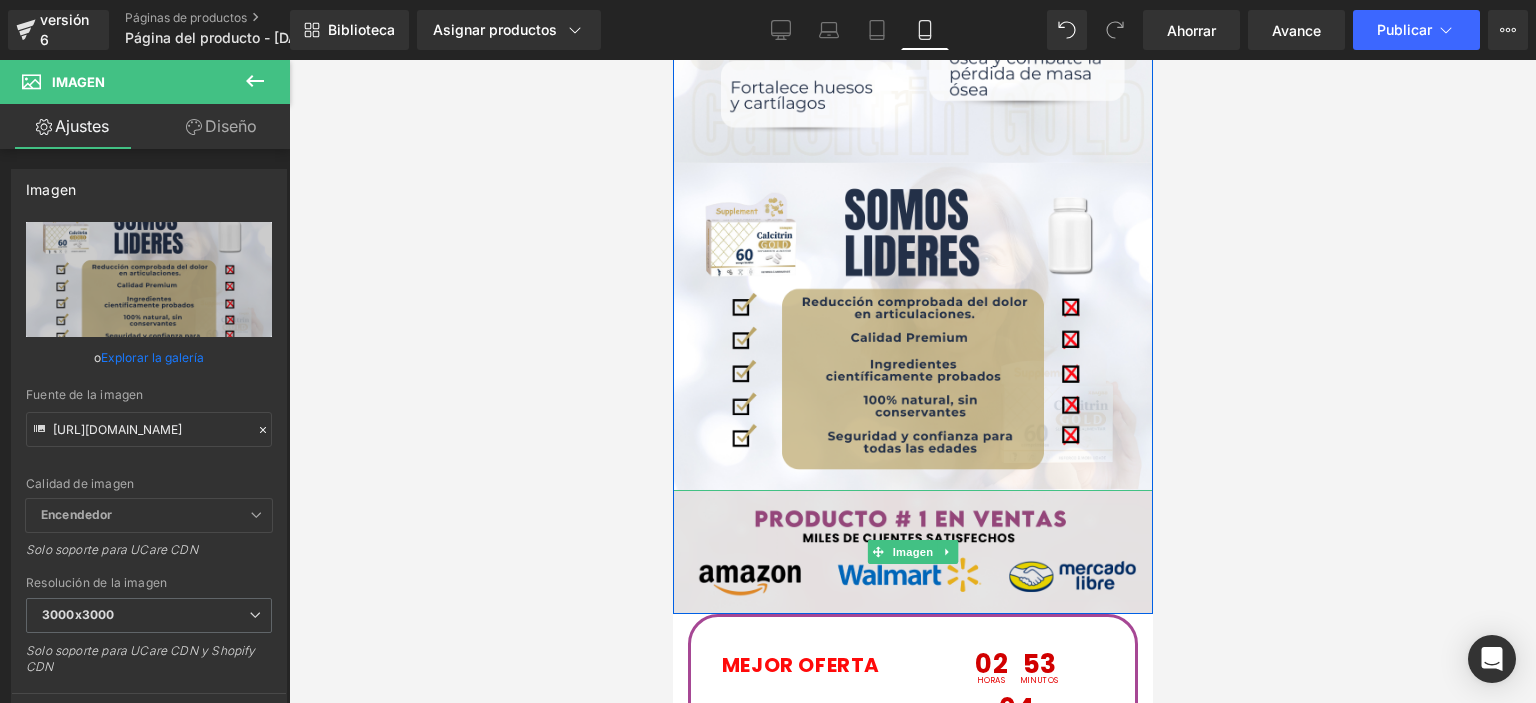 click at bounding box center [912, 552] 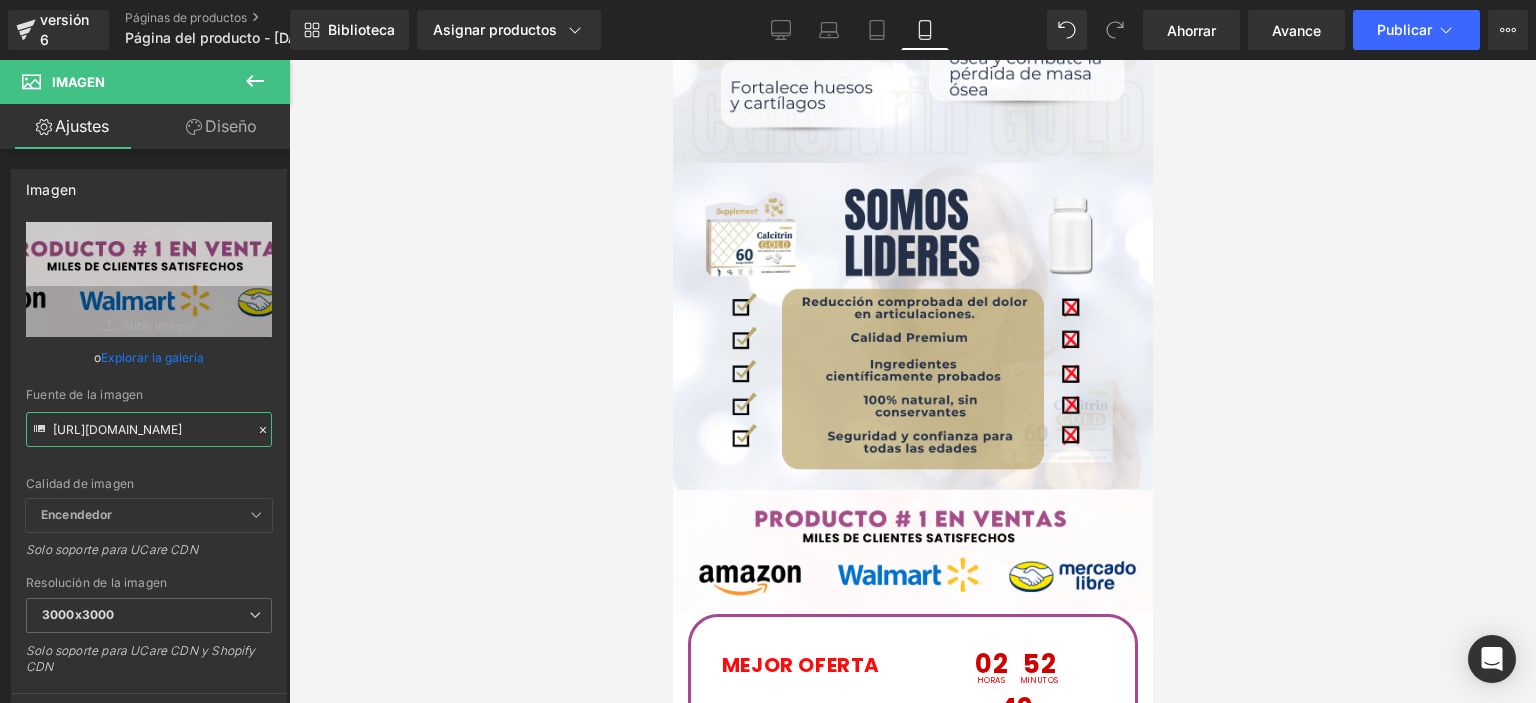 scroll, scrollTop: 0, scrollLeft: 78, axis: horizontal 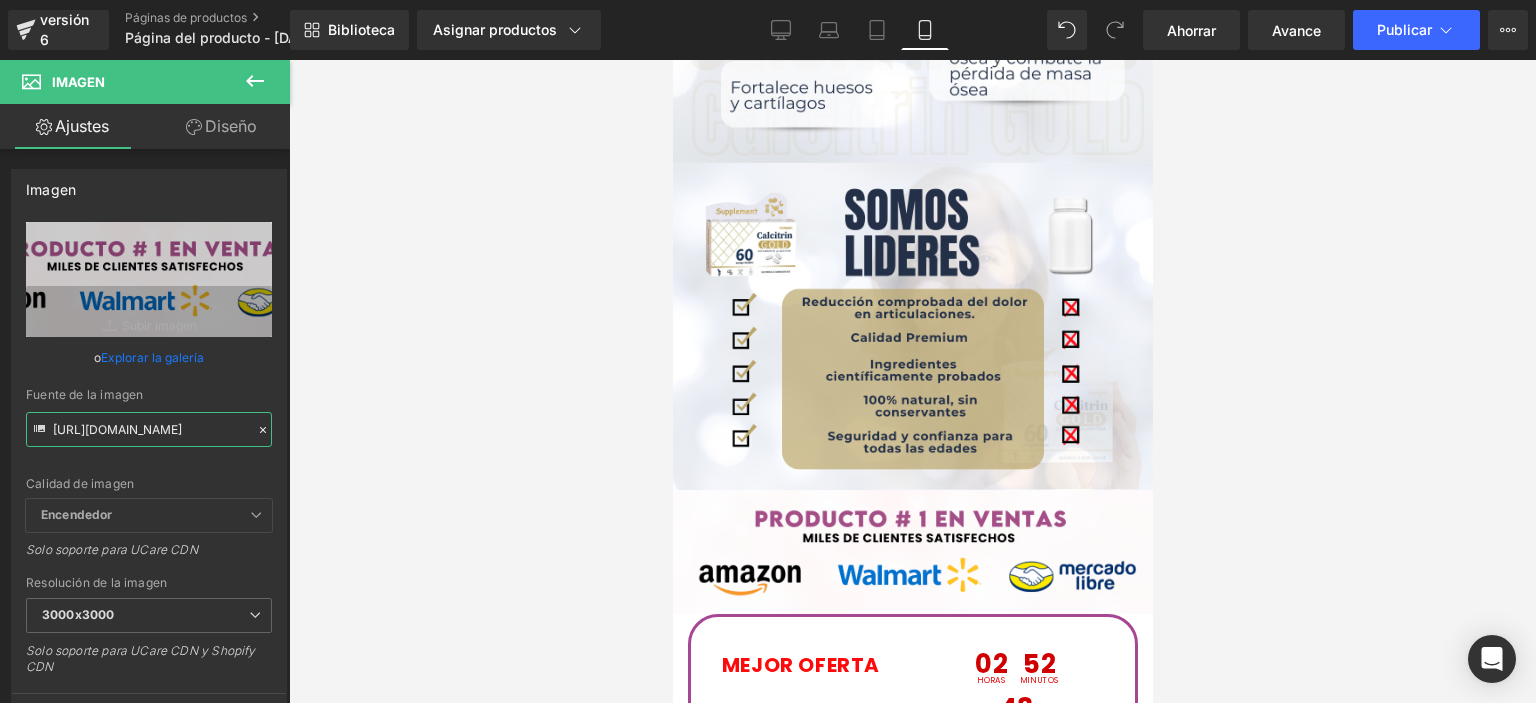 paste on "hxNN79gF/raw-amazon" 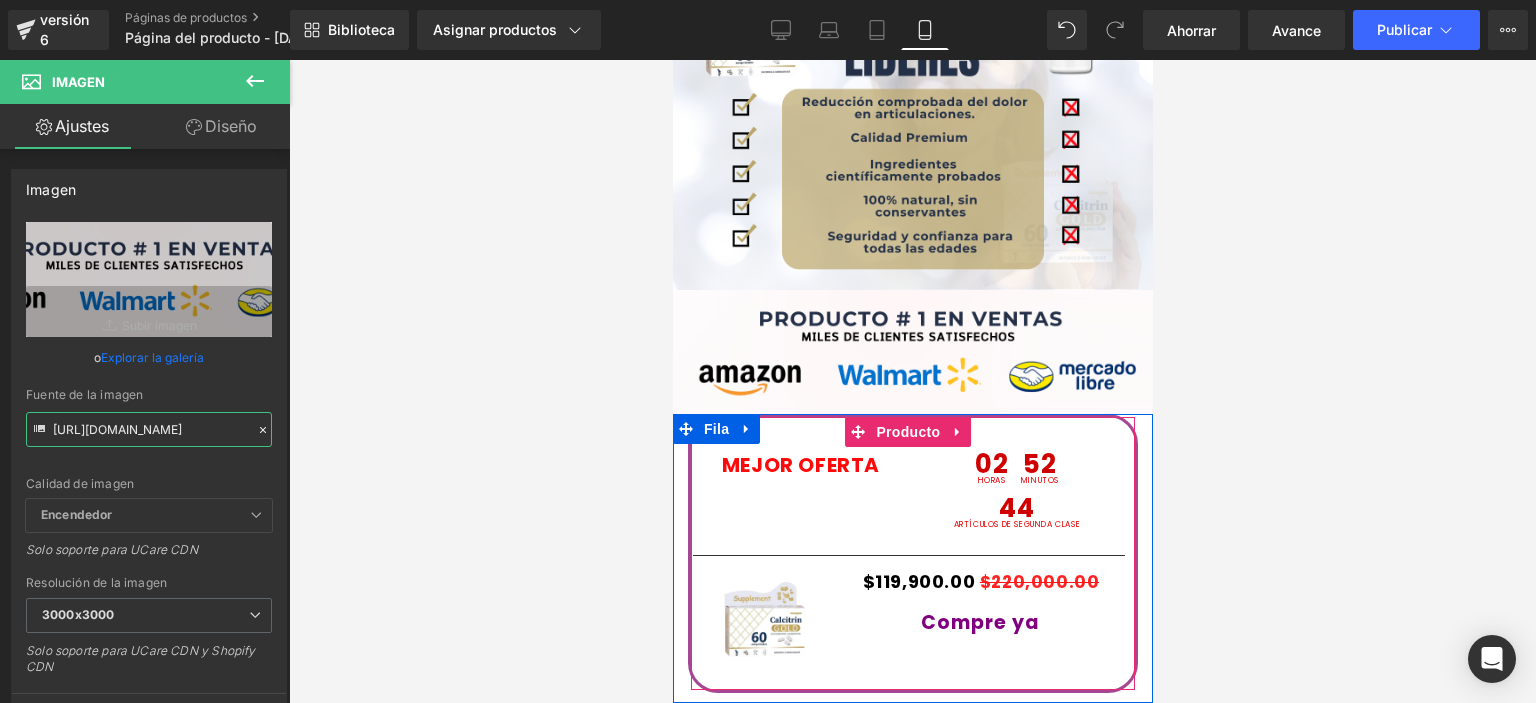 scroll, scrollTop: 3242, scrollLeft: 0, axis: vertical 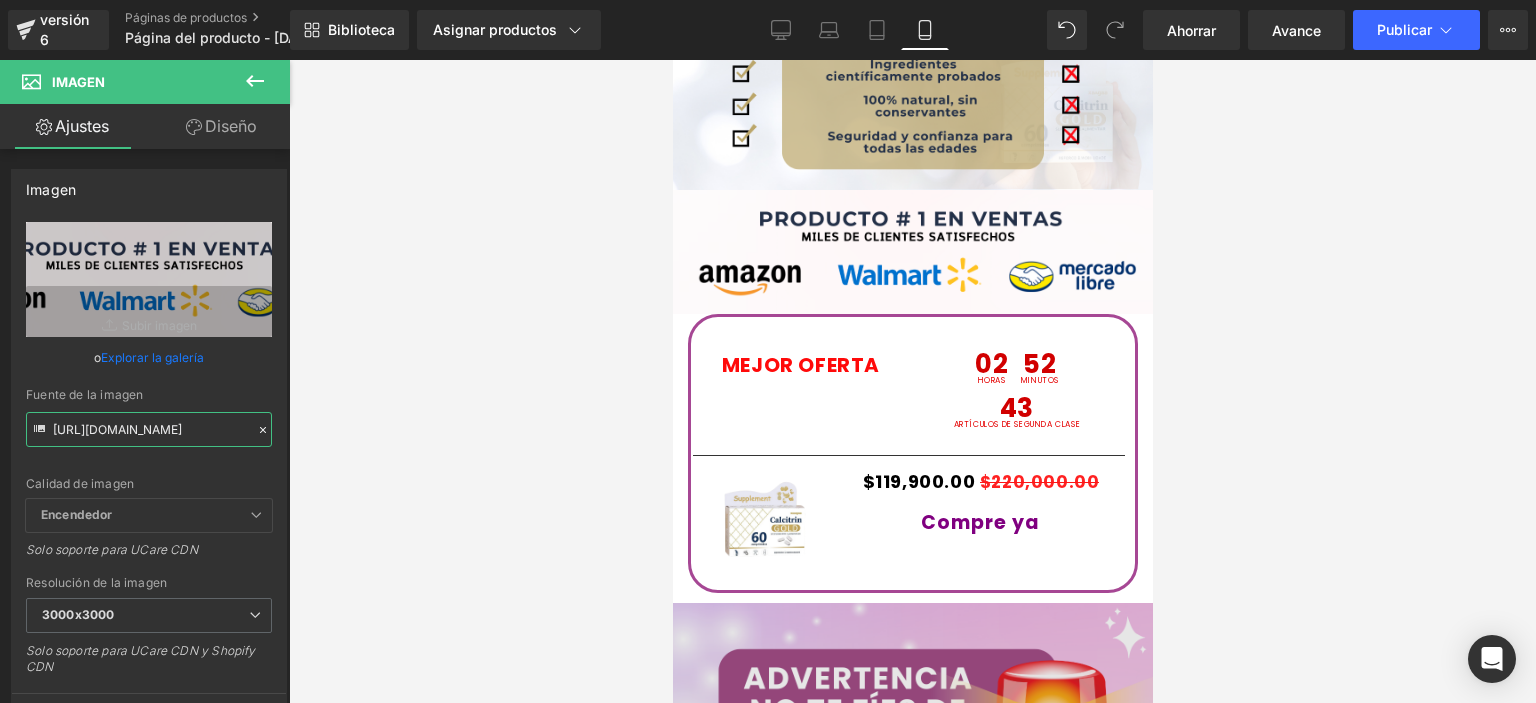 type on "https://i.ibb.co/hxNN79gF/raw-amazon.png" 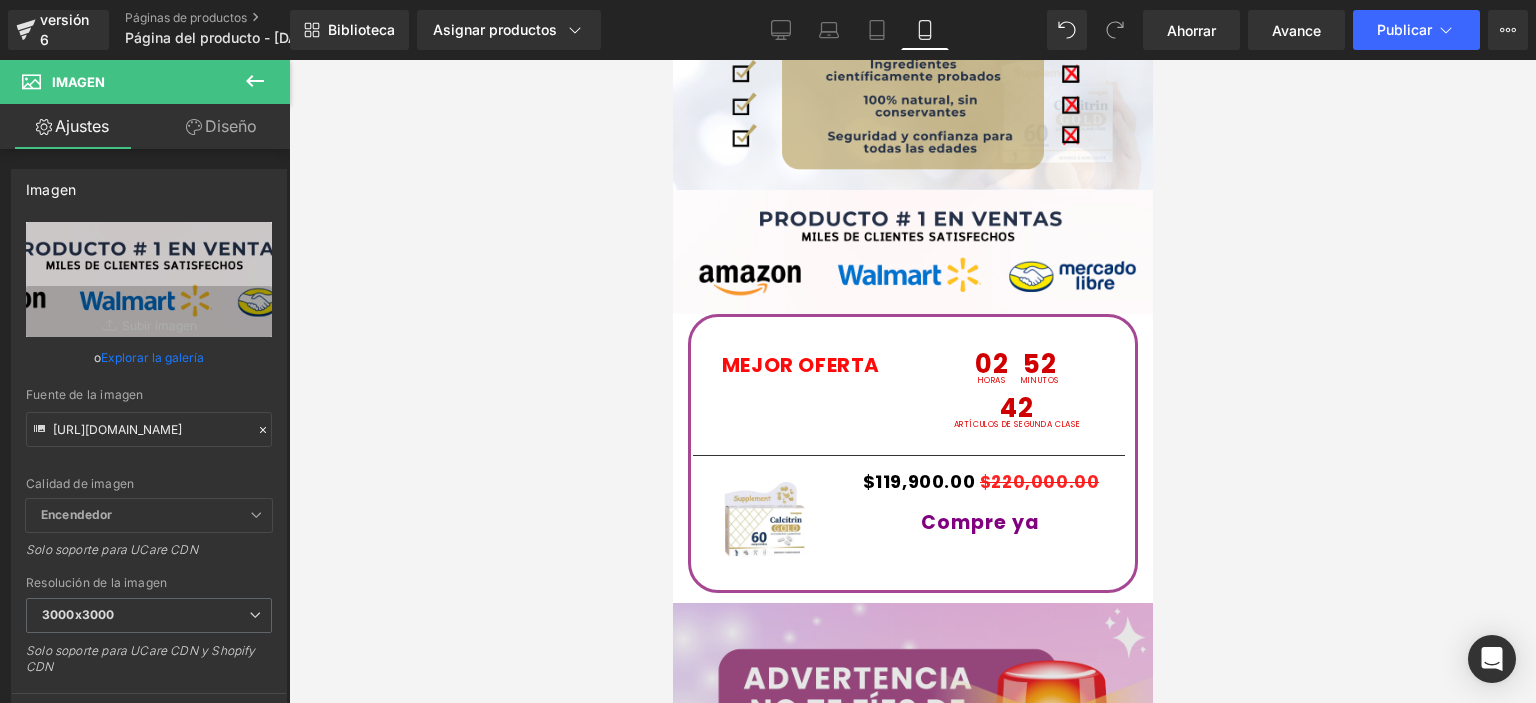 scroll, scrollTop: 0, scrollLeft: 0, axis: both 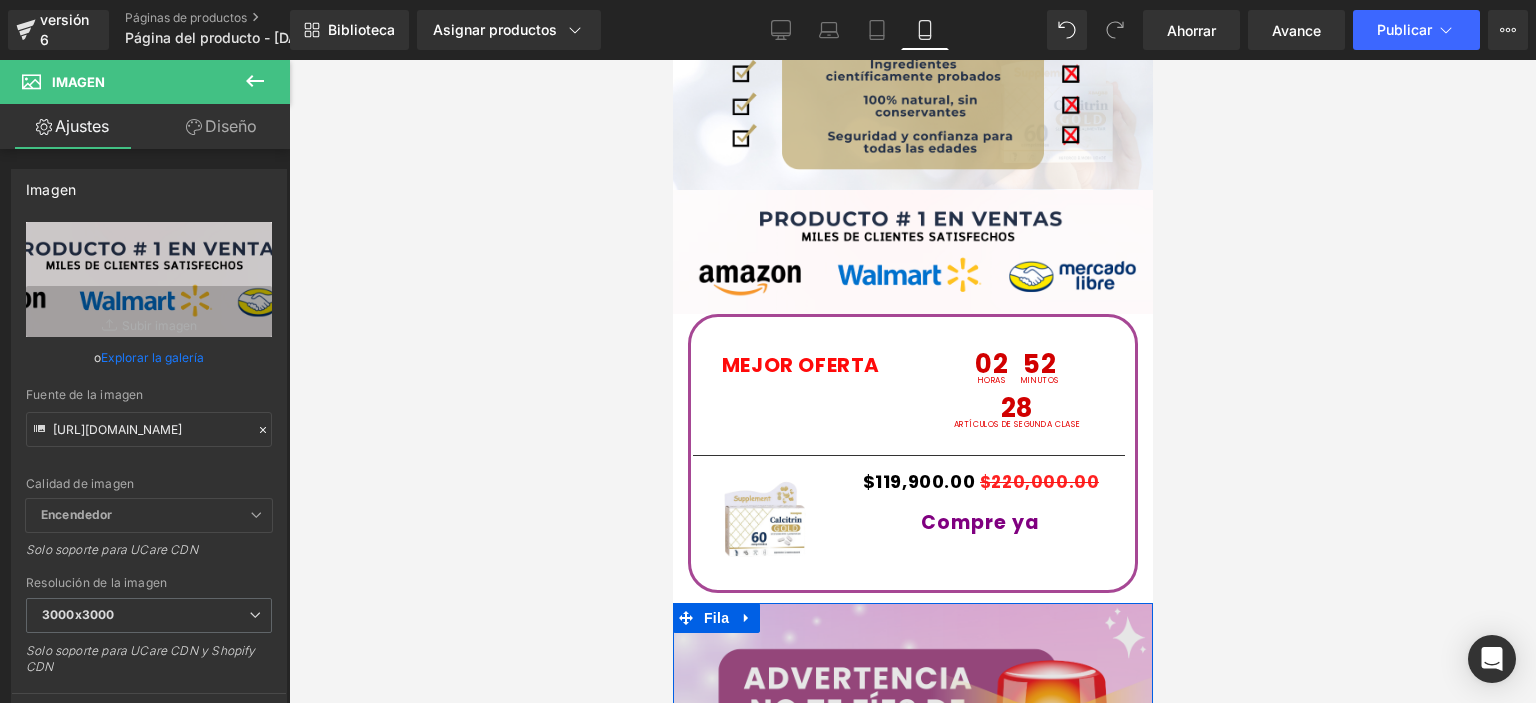 click at bounding box center [912, 941] 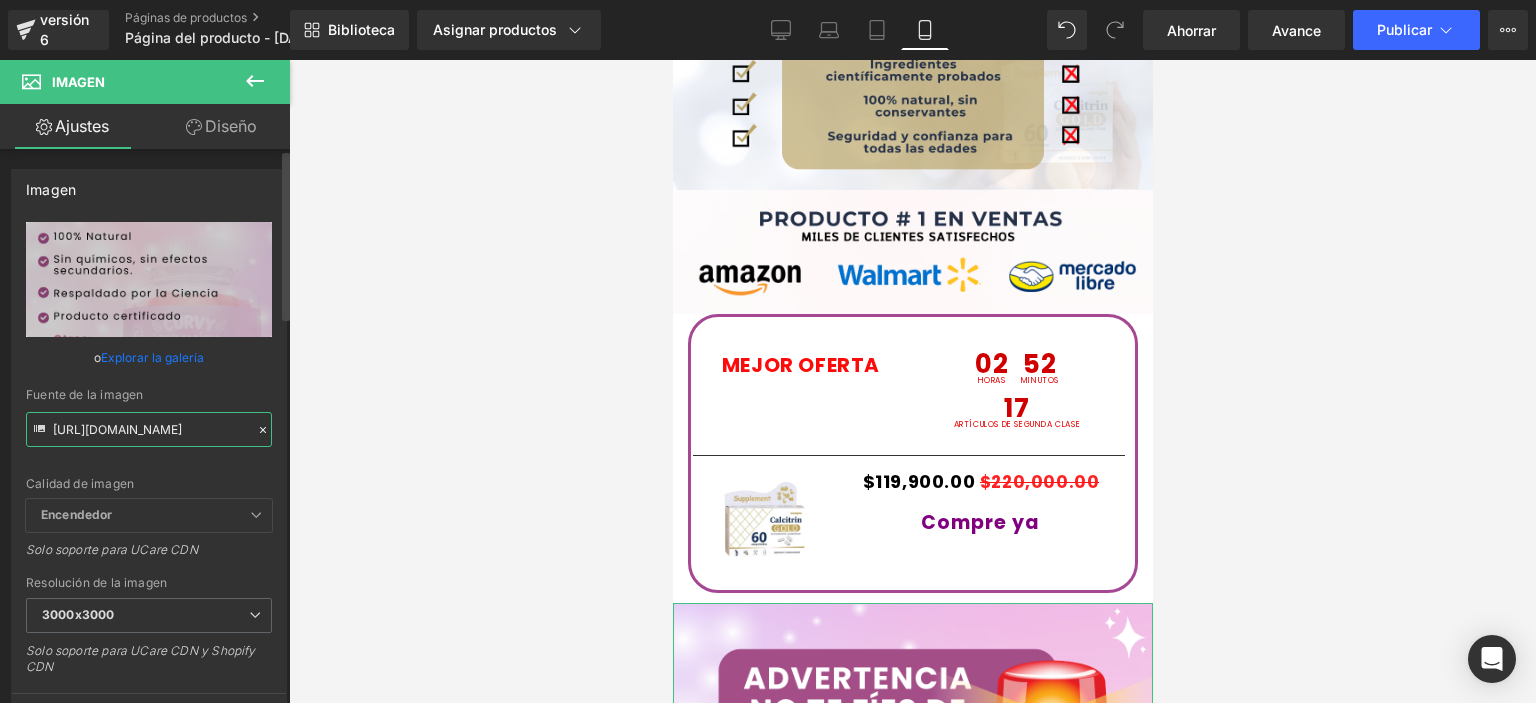 scroll, scrollTop: 0, scrollLeft: 45, axis: horizontal 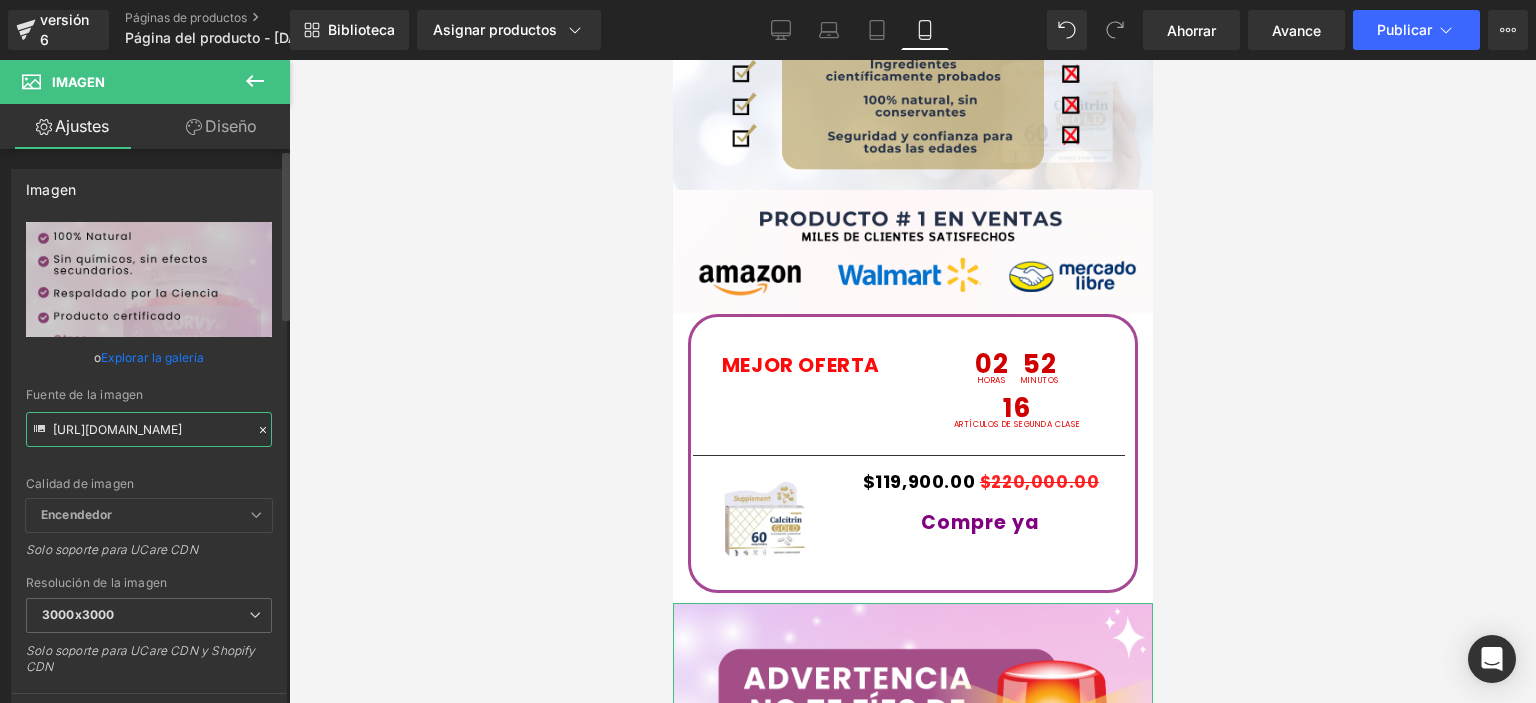 drag, startPoint x: 55, startPoint y: 425, endPoint x: 280, endPoint y: 437, distance: 225.31978 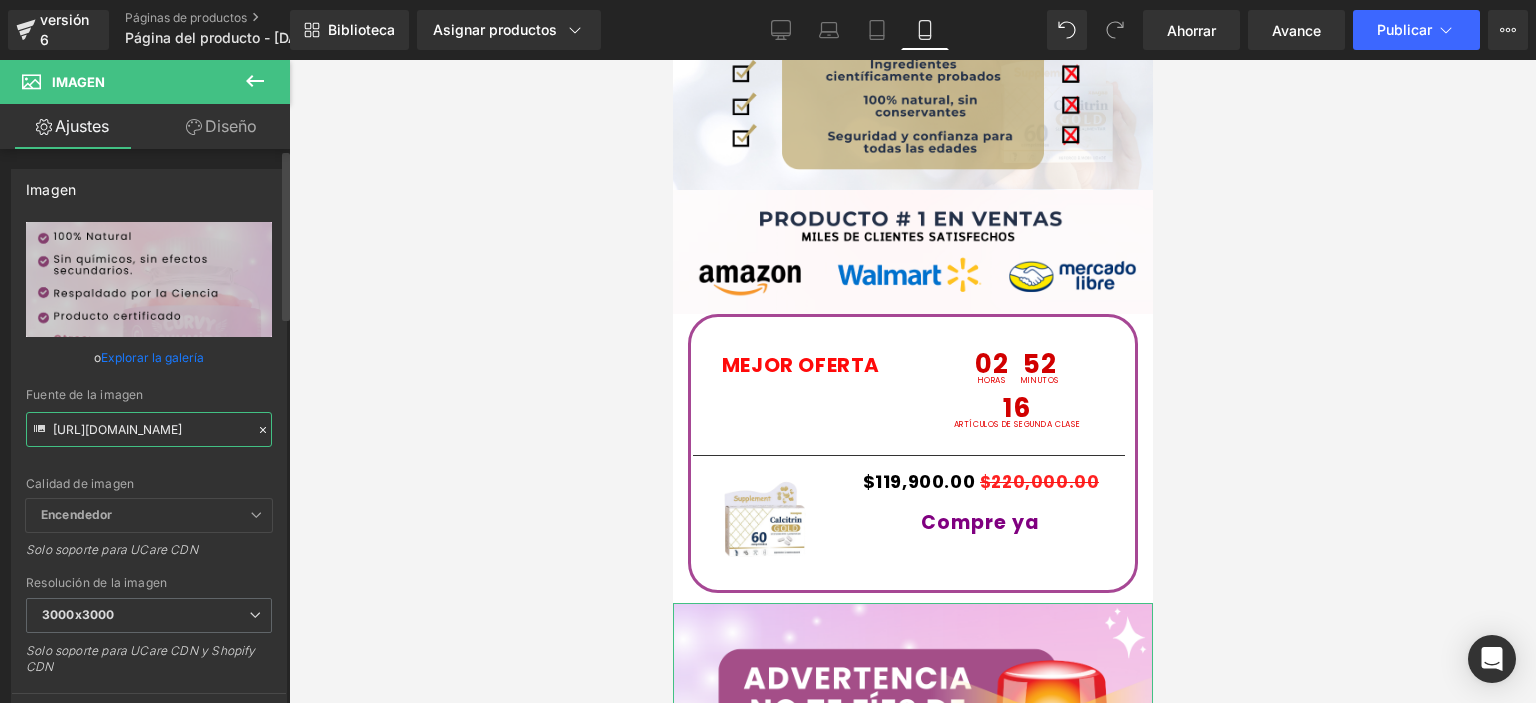 paste on "sJ189C9g/raw-8-19" 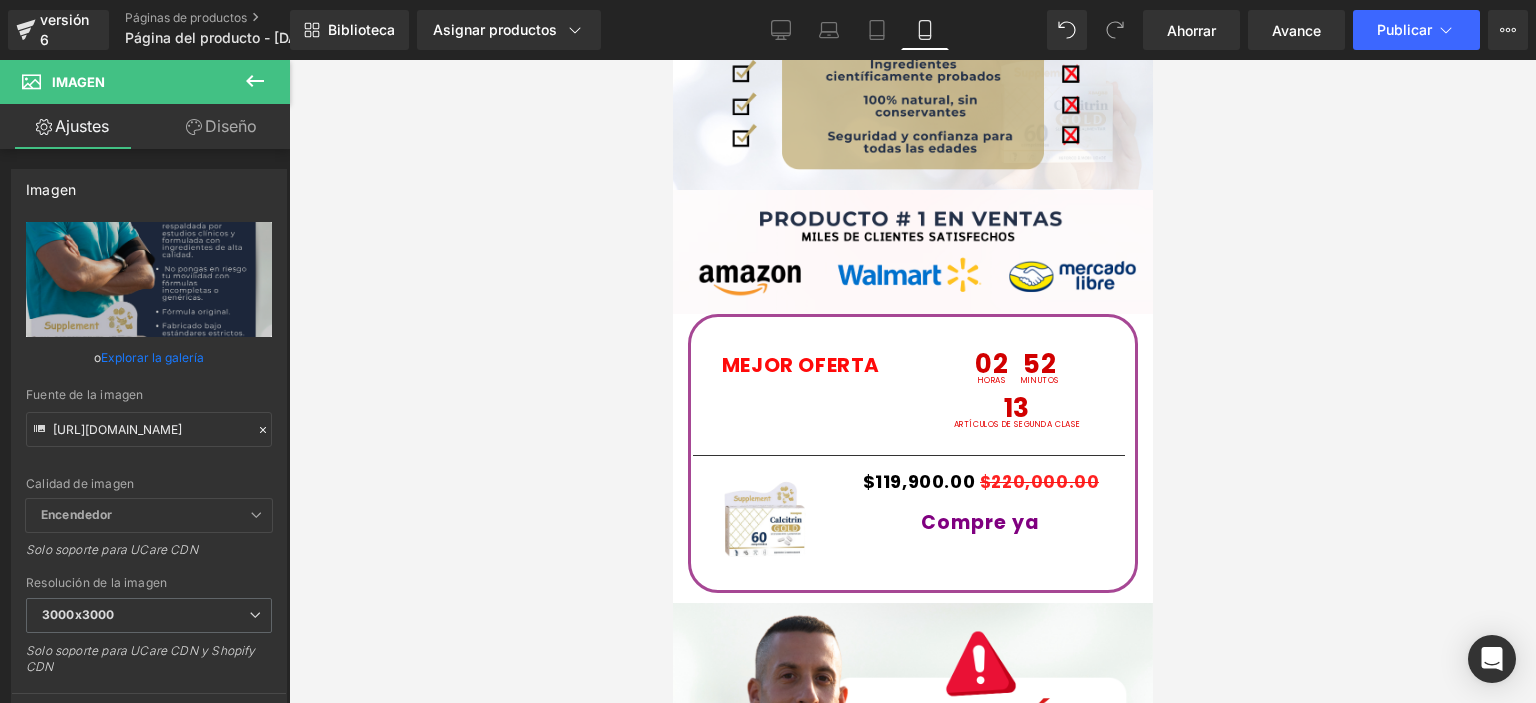 click at bounding box center (912, 381) 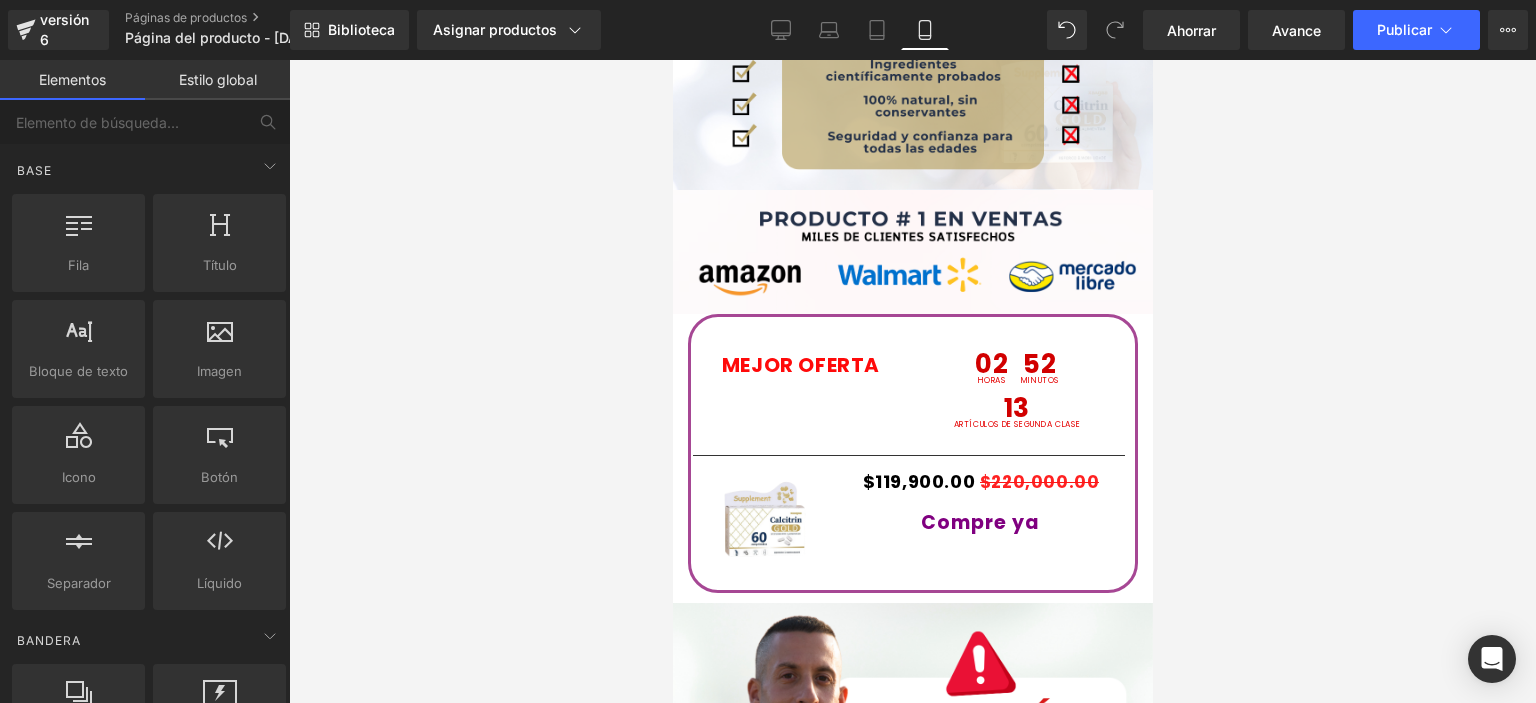 scroll, scrollTop: 0, scrollLeft: 0, axis: both 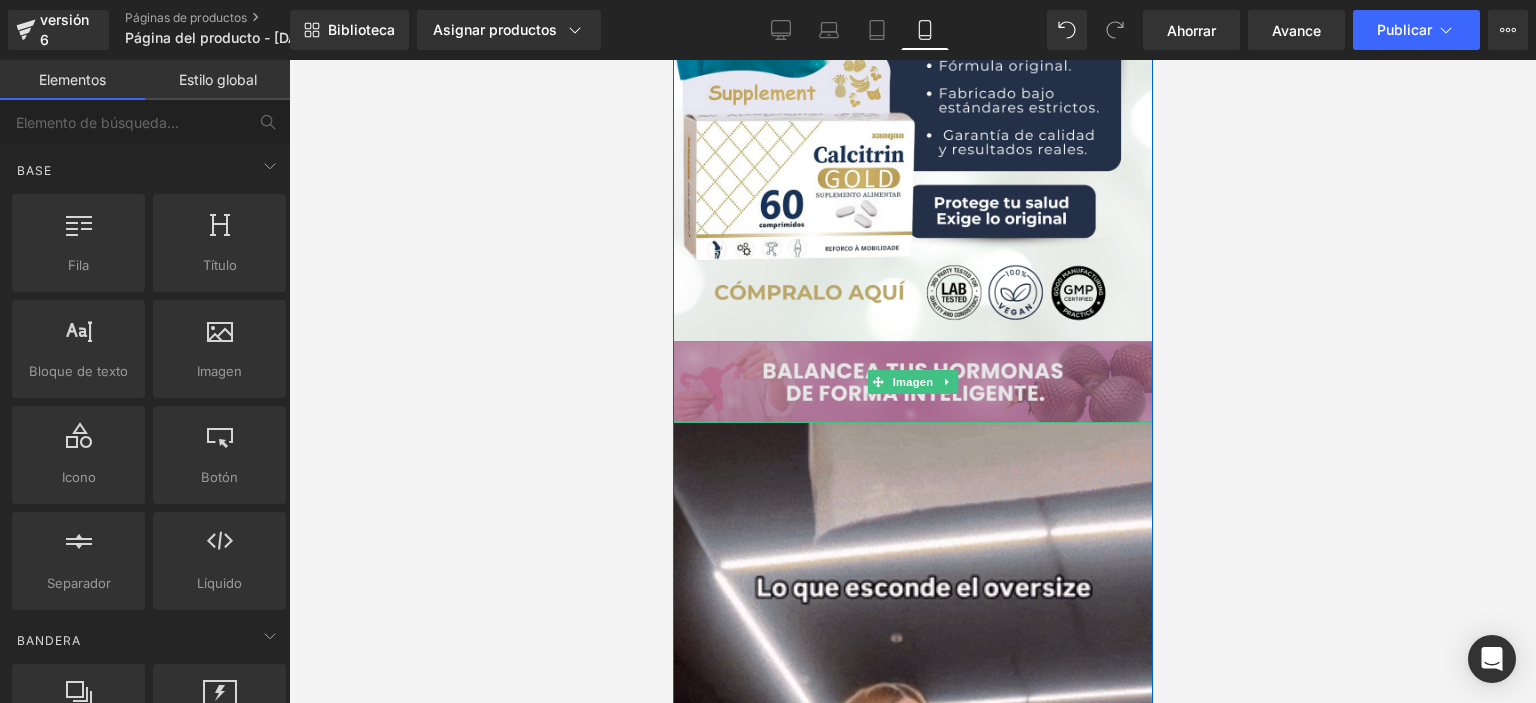 click at bounding box center (912, 382) 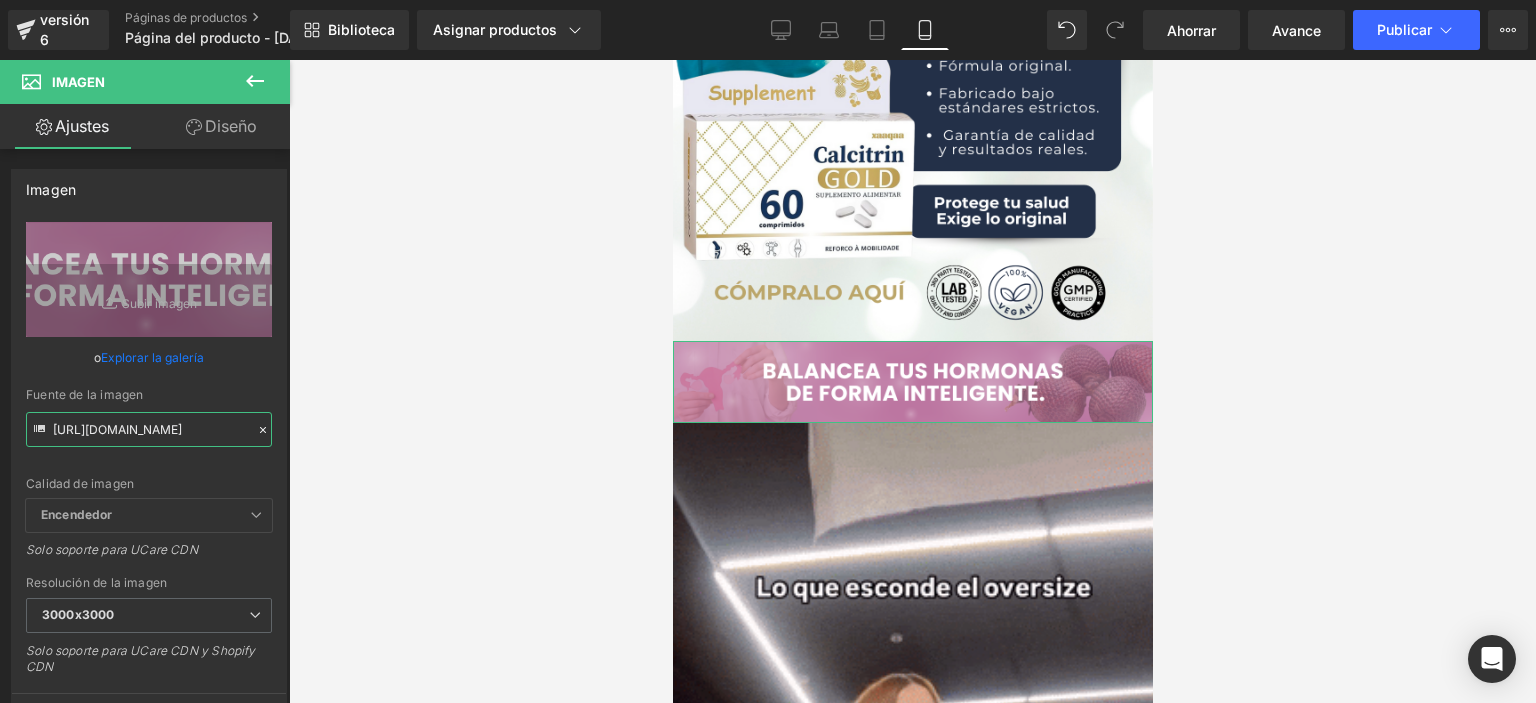 scroll, scrollTop: 0, scrollLeft: 25, axis: horizontal 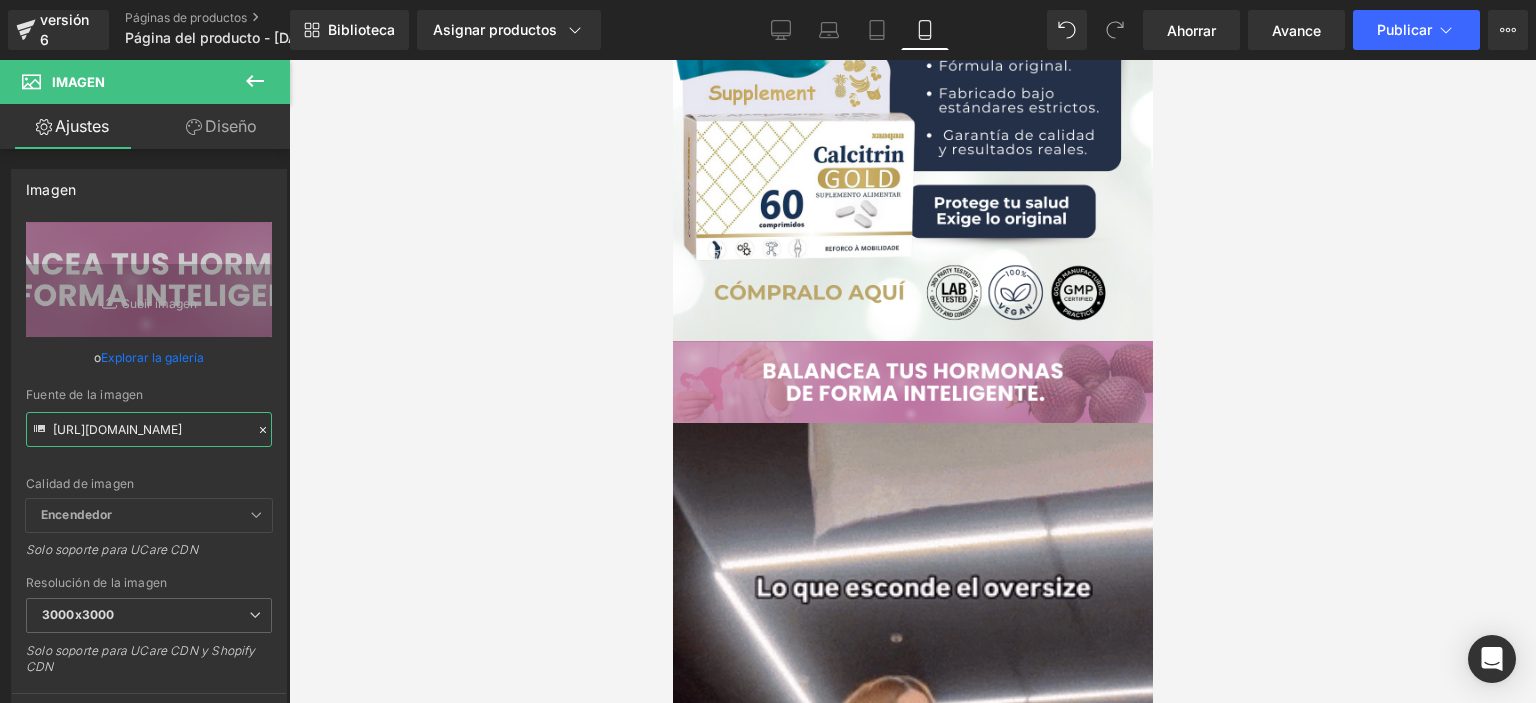 drag, startPoint x: 52, startPoint y: 427, endPoint x: 307, endPoint y: 444, distance: 255.56604 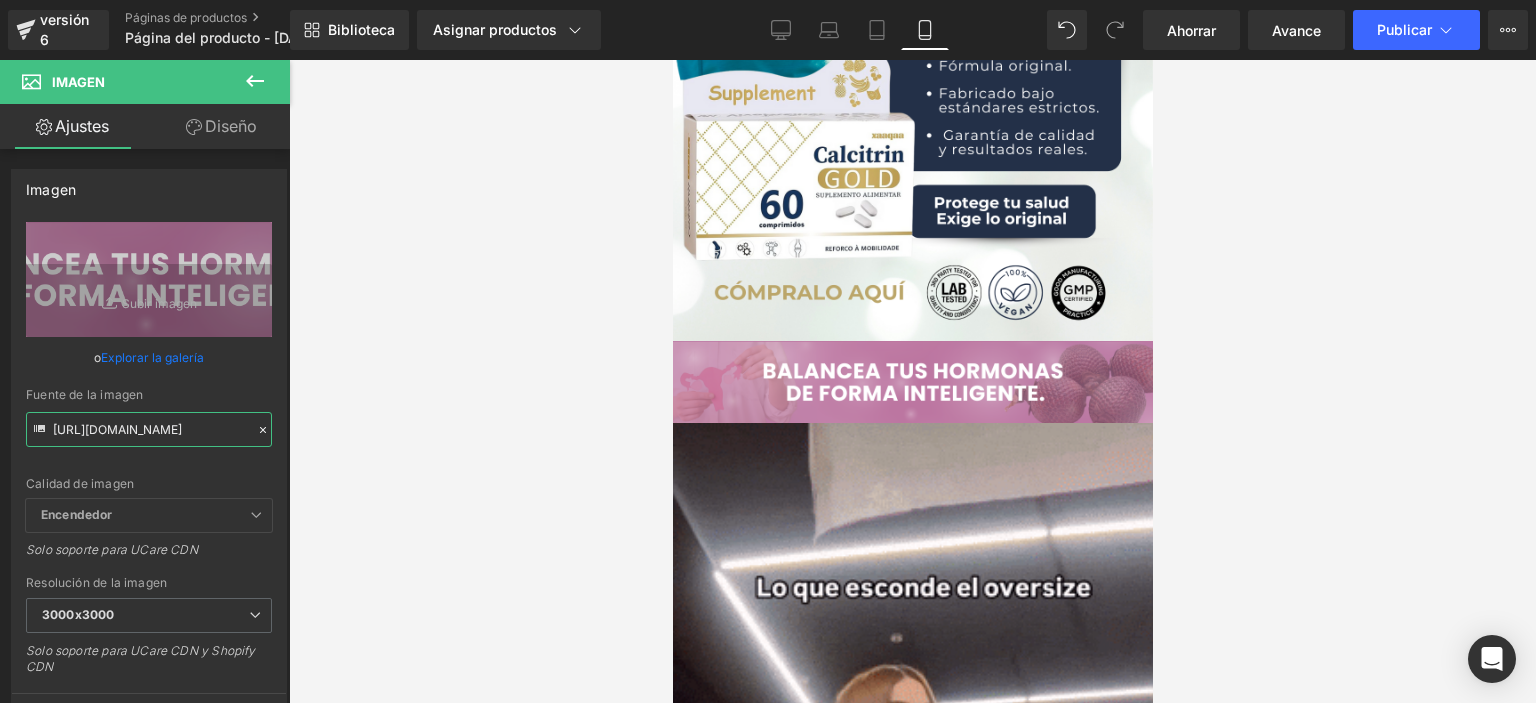 click on "Imagen Estás previsualizando cómo funciona el Reestilizará tu página. No puedes editar elementos en el modo de vista previa preestablecida. versión 6 Páginas de productos Página del producto - 18 de julio, 12:13:44 Biblioteca Asignar productos Vista previa del producto
Calcitrina dorada Administrar productos asignados Móvil De oficina Computadora portátil Tableta Móvil Ahorrar Avance Publicar Programado Plan de actualización Ver página en vivo Ver con plantilla actual Guardar plantilla en la biblioteca Programar publicación Optimizar Configuración de publicación Atajos Tu página no se puede publicar Has alcanzado el número máximo de páginas publicadas en tu plan  (1/1).  Necesitas mejorar tu plan o cancelar la publicación de todas tus páginas para obtener un espacio de publicación. Anular la publicación de páginas Plan de actualización Elementos Estilo global Base Fila filas, columnas, diseños, div Título encabezados, títulos, h1,h2,h3,h4,h5,h6 Bloque de texto Imagen Pila" at bounding box center [768, 368] 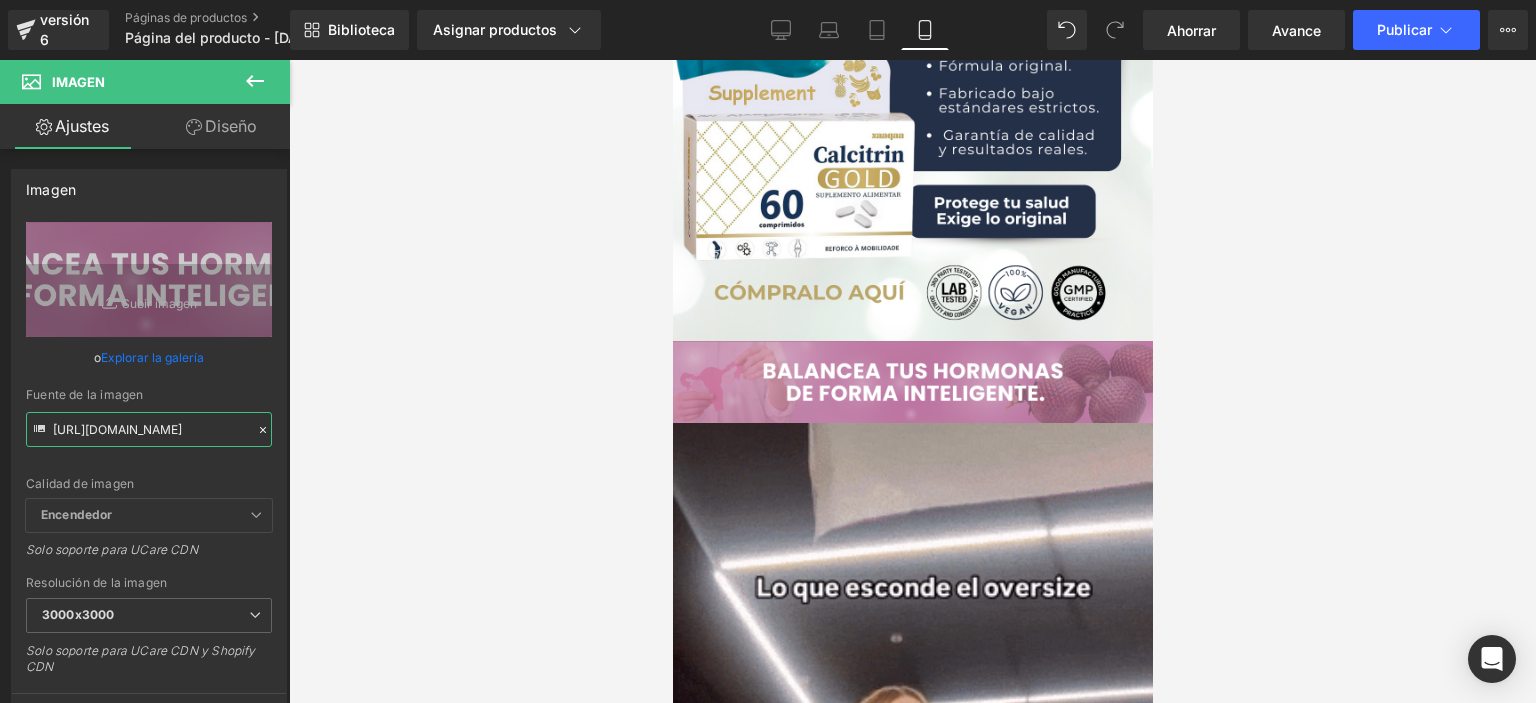 paste on "4wYR1cx6/raw9" 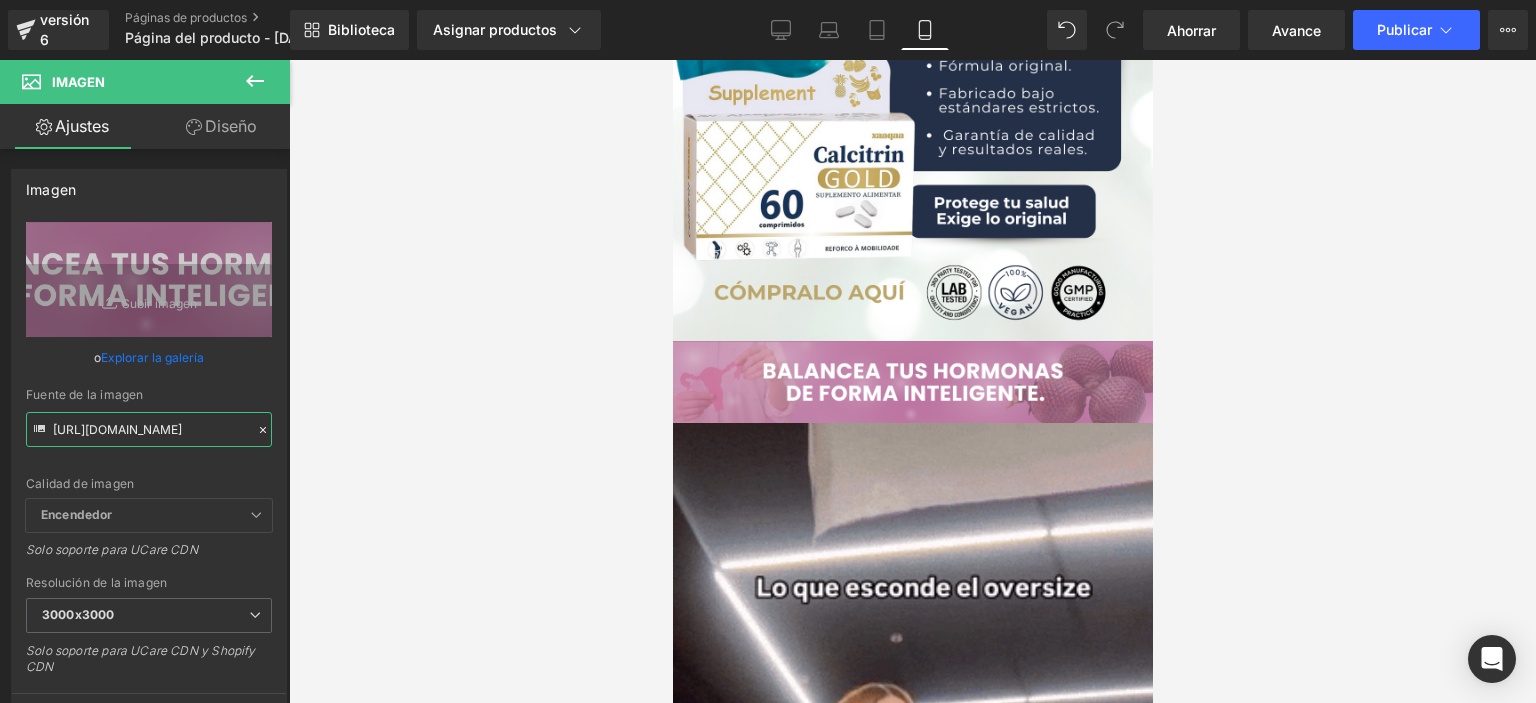 type on "https://i.ibb.co/4wYR1cx6/raw9.png" 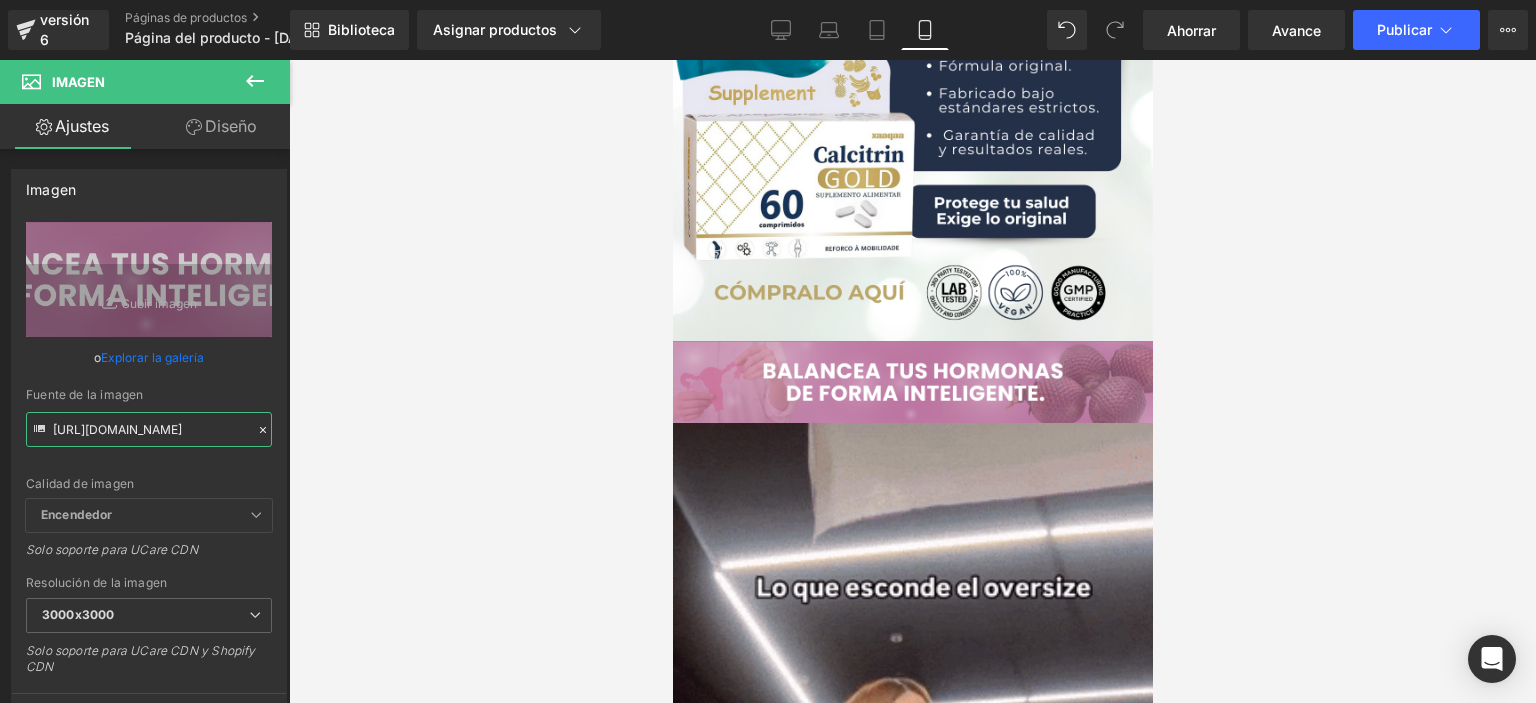 scroll, scrollTop: 0, scrollLeft: 19, axis: horizontal 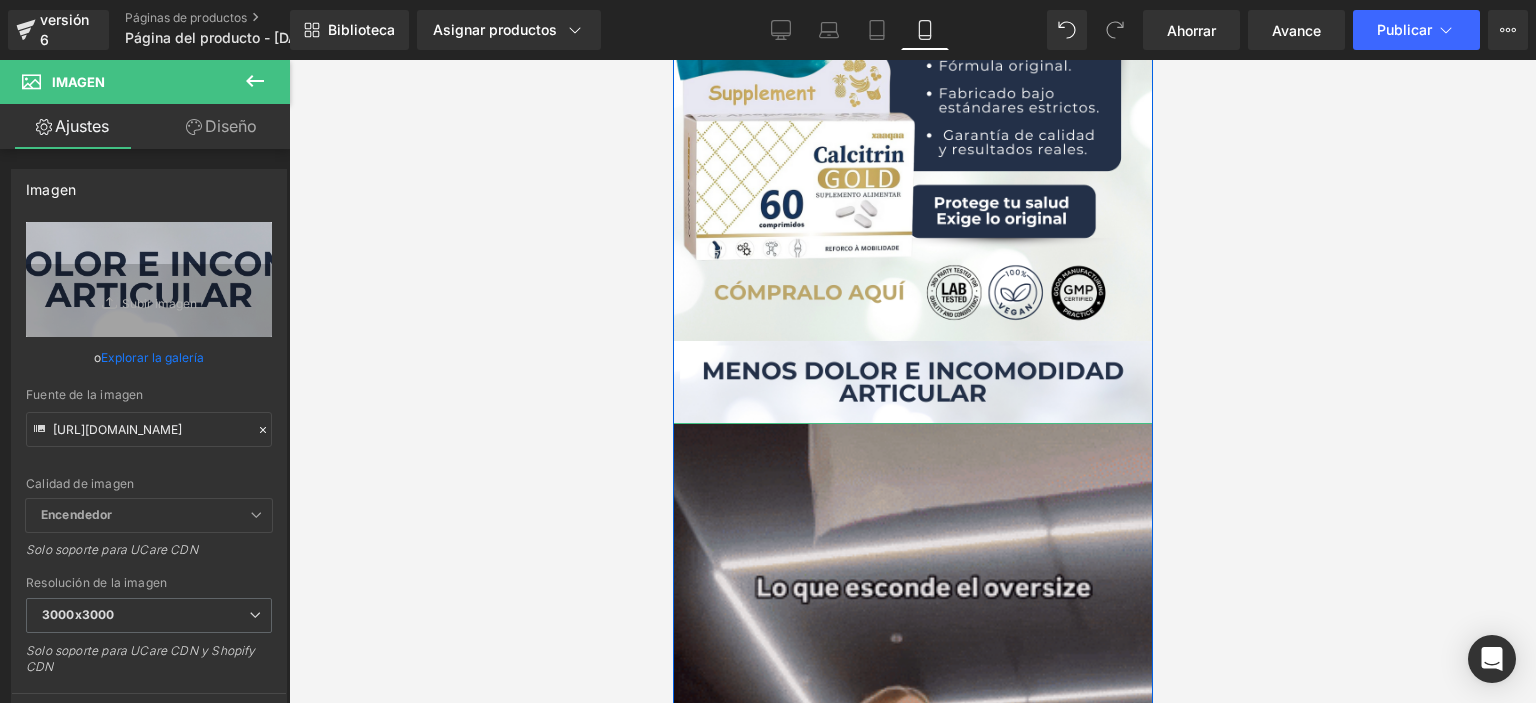 click at bounding box center [912, 849] 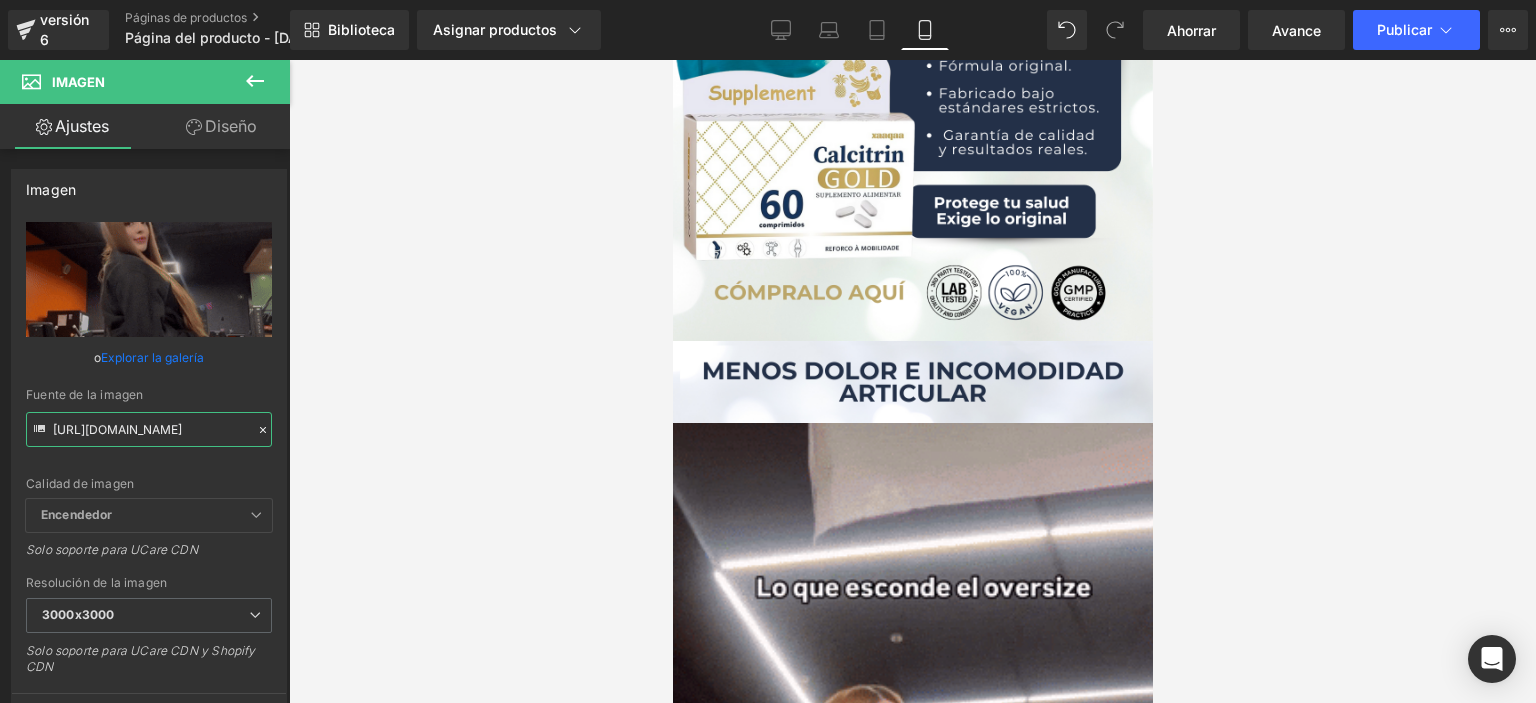 scroll, scrollTop: 0, scrollLeft: 990, axis: horizontal 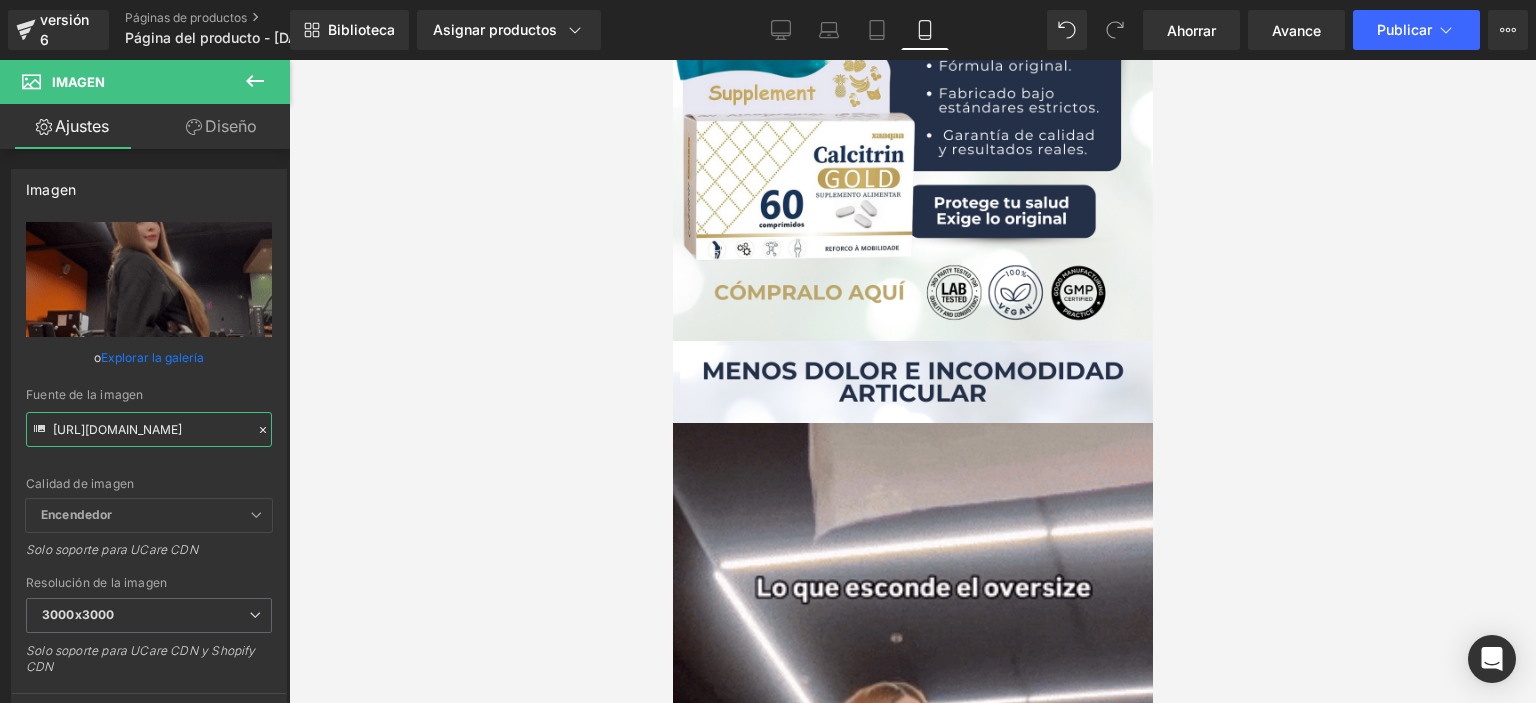 drag, startPoint x: 53, startPoint y: 426, endPoint x: 298, endPoint y: 418, distance: 245.13058 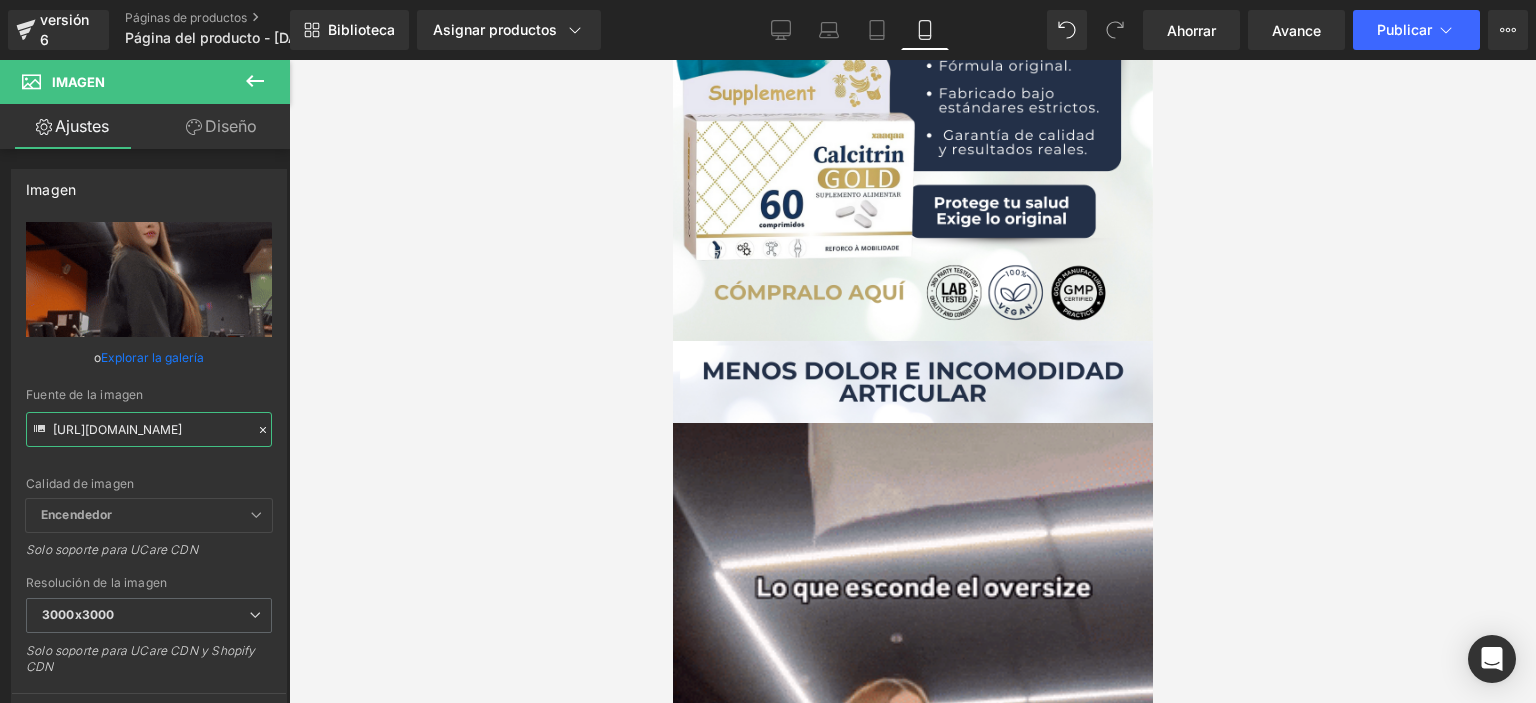 click on "Imagen Estás previsualizando cómo funciona el Reestilizará tu página. No puedes editar elementos en el modo de vista previa preestablecida. versión 6 Páginas de productos Página del producto - 18 de julio, 12:13:44 Biblioteca Asignar productos Vista previa del producto
Calcitrina dorada Administrar productos asignados Móvil De oficina Computadora portátil Tableta Móvil Ahorrar Avance Publicar Programado Plan de actualización Ver página en vivo Ver con plantilla actual Guardar plantilla en la biblioteca Programar publicación Optimizar Configuración de publicación Atajos Tu página no se puede publicar Has alcanzado el número máximo de páginas publicadas en tu plan  (1/1).  Necesitas mejorar tu plan o cancelar la publicación de todas tus páginas para obtener un espacio de publicación. Anular la publicación de páginas Plan de actualización Elementos Estilo global Base Fila filas, columnas, diseños, div Título encabezados, títulos, h1,h2,h3,h4,h5,h6 Bloque de texto Imagen Pila" at bounding box center [768, 368] 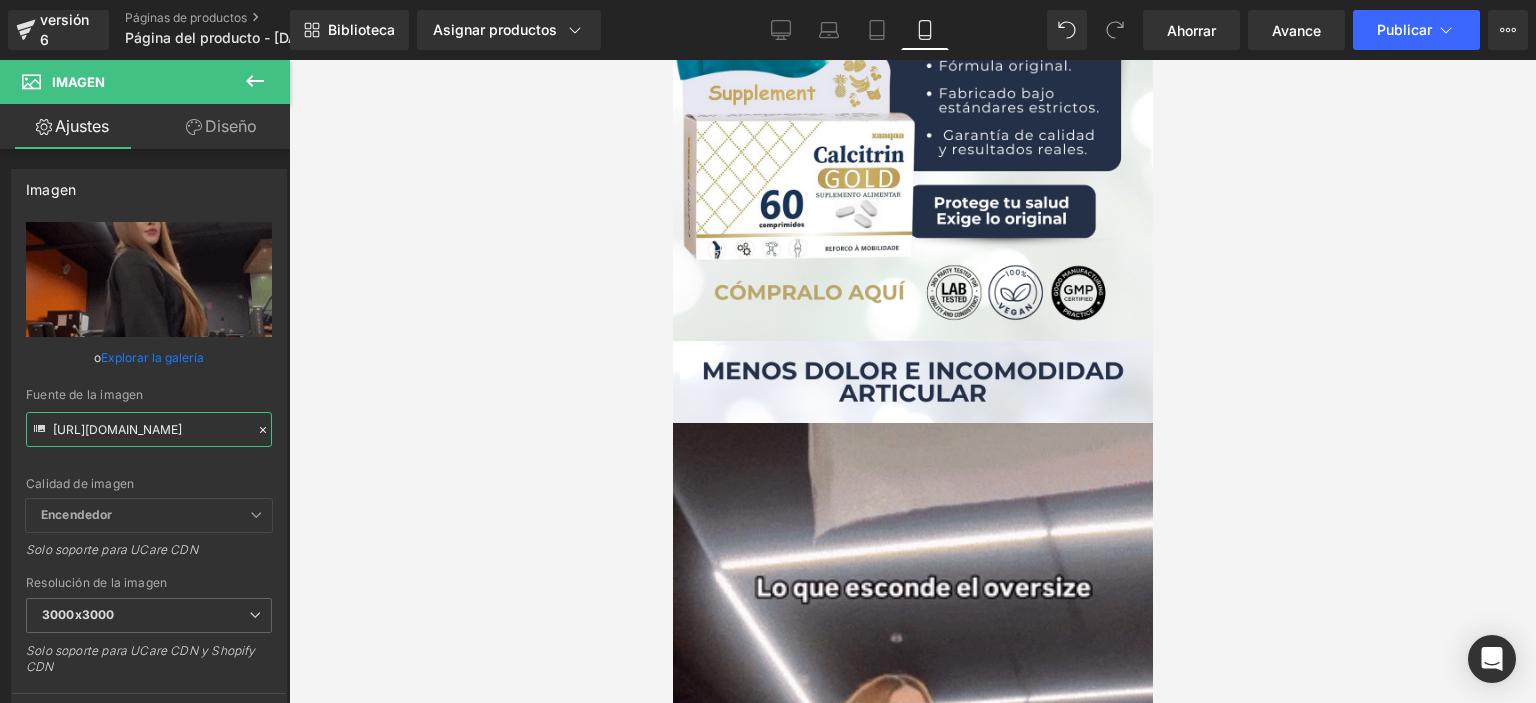 paste on "ttps://media2.giphy.com/media/v1.Y2lkPTc5MGI3NjExaWt1d3hmNnZqNXNxenpkemVjZzFiMXdqNzRsODczMHlyZ2dxZDA2OSZlcD12MV9pbnRlcm5hbF9naWZfYnlfaWQmY3Q9Zw/Fh4LXBPrYumx1a7fed" 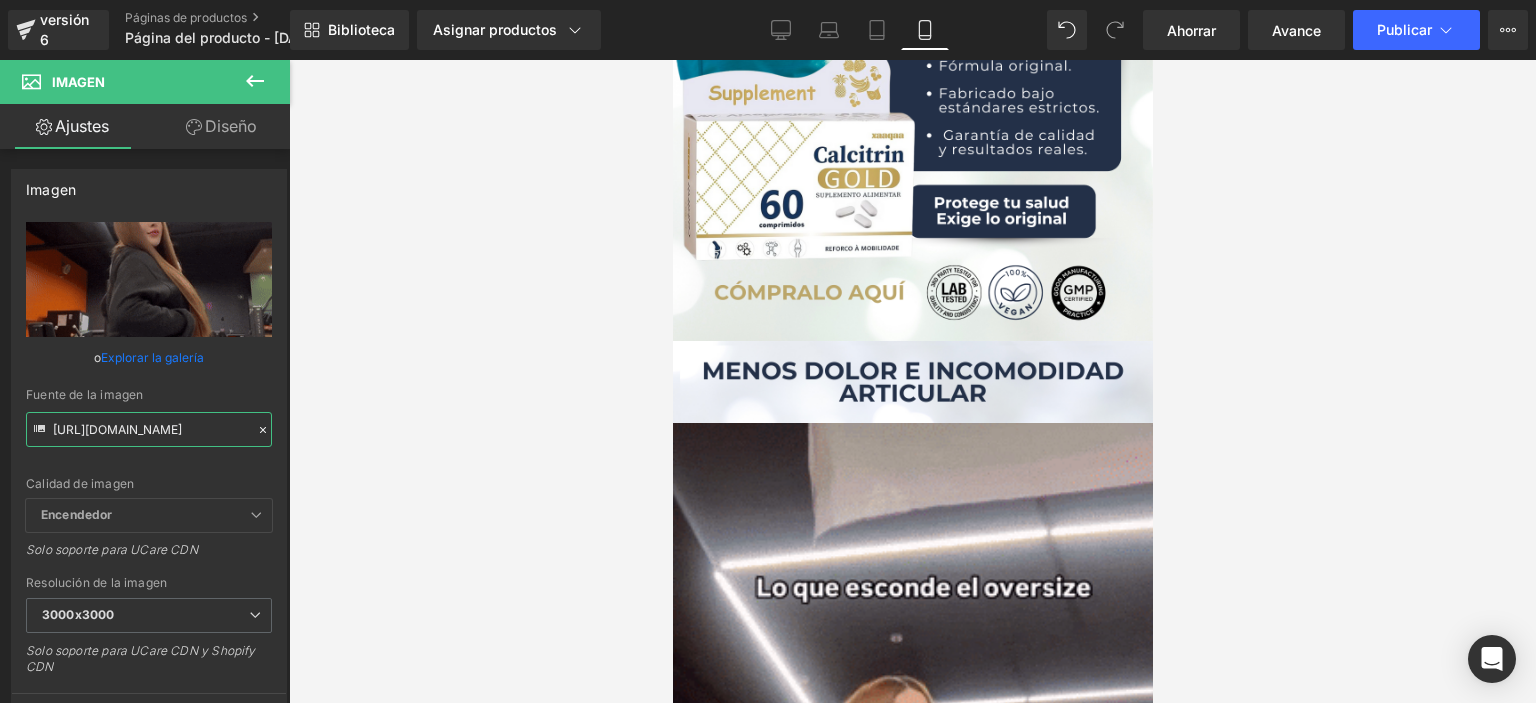 type on "ttps://media2.giphy.com/media/v1.Y2lkPTc5MGI3NjExaWt1d3hmNnZqNXNxenpkemVjZzFiMXdqNzRsODczMHlyZ2dxZDA2OSZlcD12MV9pbnRlcm5hbF9naWZfYnlfaWQmY3Q9Zw/Fh4LXBPrYumx1a7fed/giphy.gif" 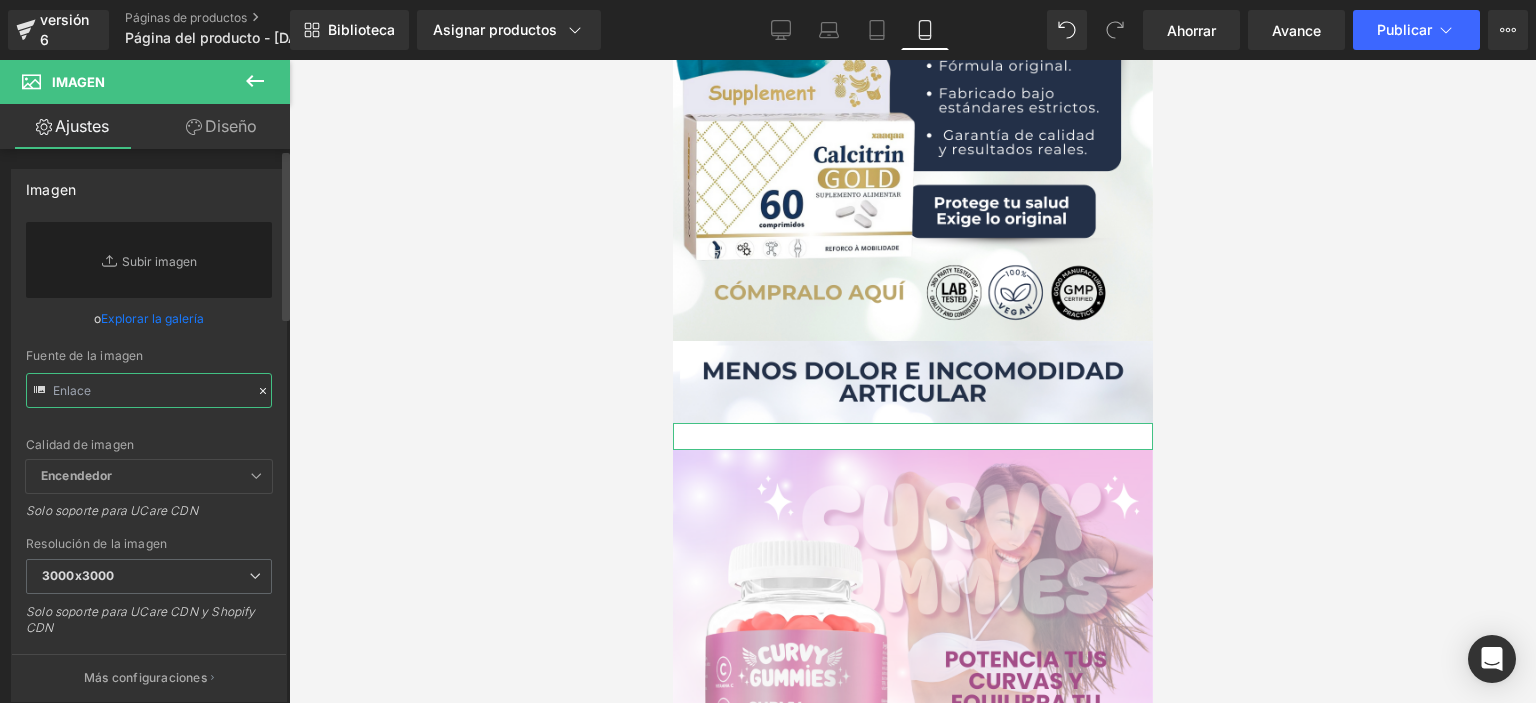 scroll, scrollTop: 0, scrollLeft: 0, axis: both 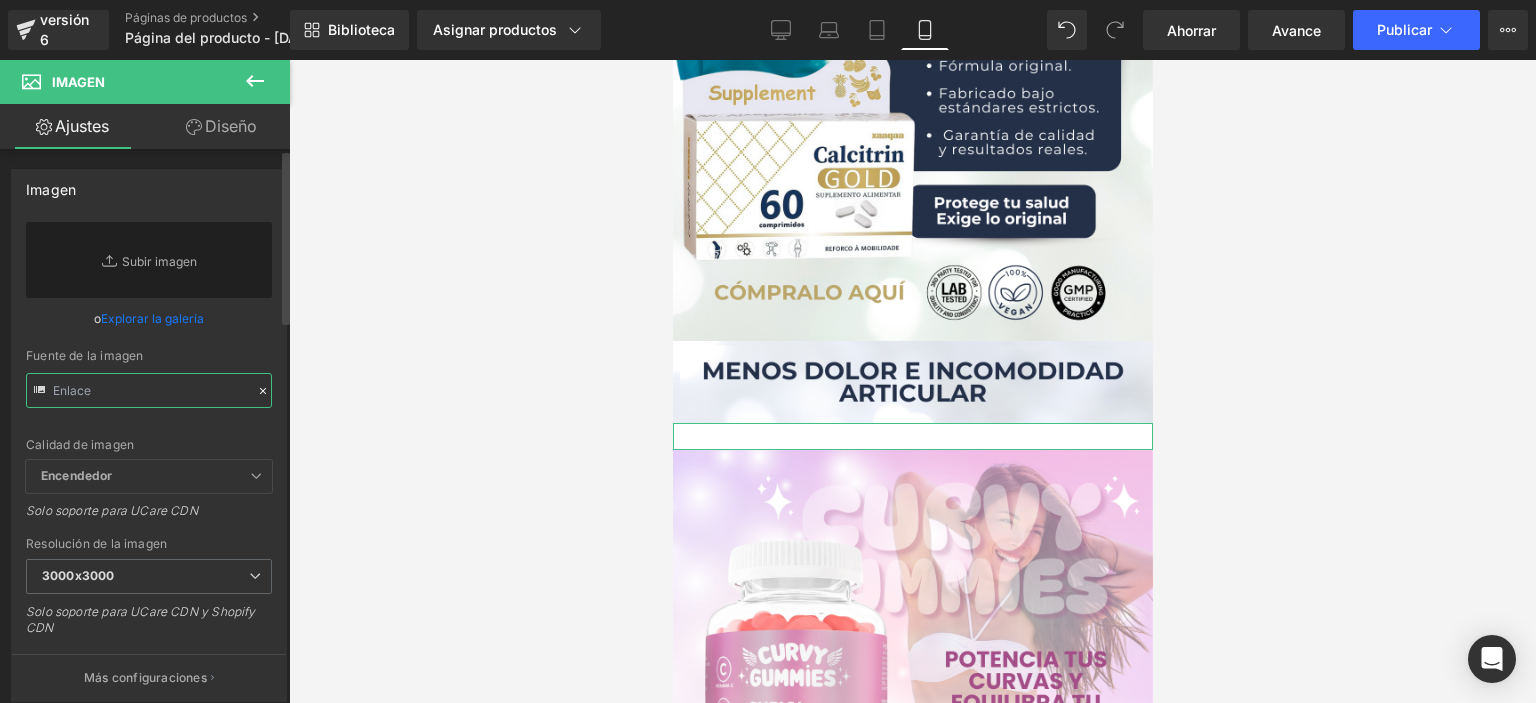 paste on "https://media2.giphy.com/media/v1.Y2lkPTc5MGI3NjExaWt1d3hmNnZqNXNxenpkemVjZzFiMXdqNzRsODczMHlyZ2dxZDA2OSZlcD12MV9pbnRlcm5hbF9naWZfYnlfaWQmY3Q9Zw/Fh4LXBPrYumx1a7fed/giphy.gif" 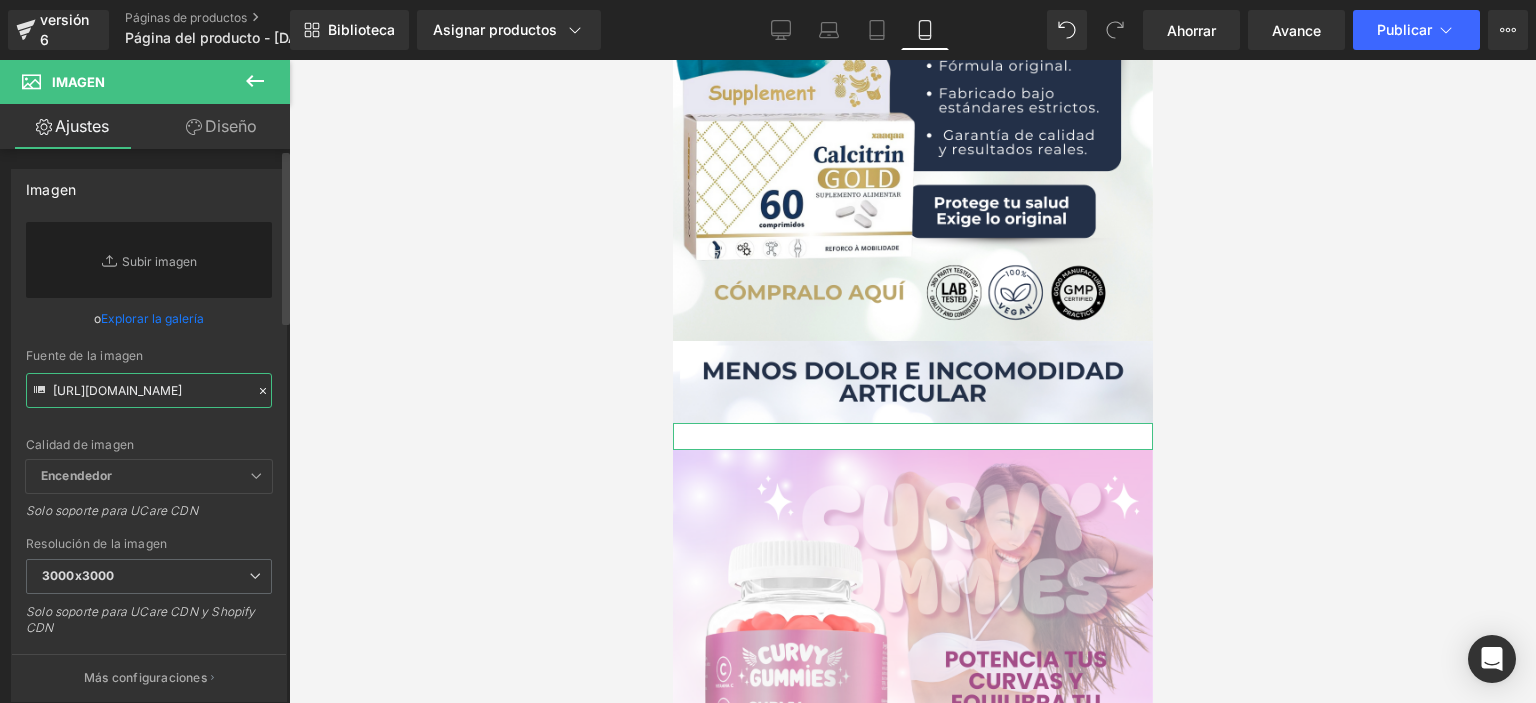 scroll, scrollTop: 0, scrollLeft: 1013, axis: horizontal 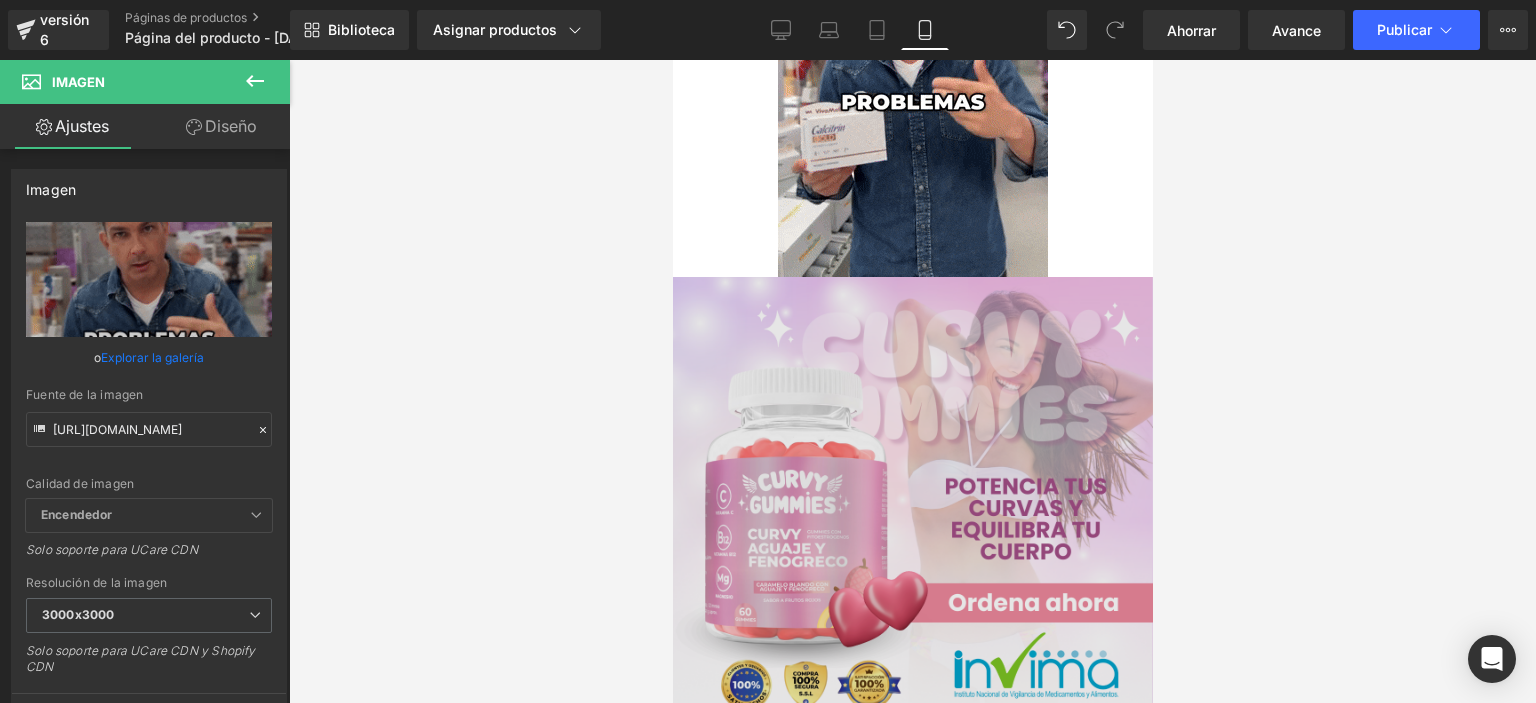 click at bounding box center [912, 519] 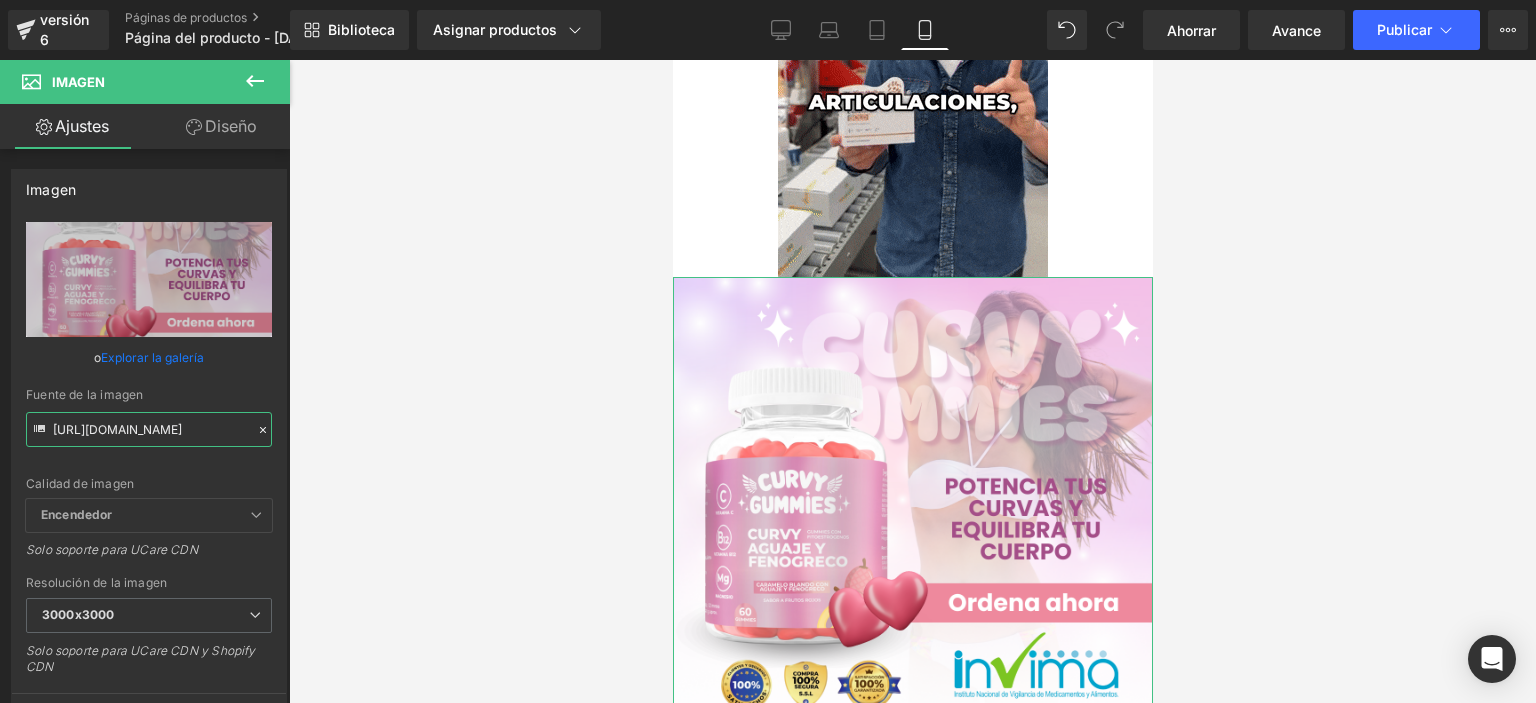 scroll, scrollTop: 0, scrollLeft: 40, axis: horizontal 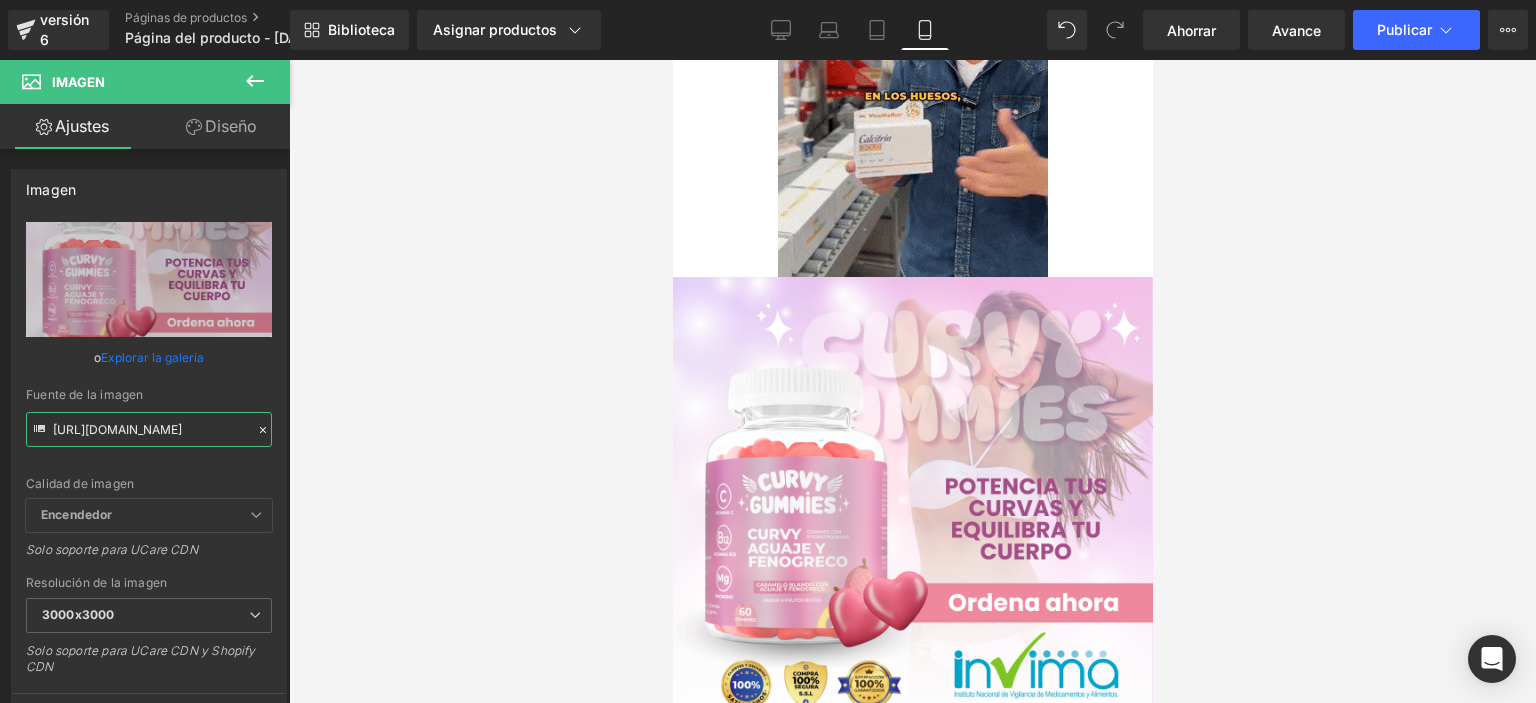 drag, startPoint x: 54, startPoint y: 427, endPoint x: 321, endPoint y: 449, distance: 267.90485 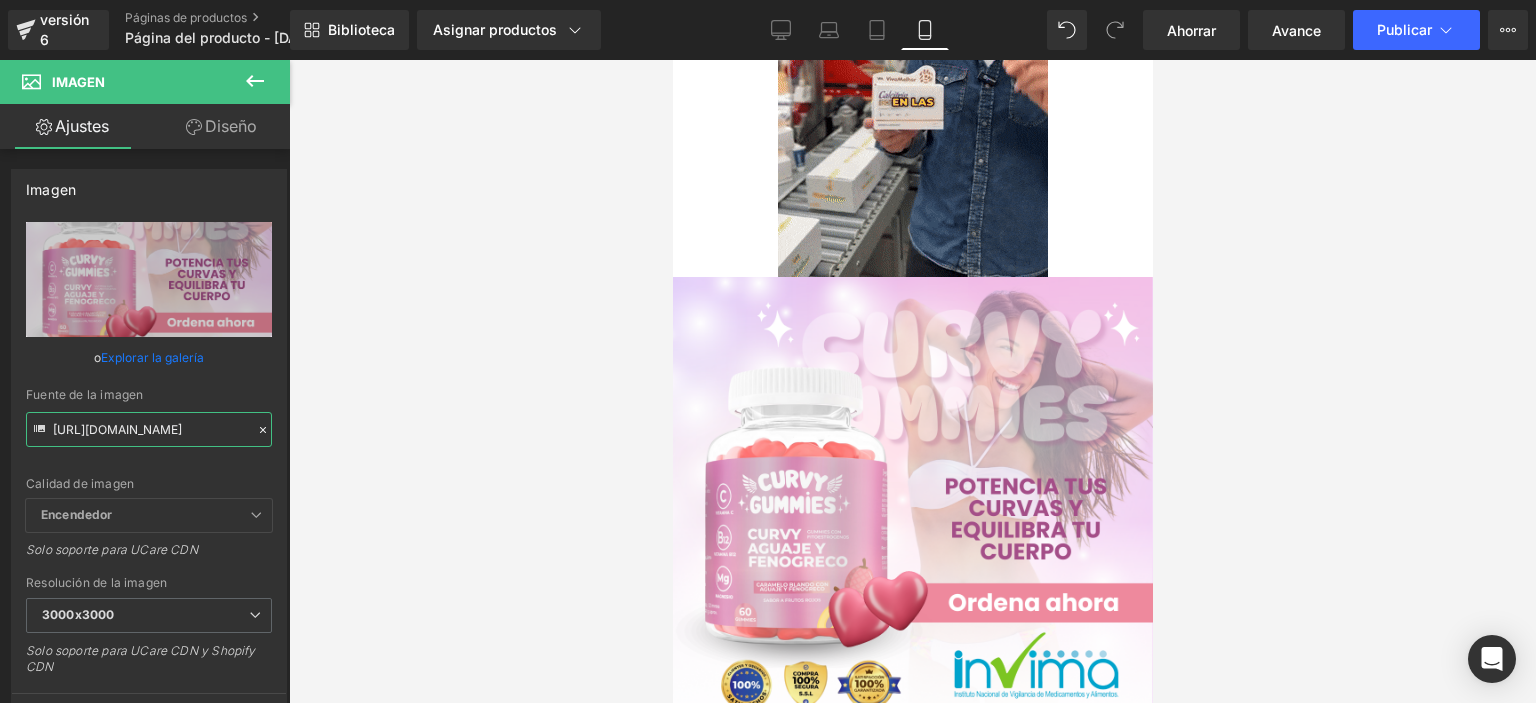 click on "Imagen Estás previsualizando cómo funciona el Reestilizará tu página. No puedes editar elementos en el modo de vista previa preestablecida. versión 6 Páginas de productos Página del producto - 18 de julio, 12:13:44 Biblioteca Asignar productos Vista previa del producto
Calcitrina dorada Administrar productos asignados Móvil De oficina Computadora portátil Tableta Móvil Ahorrar Avance Publicar Programado Plan de actualización Ver página en vivo Ver con plantilla actual Guardar plantilla en la biblioteca Programar publicación Optimizar Configuración de publicación Atajos Tu página no se puede publicar Has alcanzado el número máximo de páginas publicadas en tu plan  (1/1).  Necesitas mejorar tu plan o cancelar la publicación de todas tus páginas para obtener un espacio de publicación. Anular la publicación de páginas Plan de actualización Elementos Estilo global Base Fila filas, columnas, diseños, div Título encabezados, títulos, h1,h2,h3,h4,h5,h6 Bloque de texto Imagen Pila" at bounding box center [768, 368] 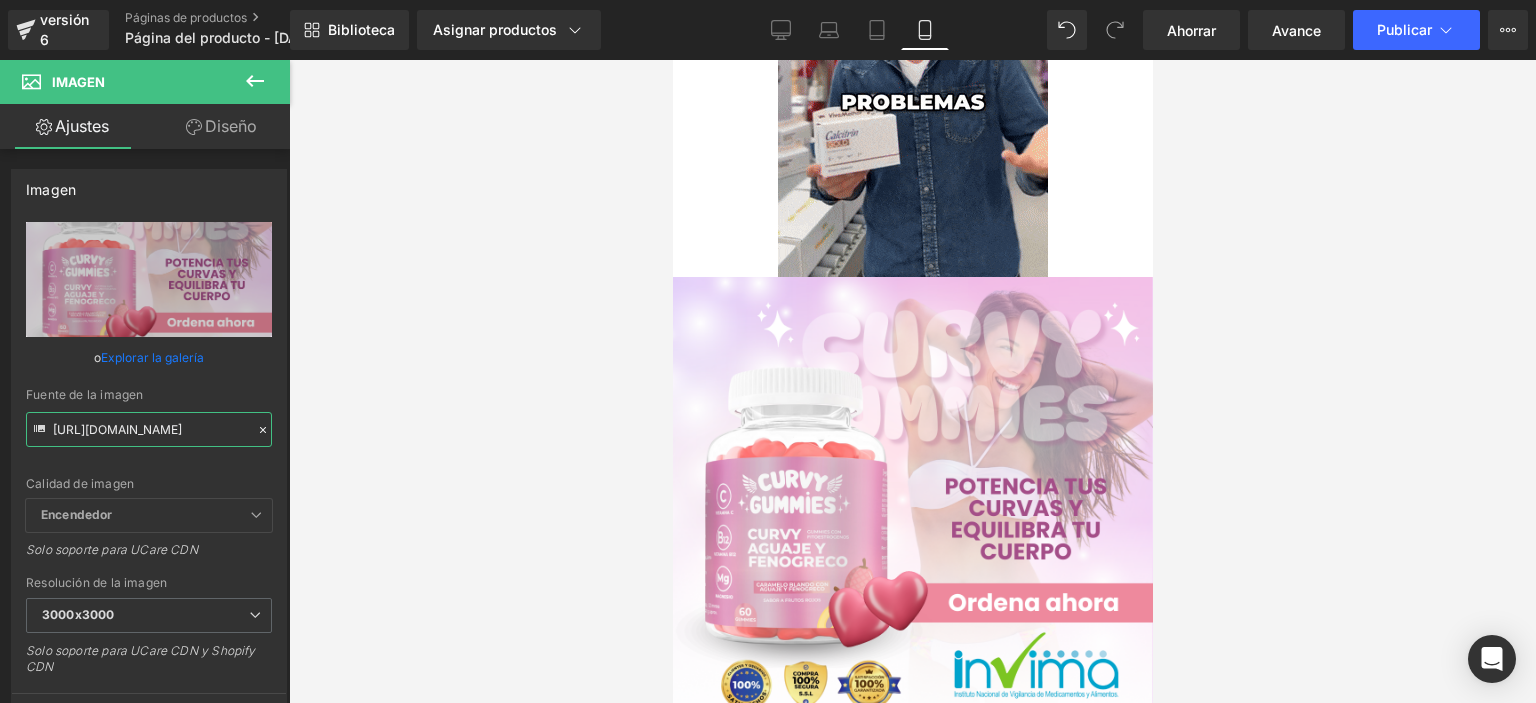 paste on "8nLgNtCg/raw10-10" 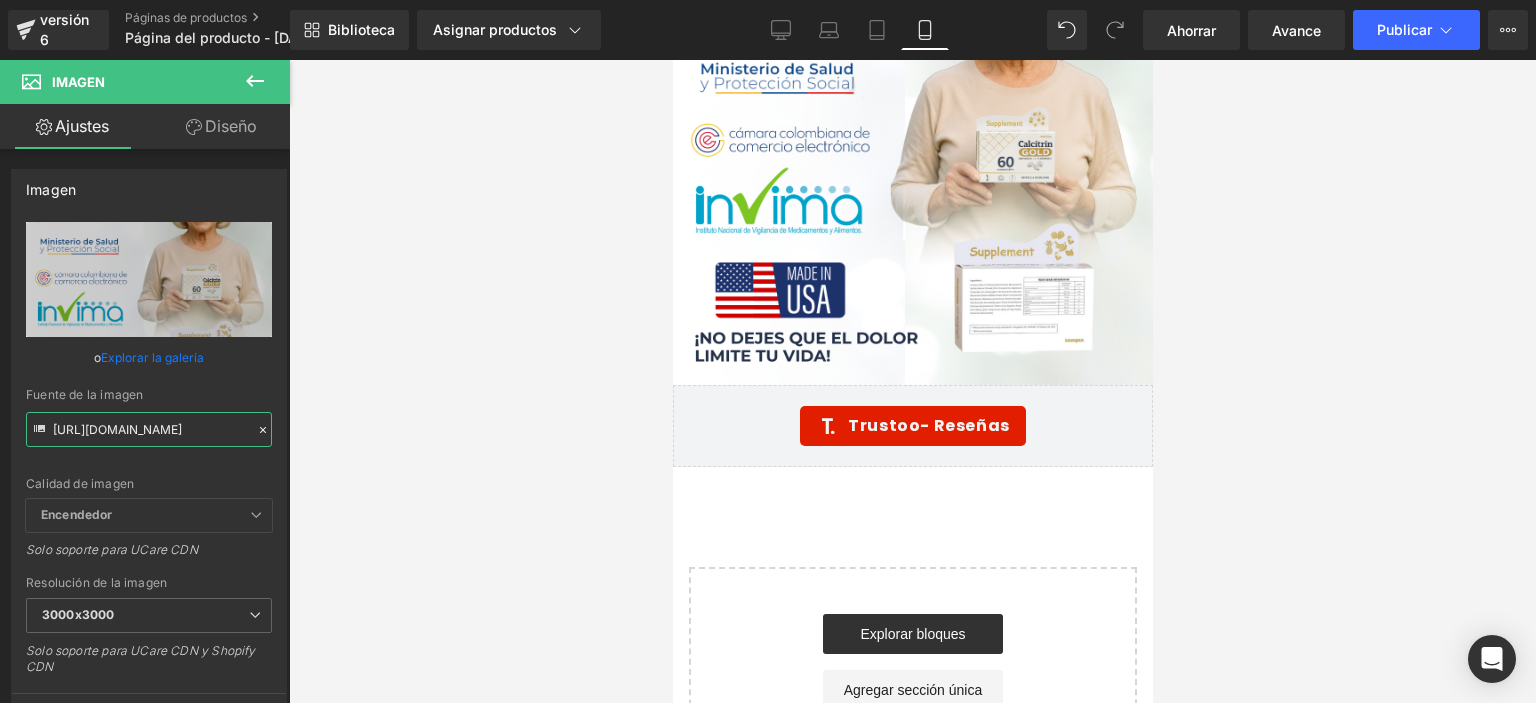 scroll, scrollTop: 5261, scrollLeft: 0, axis: vertical 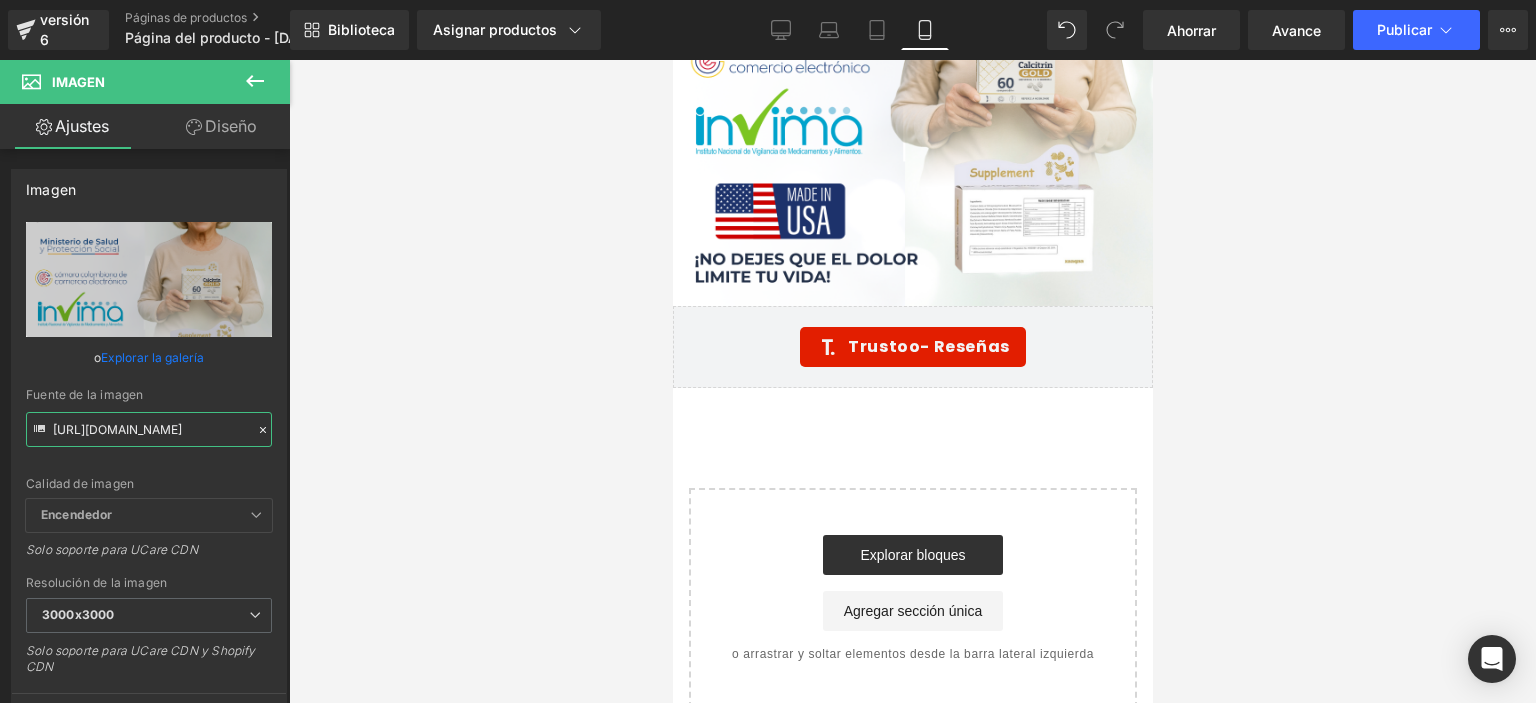 type on "https://i.ibb.co/8nLgNtCg/raw10-10.png" 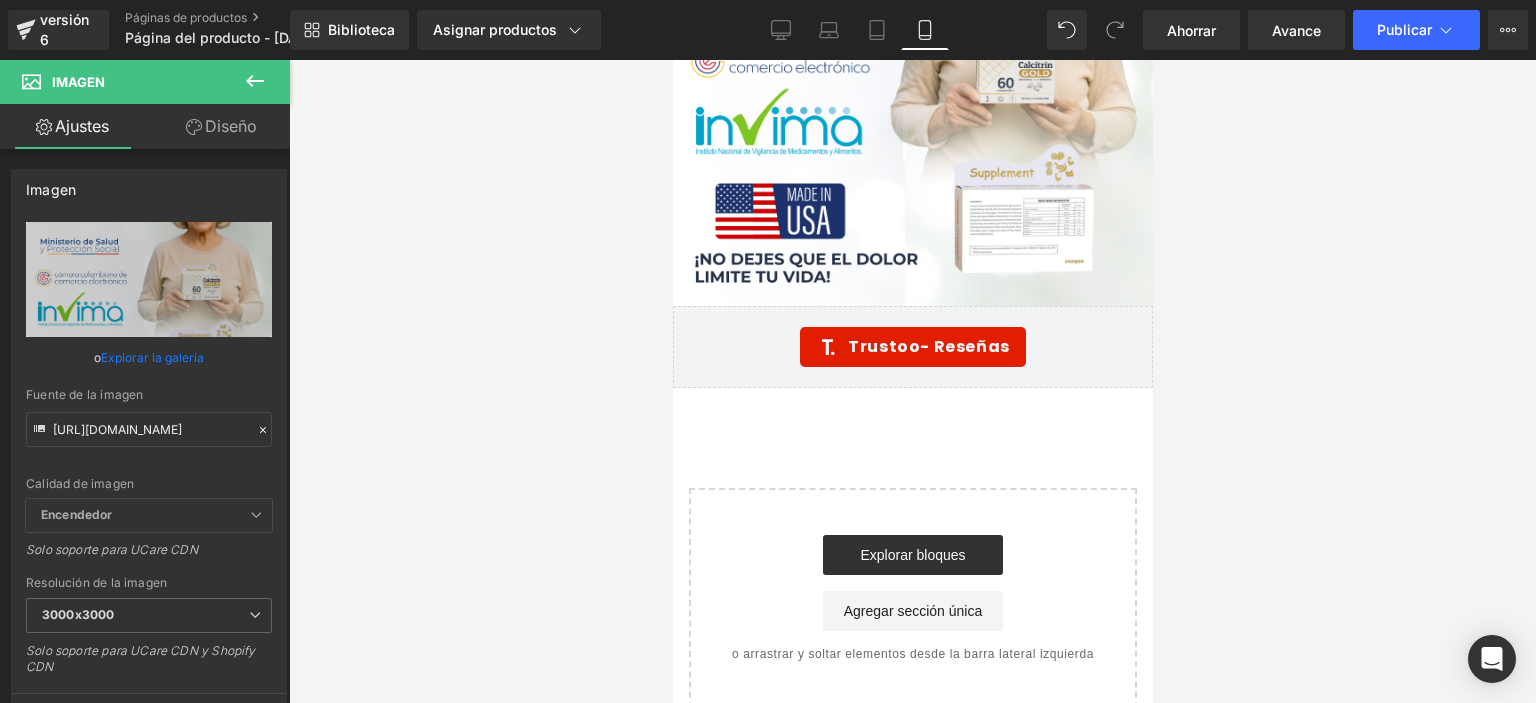 scroll, scrollTop: 0, scrollLeft: 0, axis: both 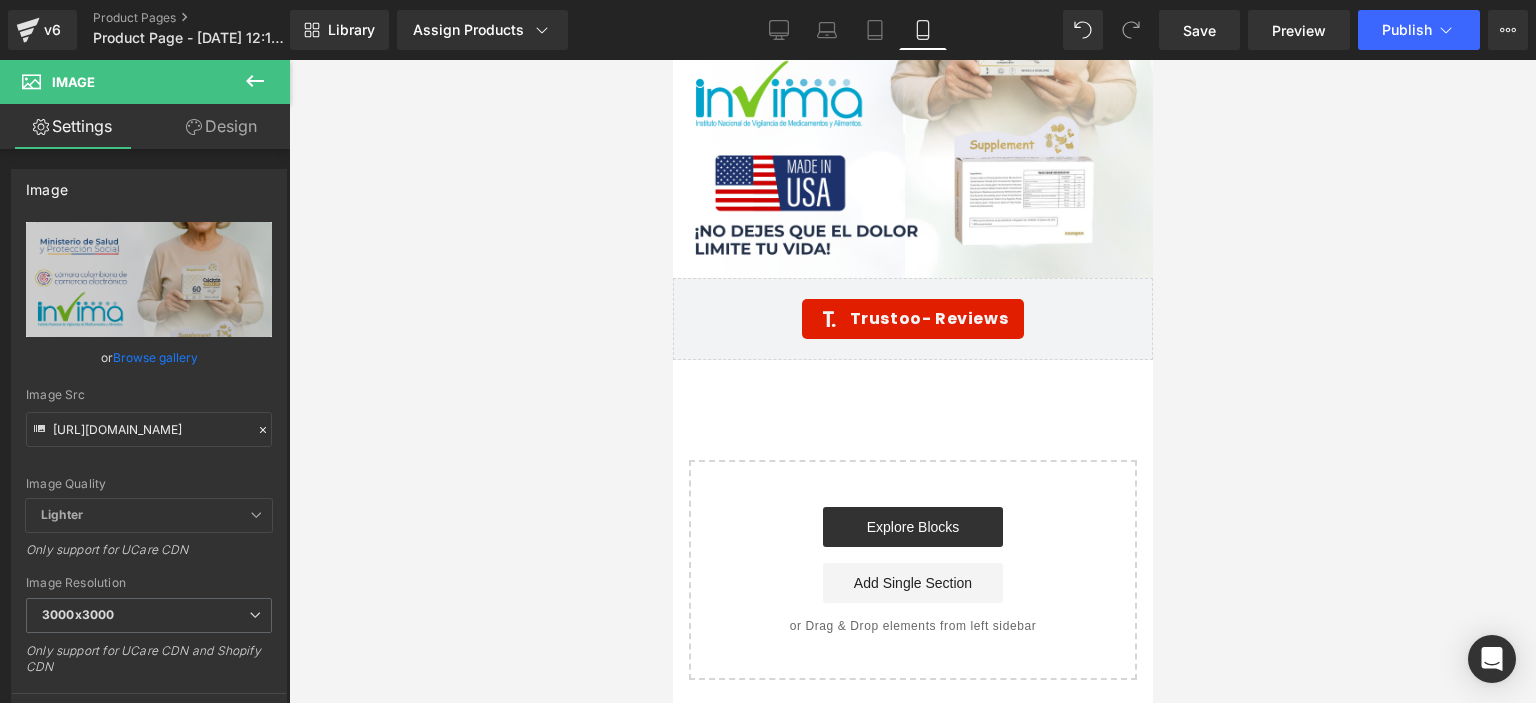 click at bounding box center (912, 381) 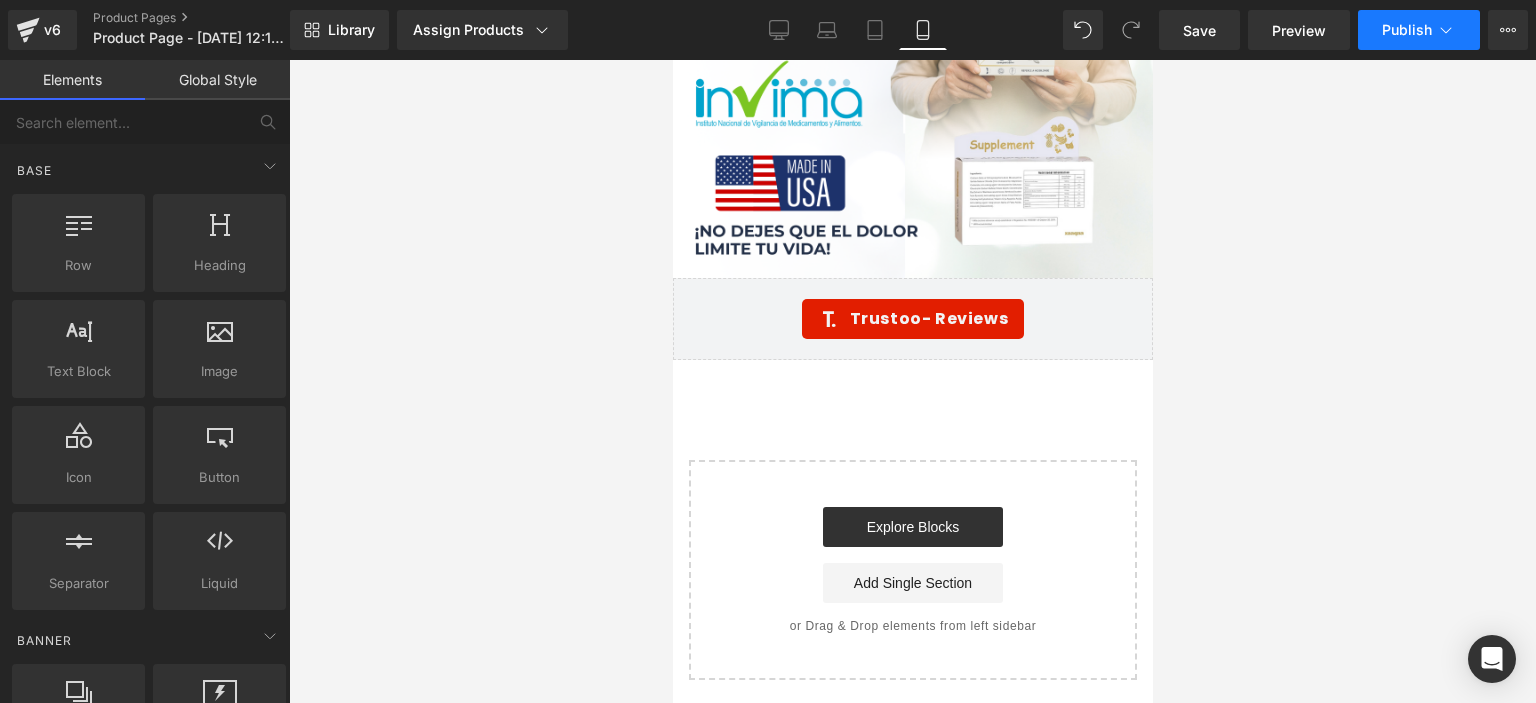 click on "Publish" at bounding box center [1419, 30] 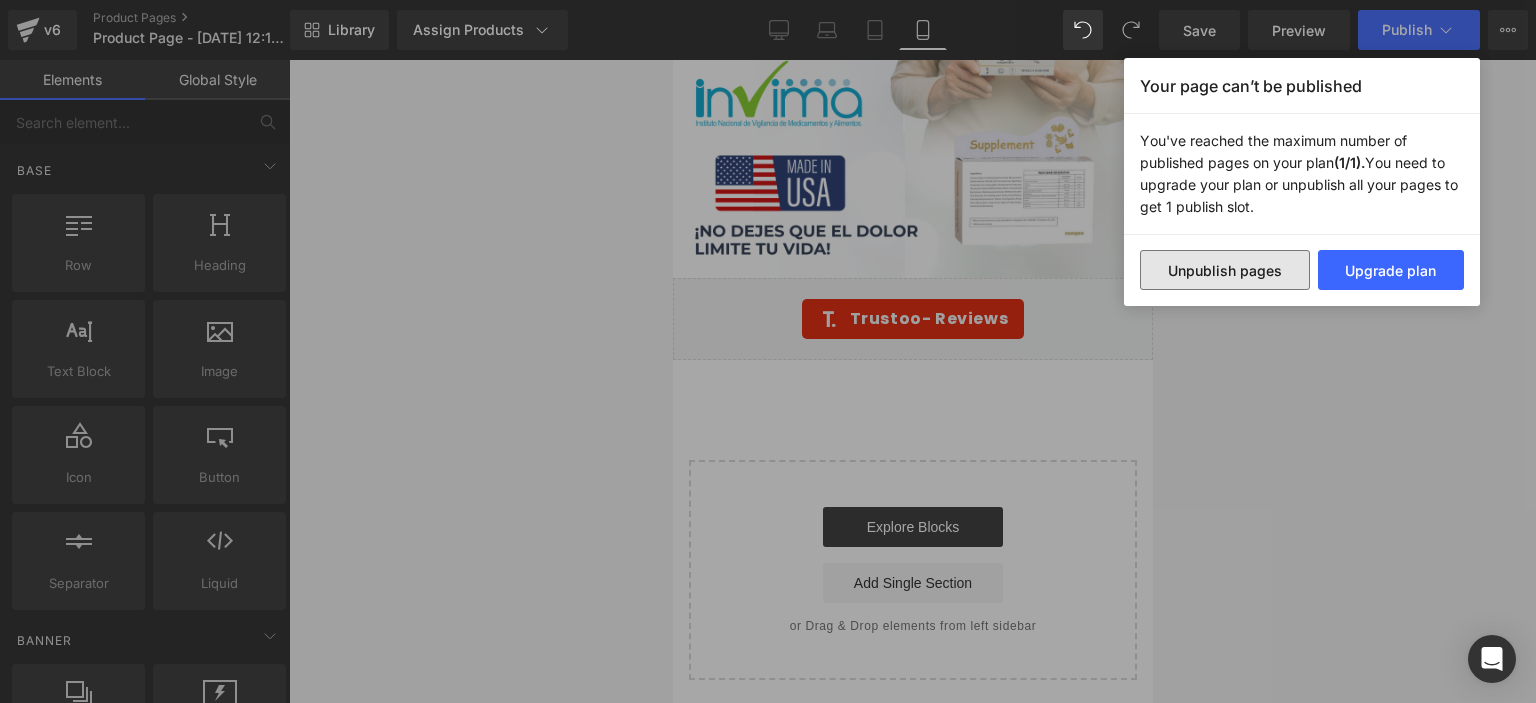 click on "Unpublish pages" at bounding box center [1225, 270] 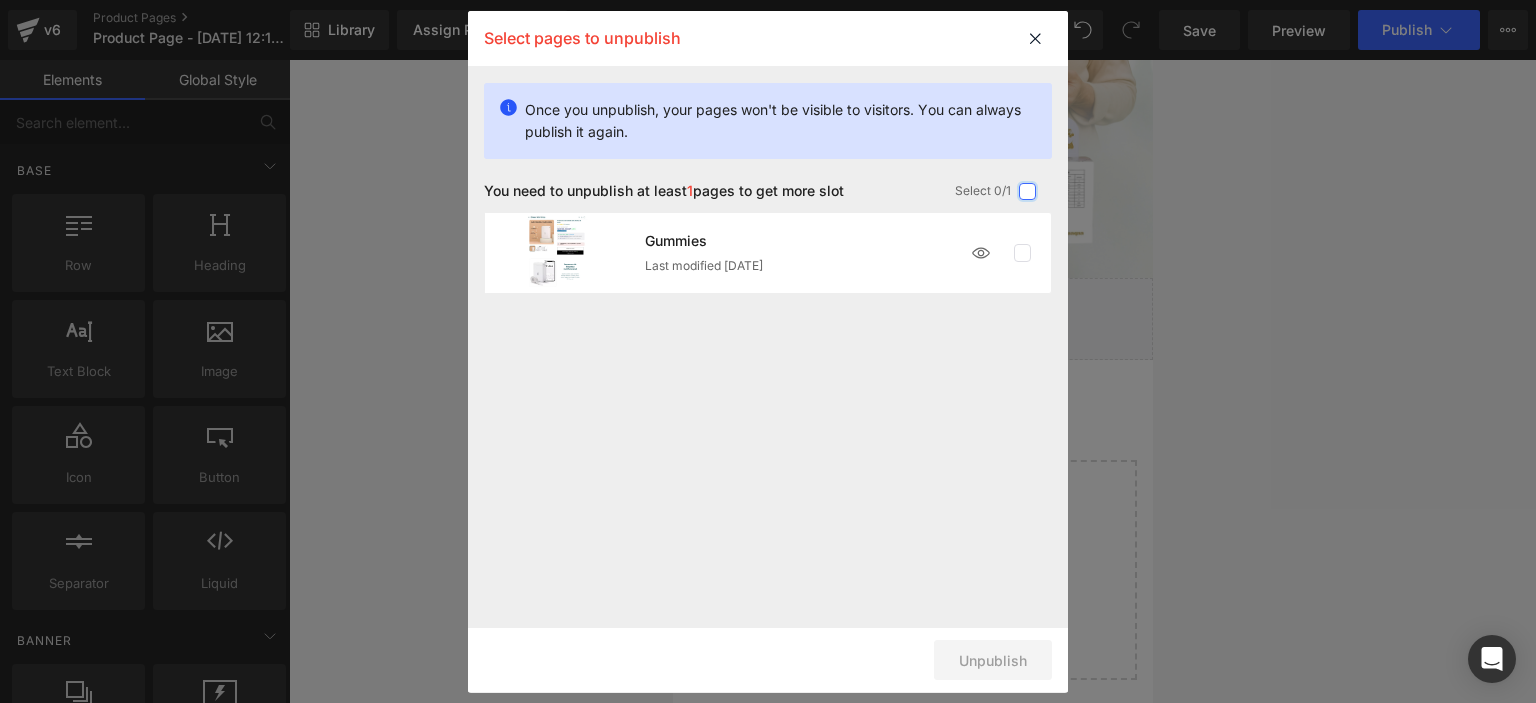 click at bounding box center (1028, 192) 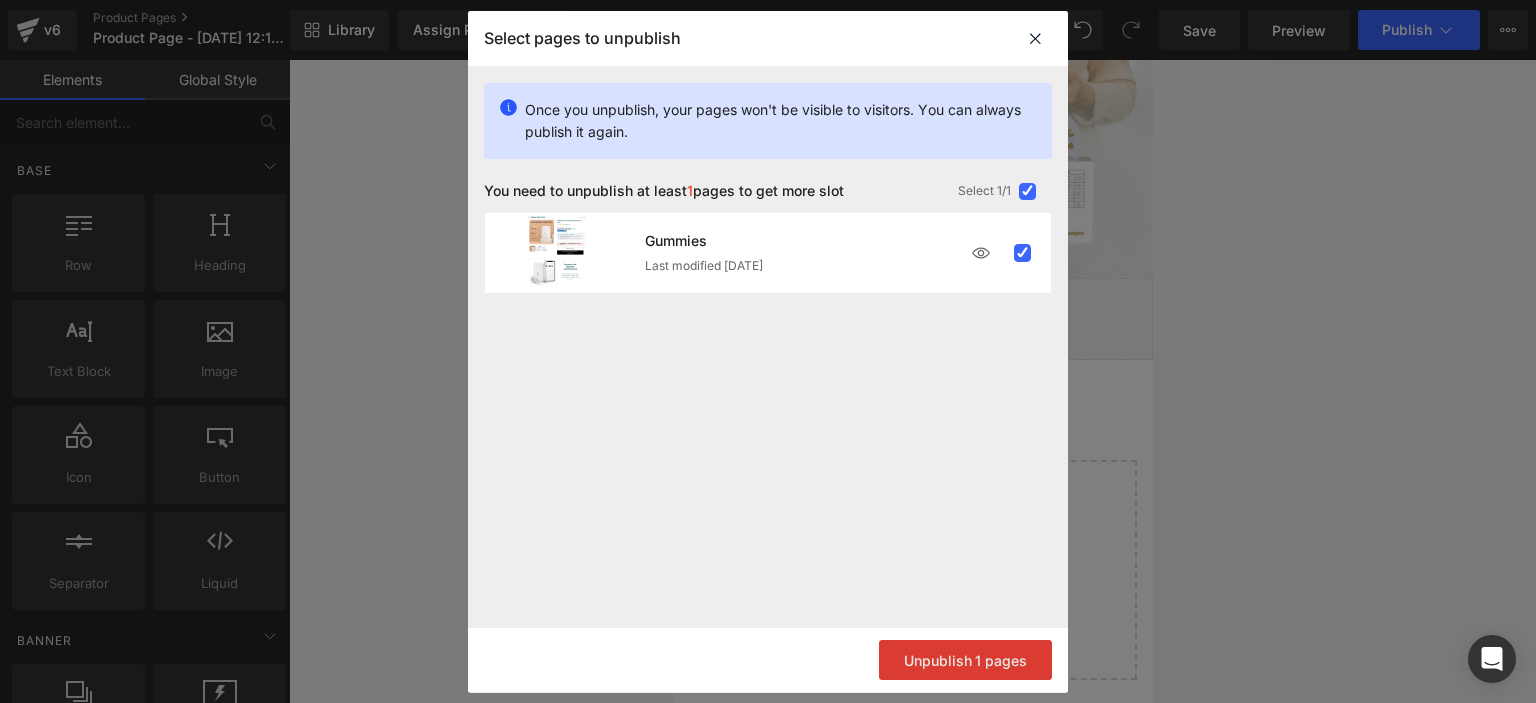 click on "Unpublish  1 pages" at bounding box center [965, 660] 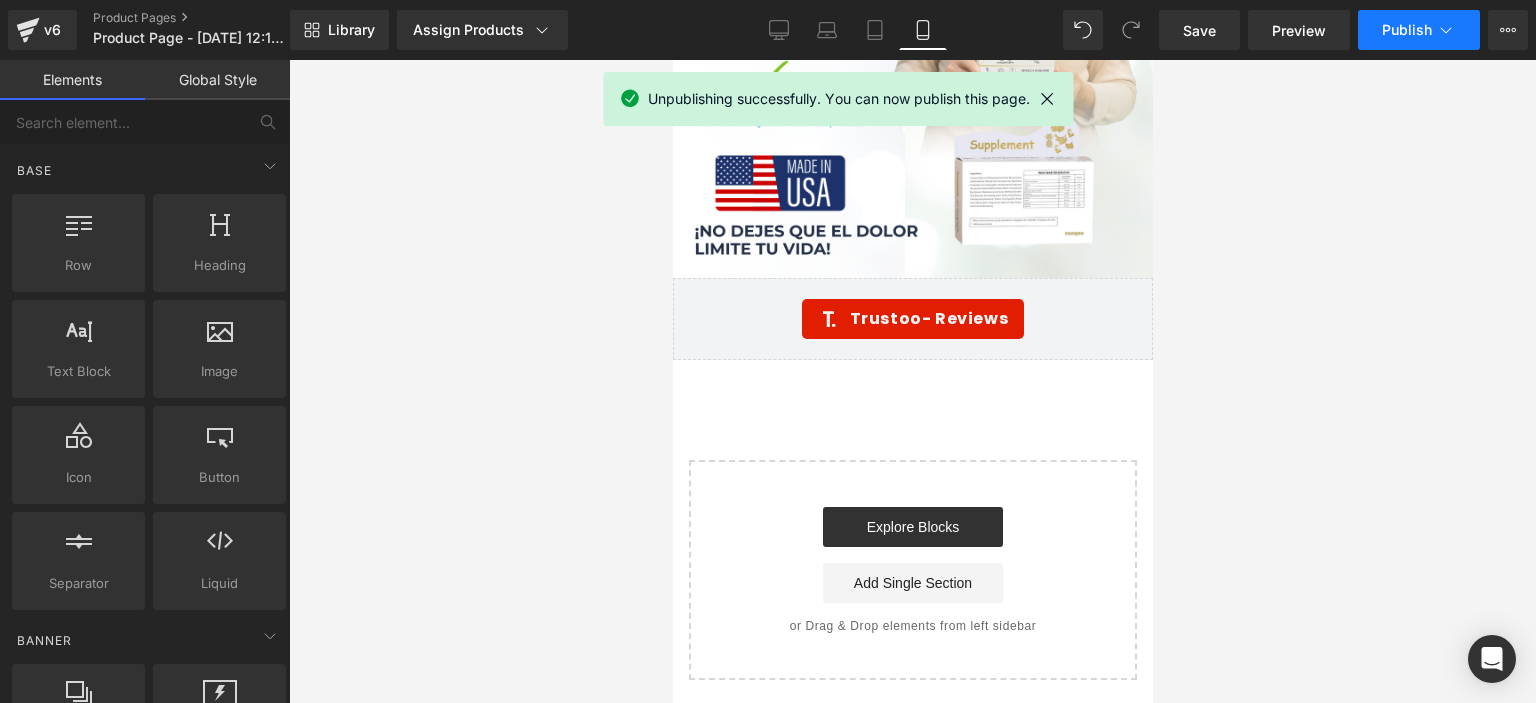 click 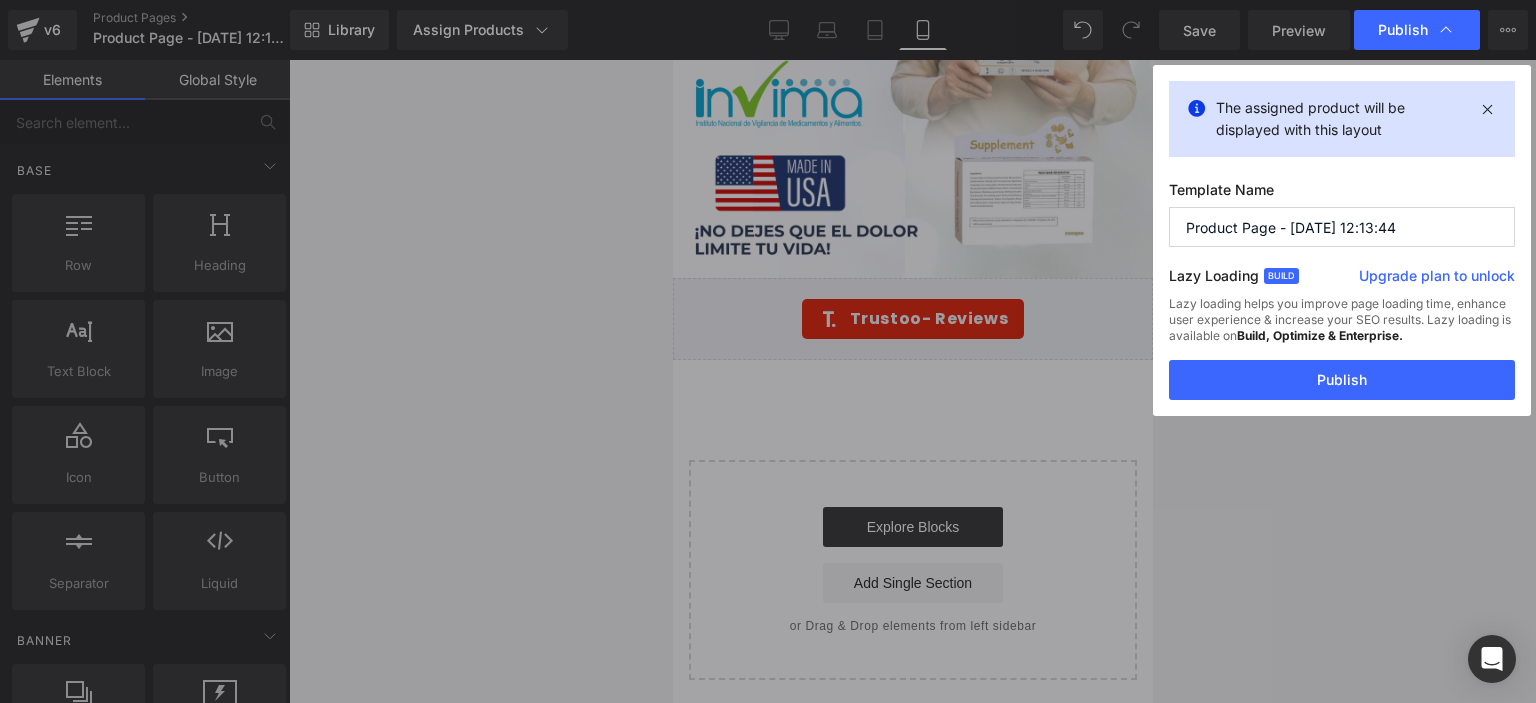 drag, startPoint x: 1276, startPoint y: 223, endPoint x: 1176, endPoint y: 222, distance: 100.005 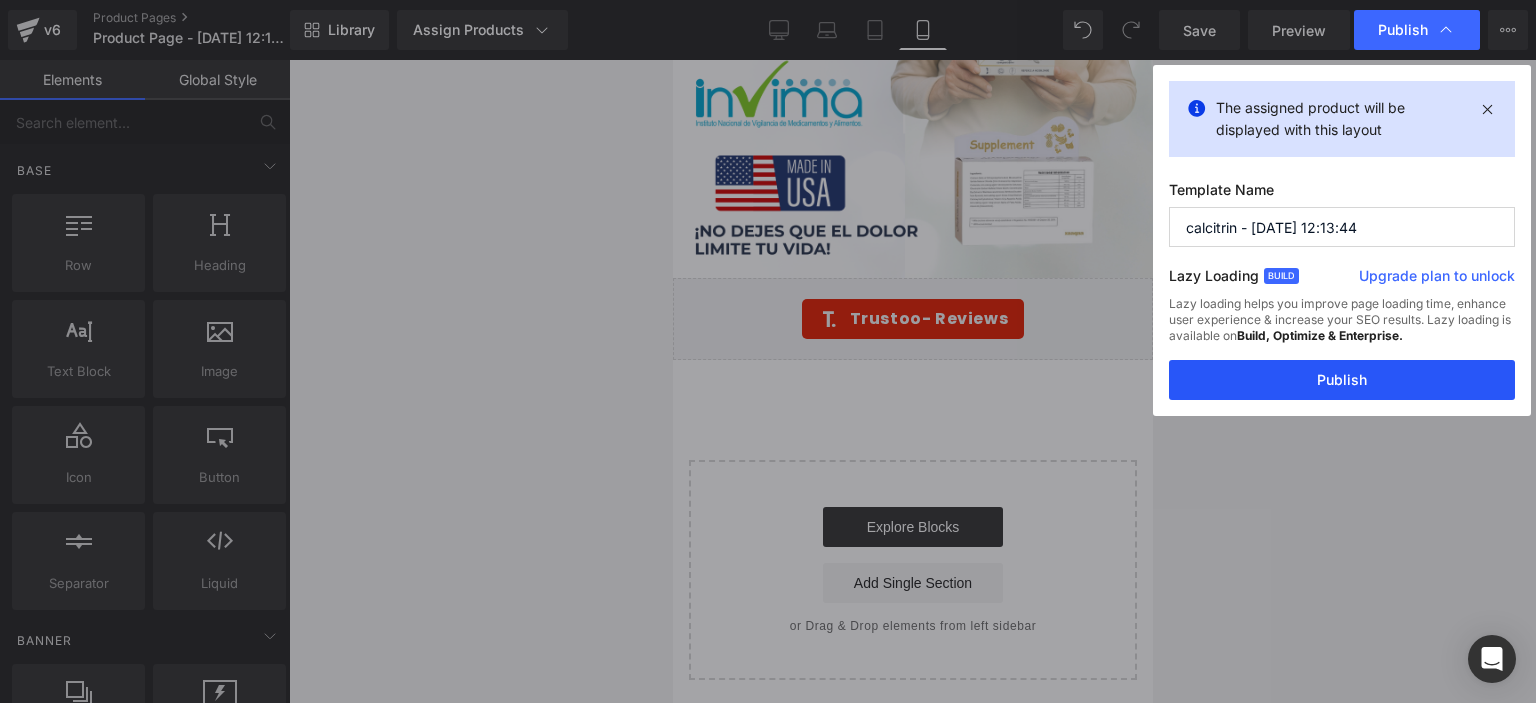 type on "calcitrin - Jul 18, 12:13:44" 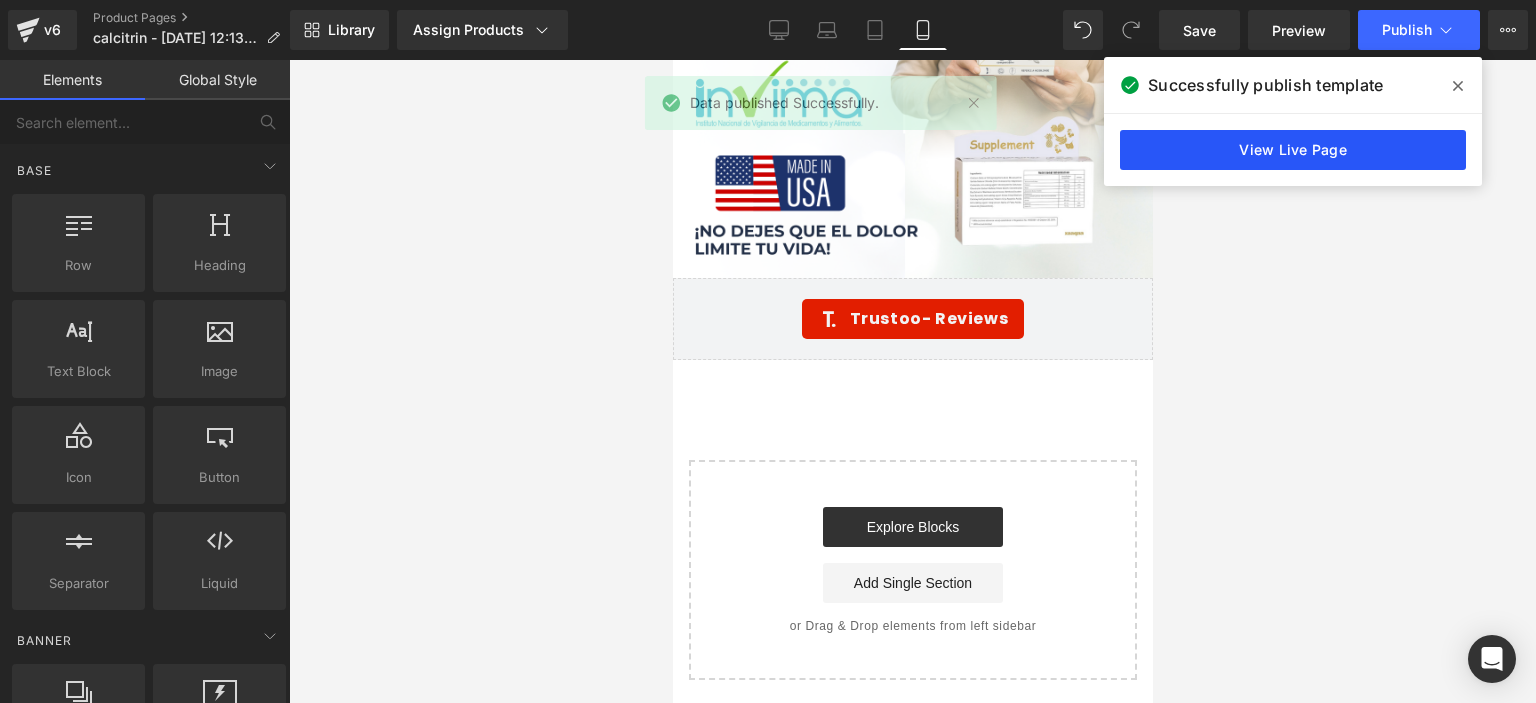 click on "View Live Page" at bounding box center [1293, 150] 